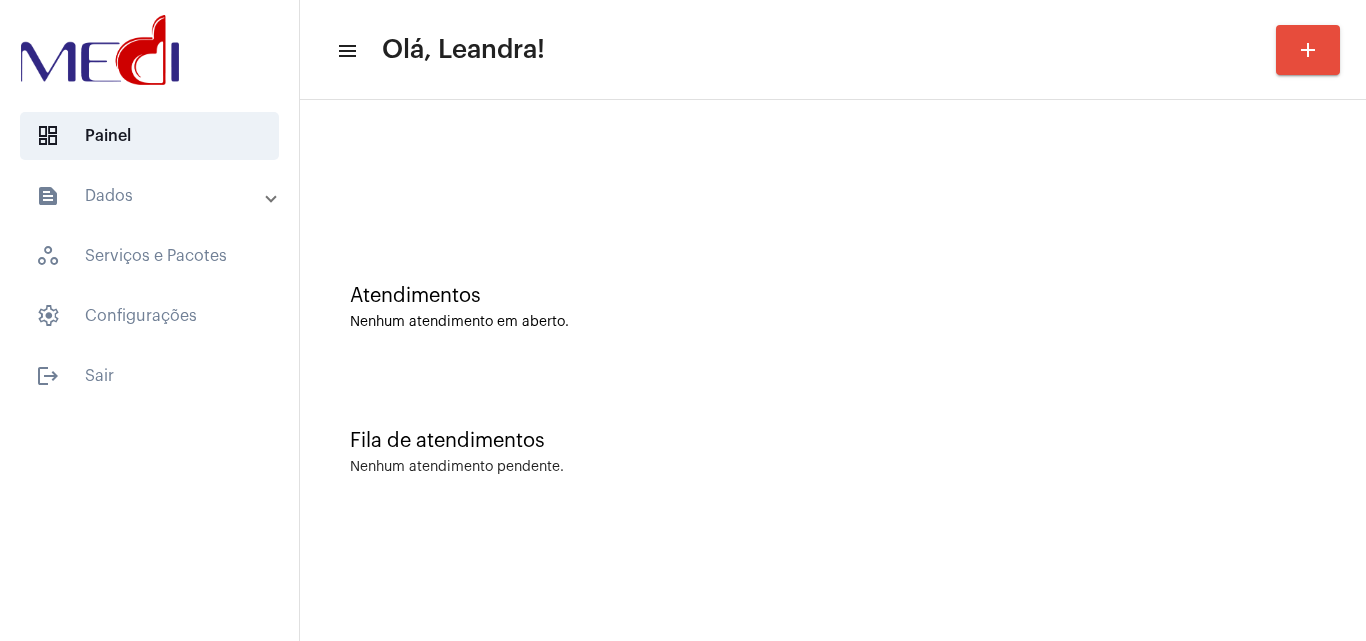 scroll, scrollTop: 0, scrollLeft: 0, axis: both 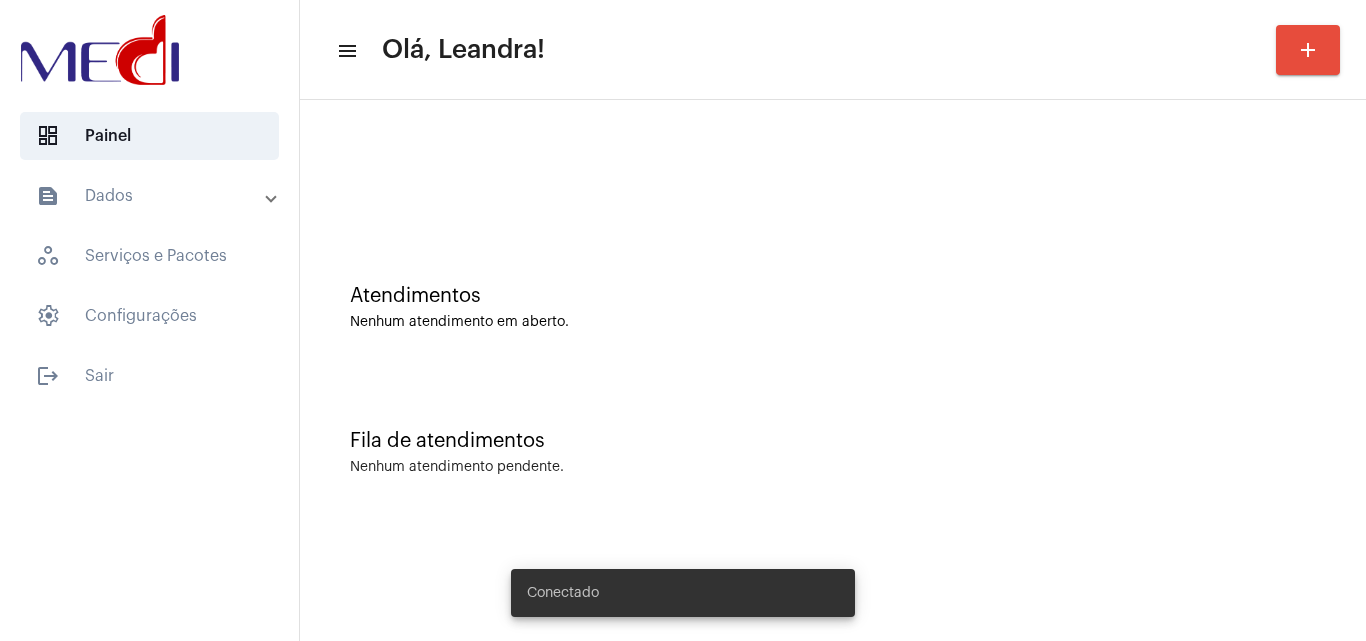 click on "Fila de atendimentos Nenhum atendimento pendente." 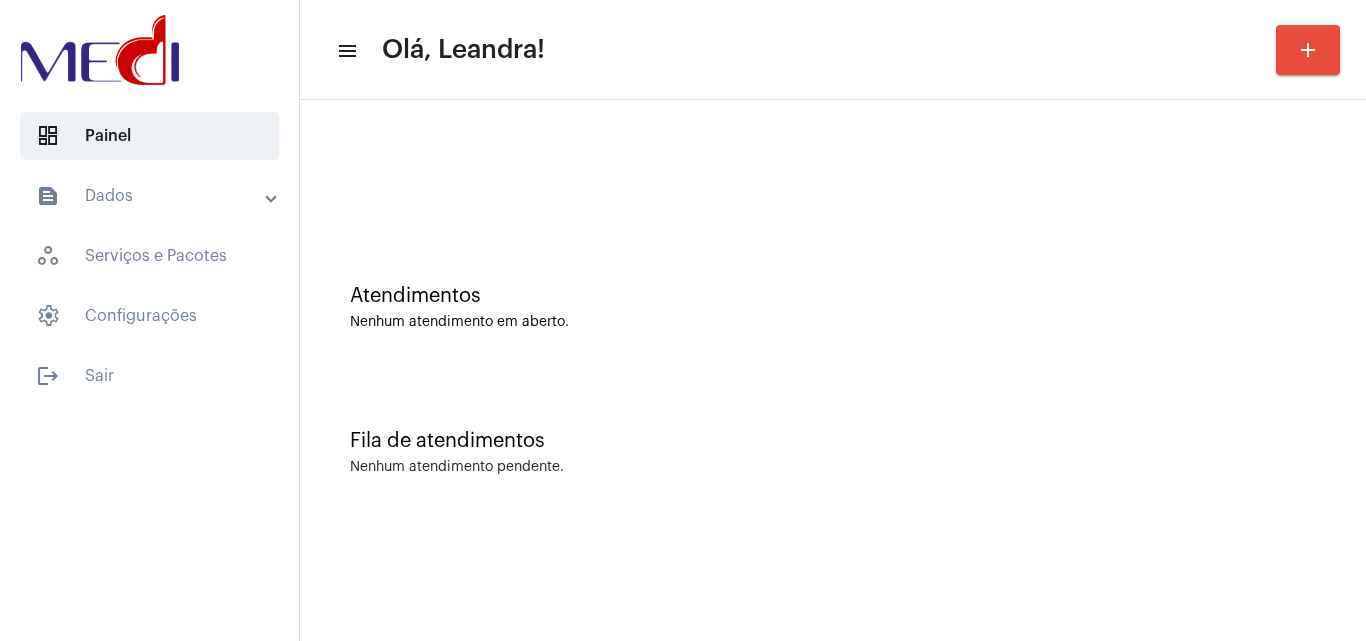 click on "Atendimentos" 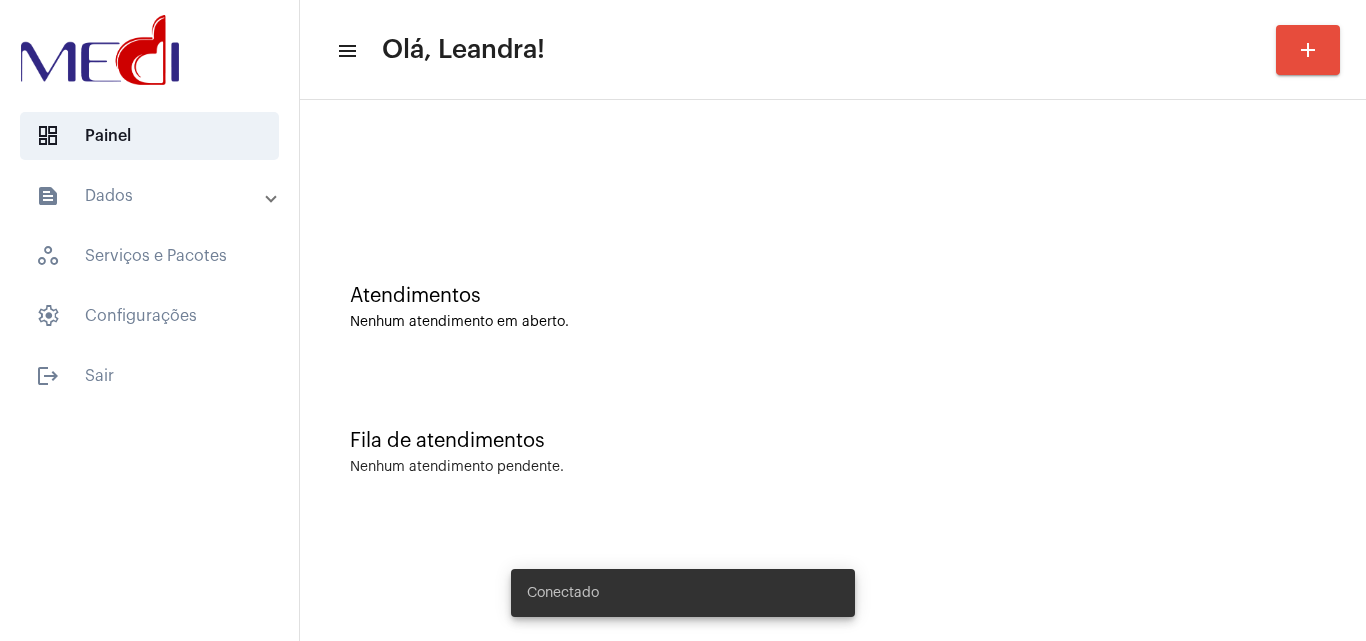 scroll, scrollTop: 0, scrollLeft: 0, axis: both 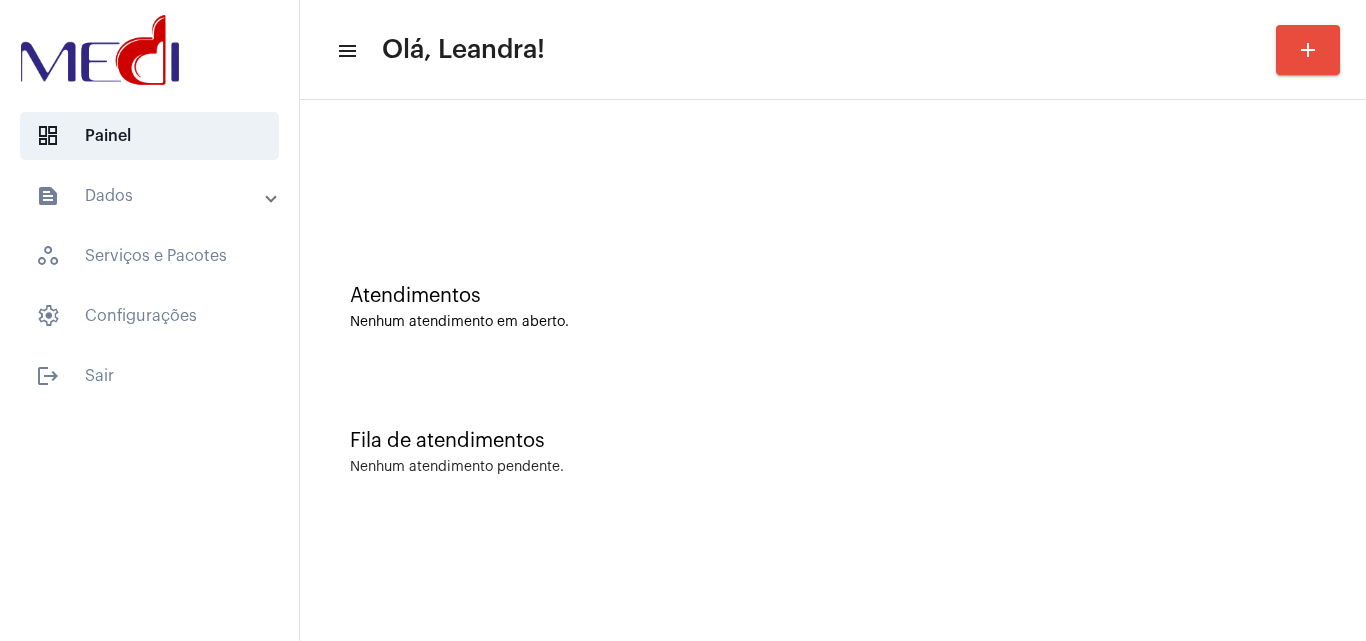 drag, startPoint x: 528, startPoint y: 171, endPoint x: 482, endPoint y: 129, distance: 62.289646 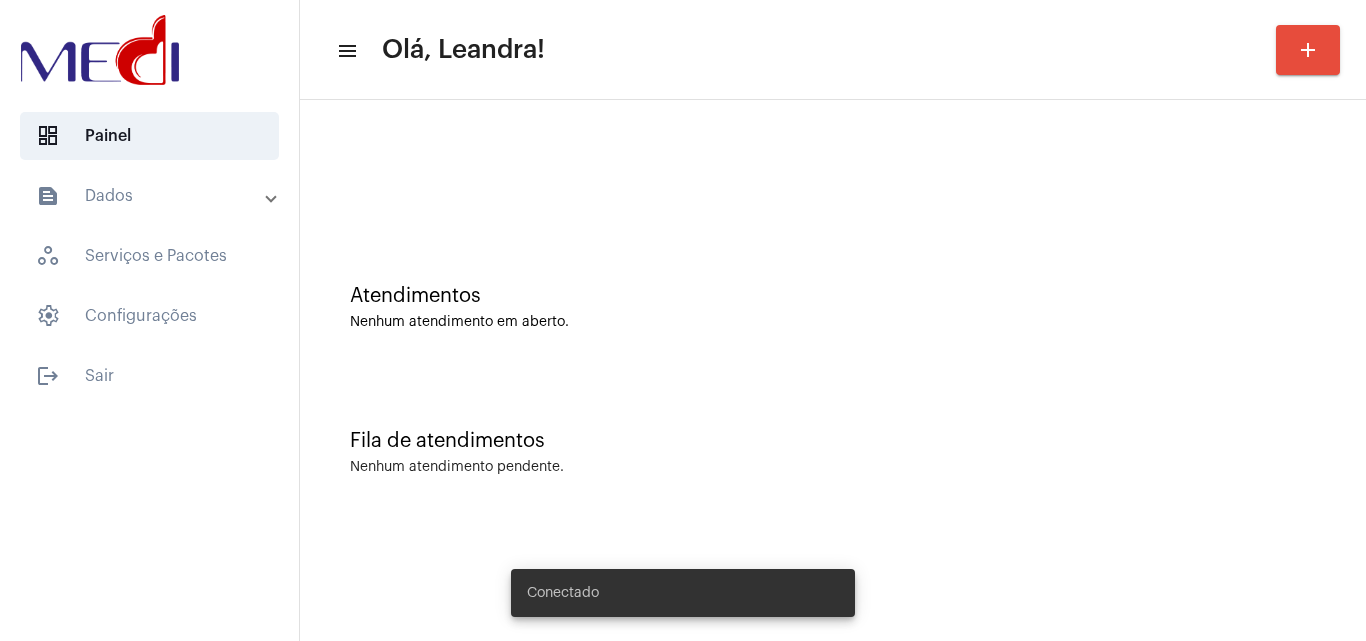 scroll, scrollTop: 0, scrollLeft: 0, axis: both 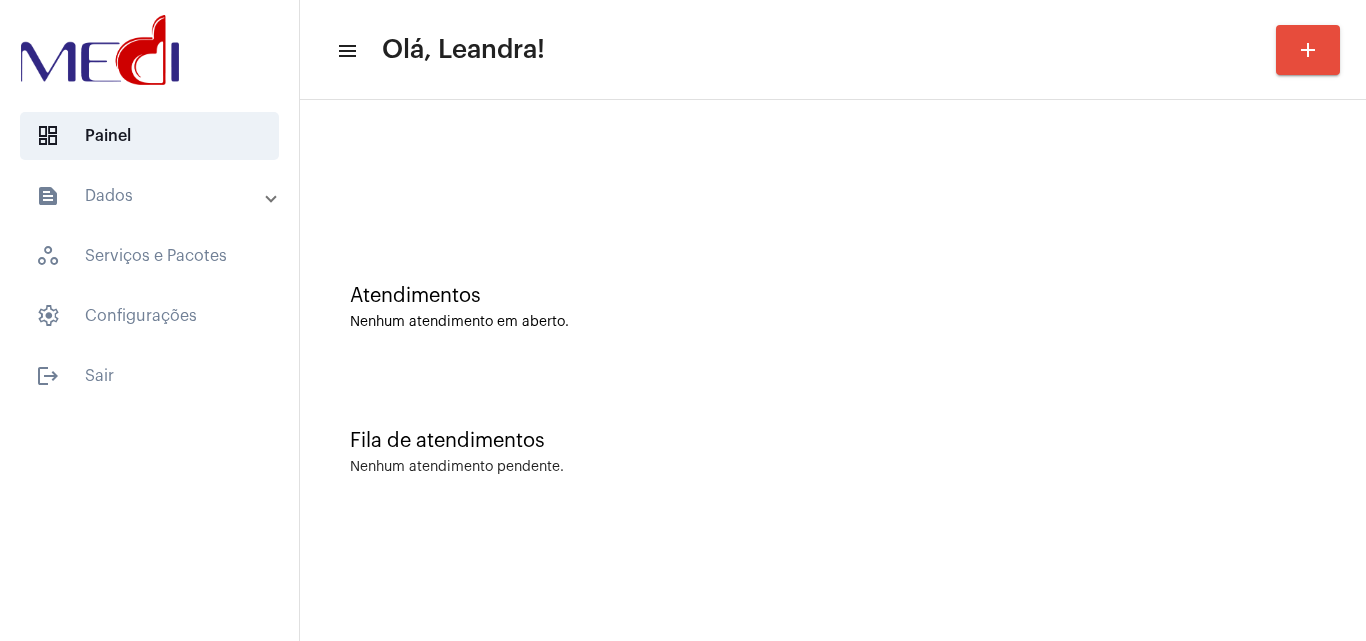click on "Nenhum atendimento em aberto." 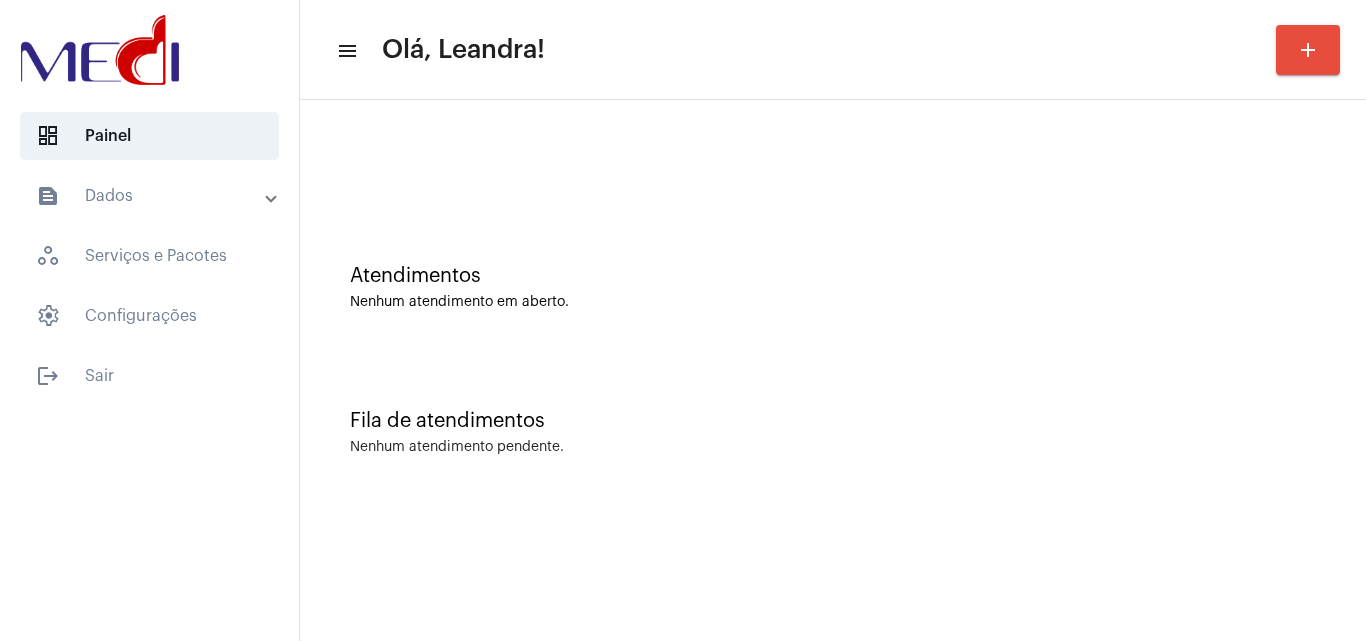 scroll, scrollTop: 0, scrollLeft: 0, axis: both 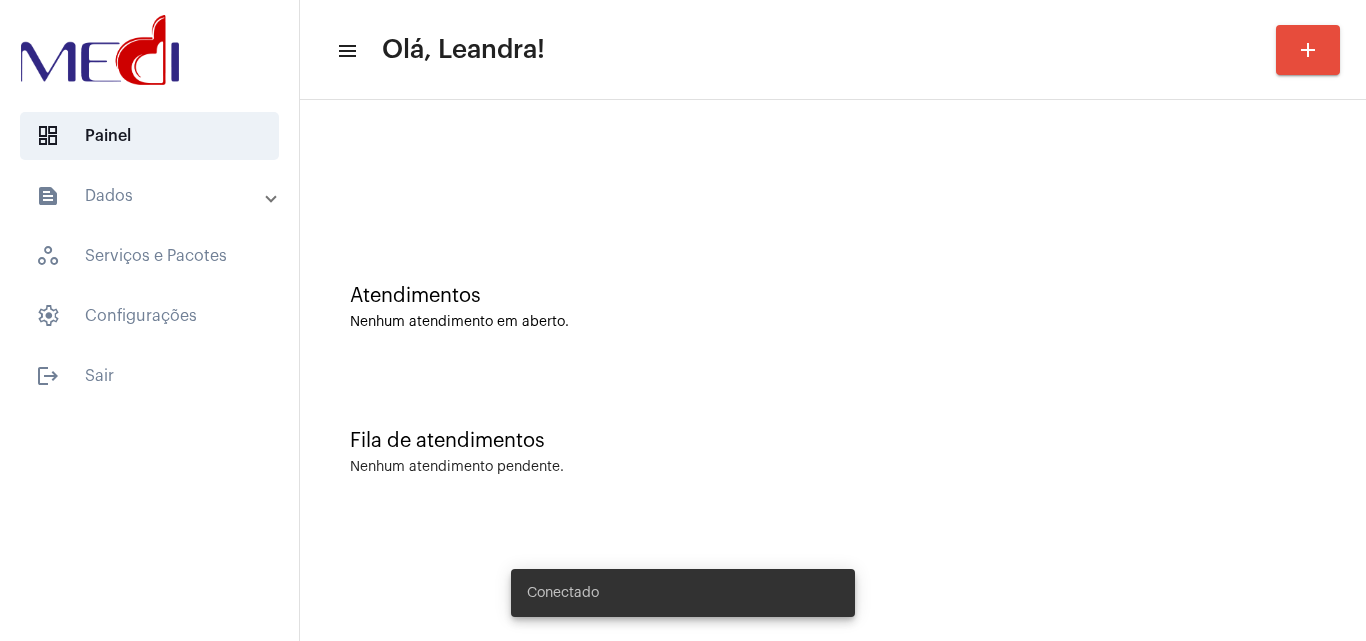 click on "Atendimentos Nenhum atendimento em aberto." 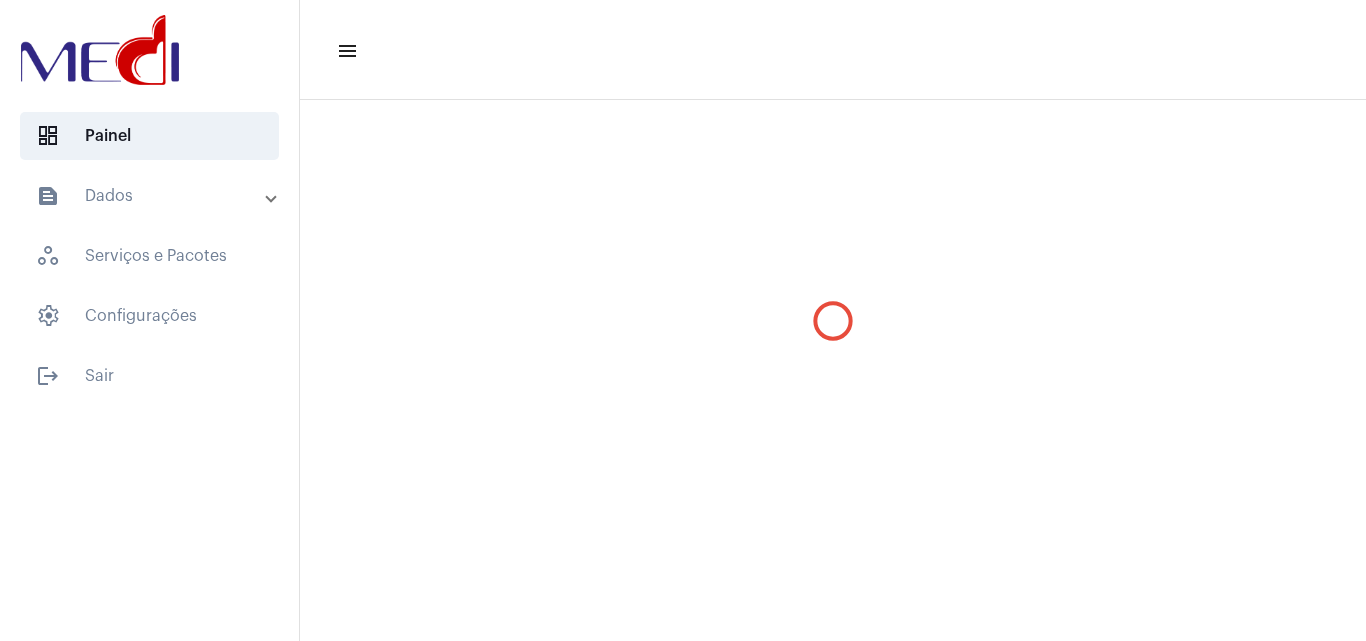 scroll, scrollTop: 0, scrollLeft: 0, axis: both 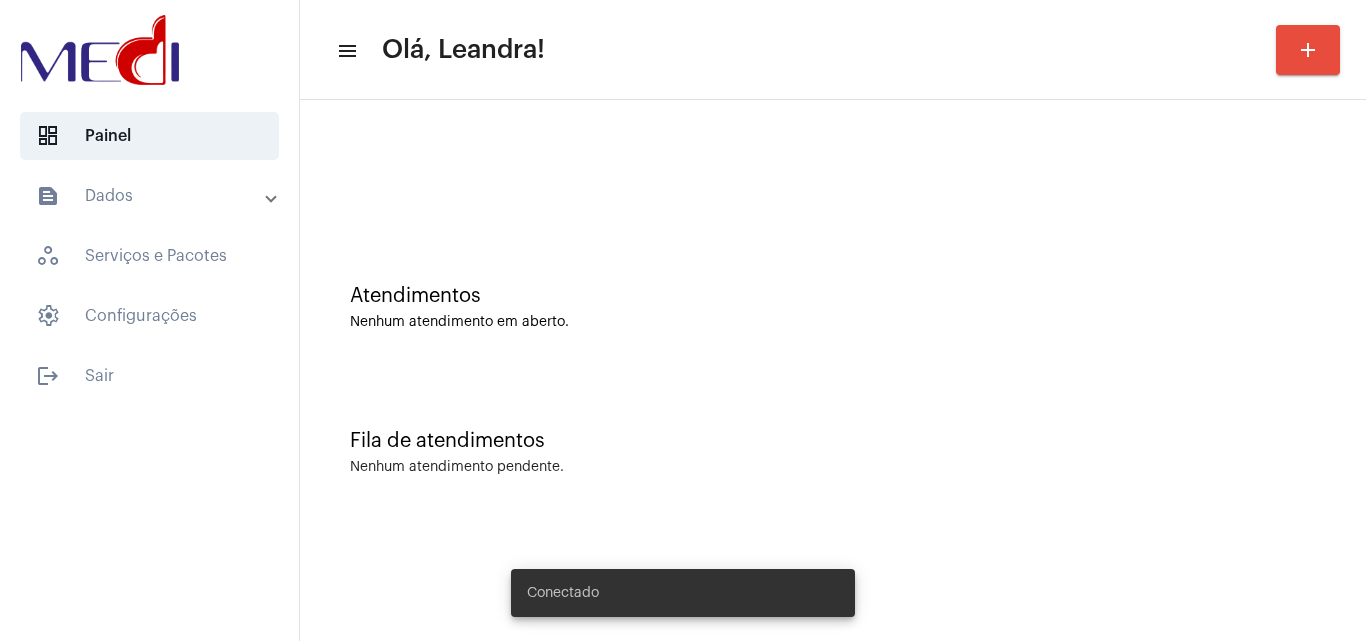click on "Nenhum atendimento em aberto." 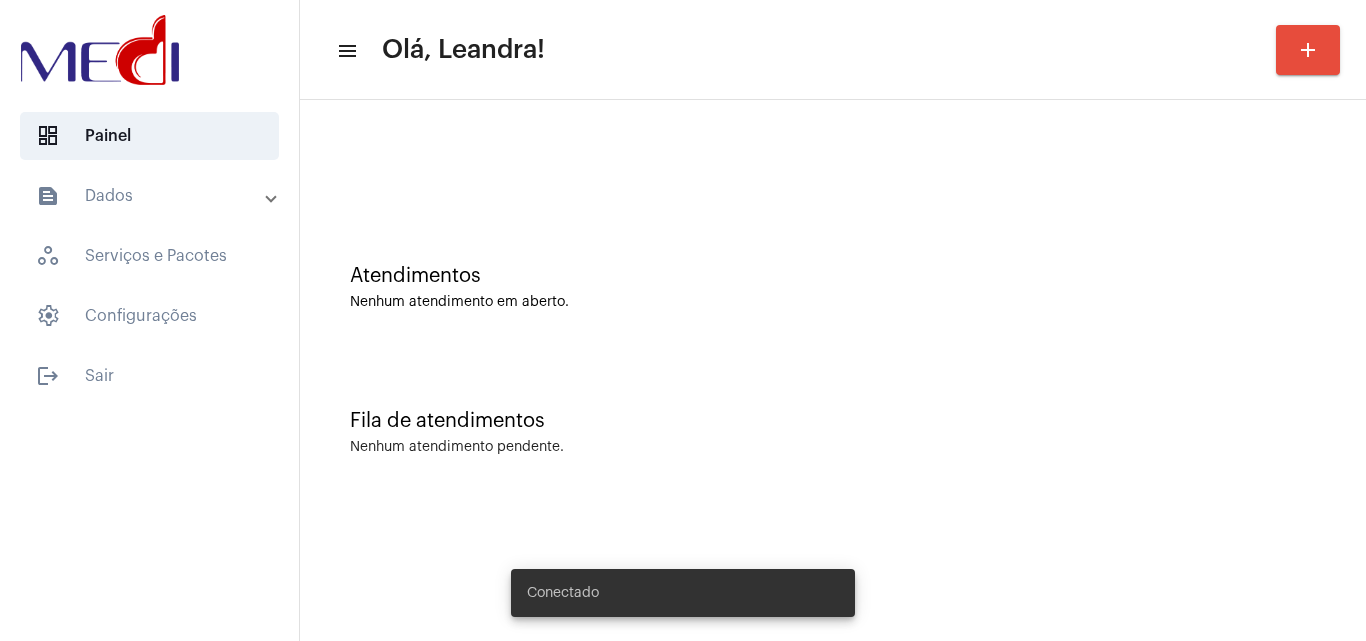 scroll, scrollTop: 0, scrollLeft: 0, axis: both 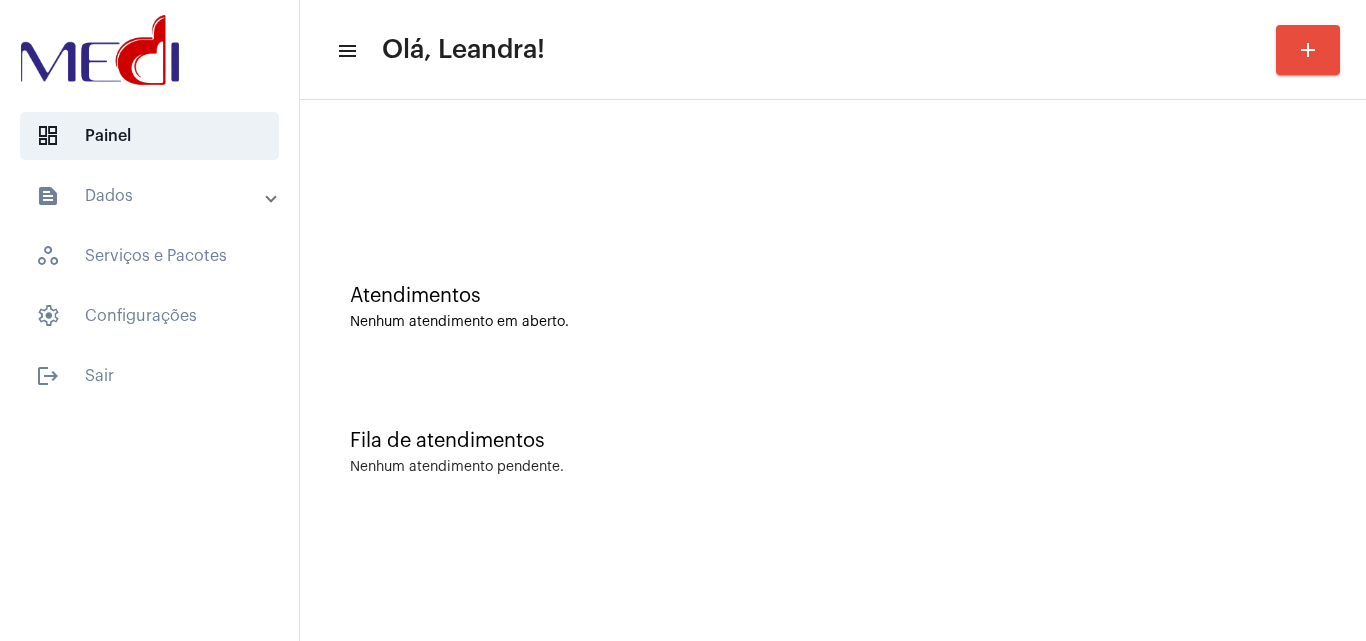 click on "Atendimentos Nenhum atendimento em aberto." 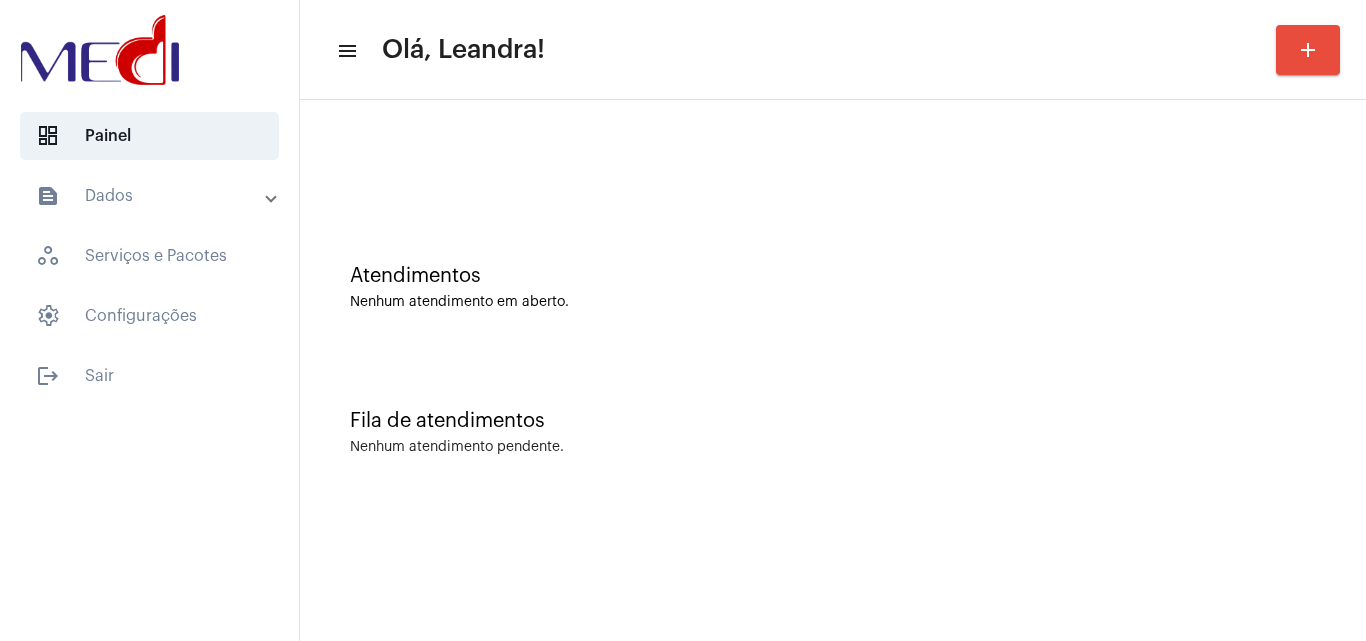 scroll, scrollTop: 0, scrollLeft: 0, axis: both 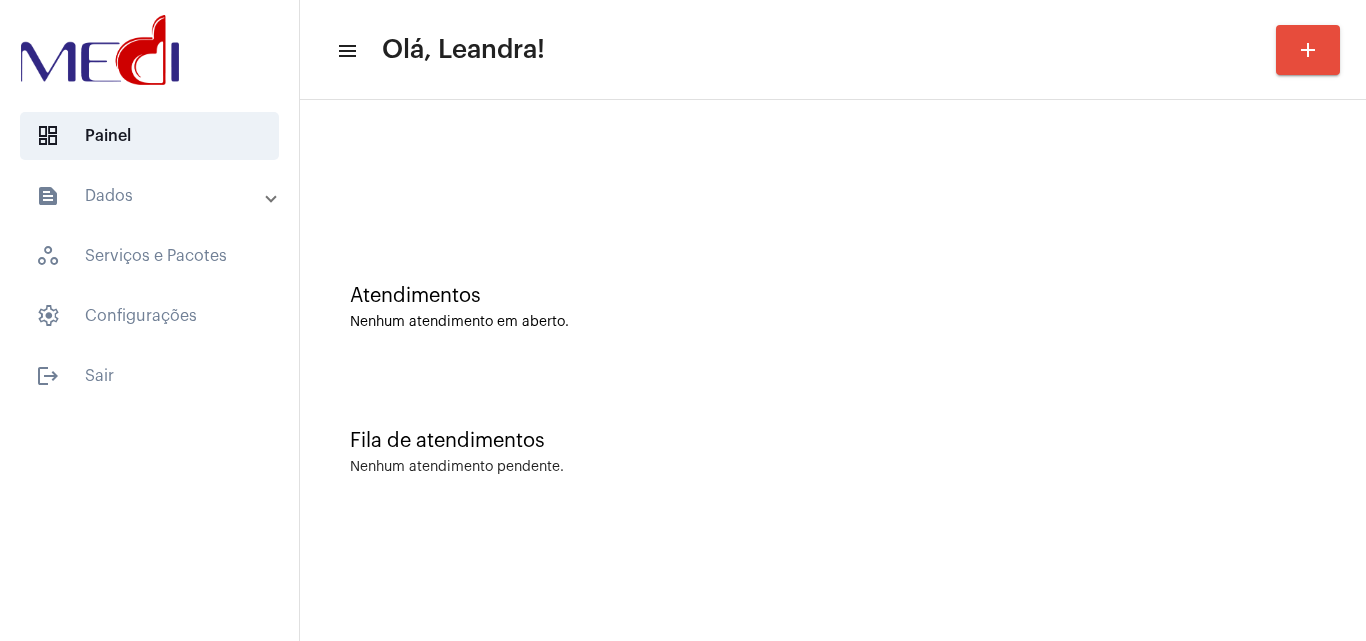 click on "Fila de atendimentos Nenhum atendimento pendente." 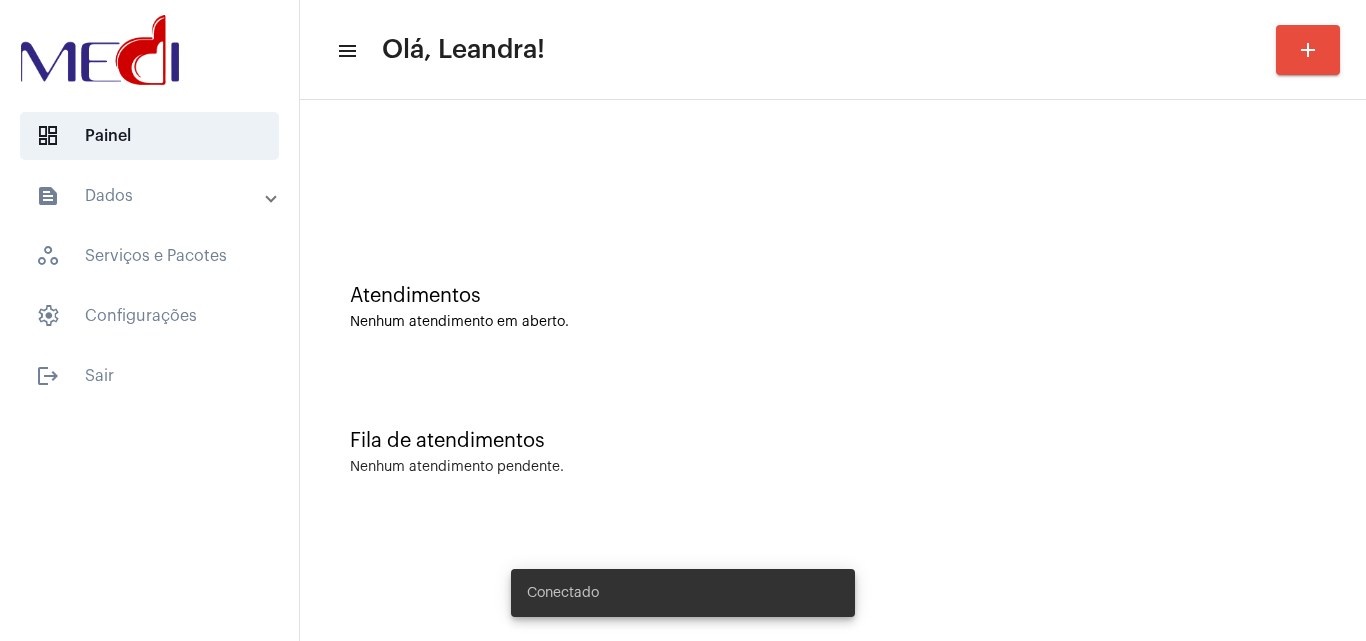 scroll, scrollTop: 0, scrollLeft: 0, axis: both 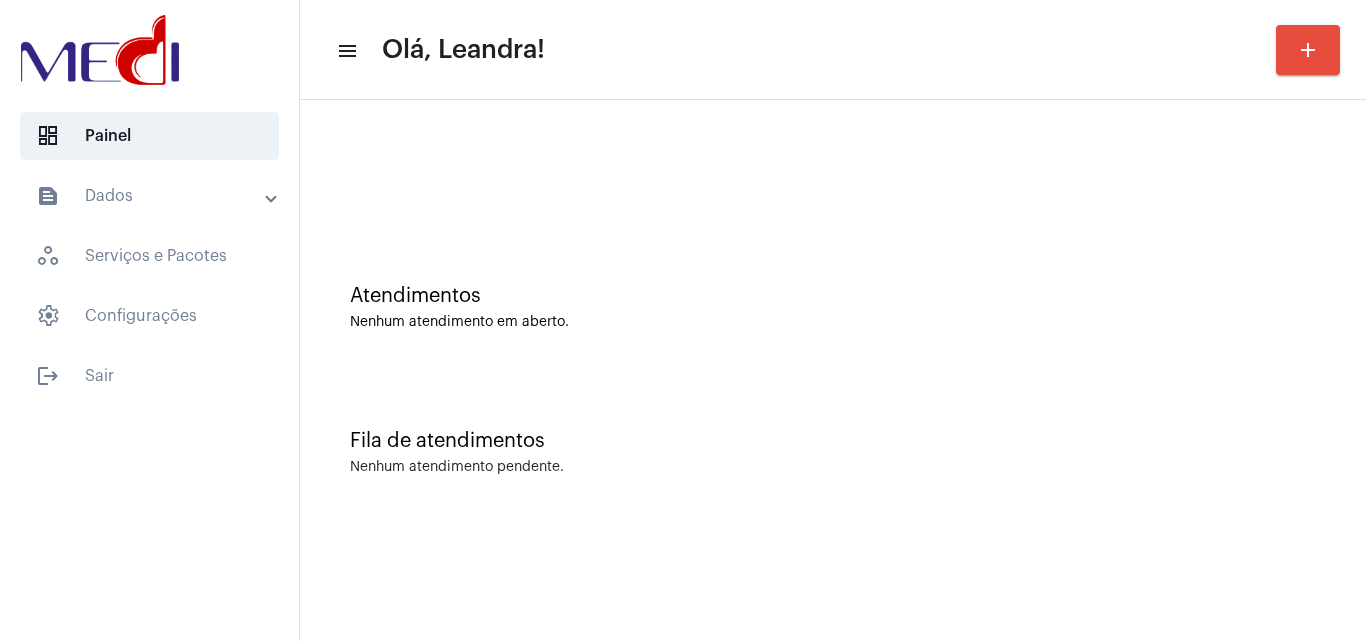 click on "Fila de atendimentos Nenhum atendimento pendente." 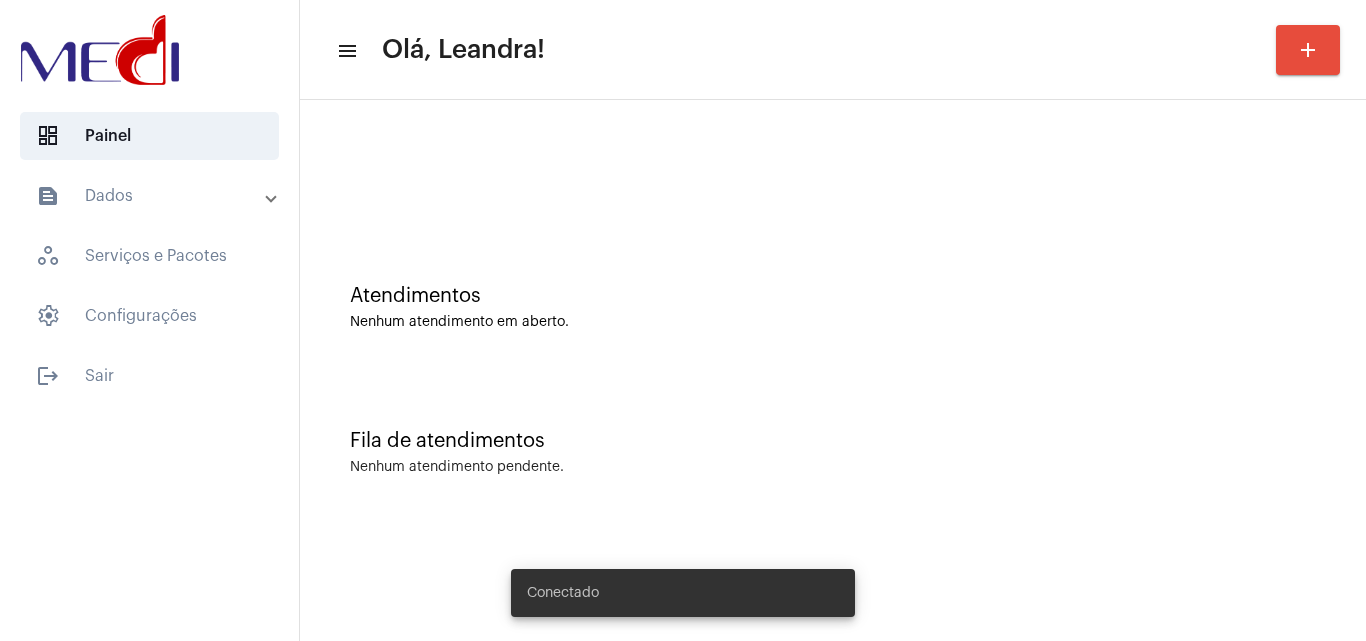 scroll, scrollTop: 0, scrollLeft: 0, axis: both 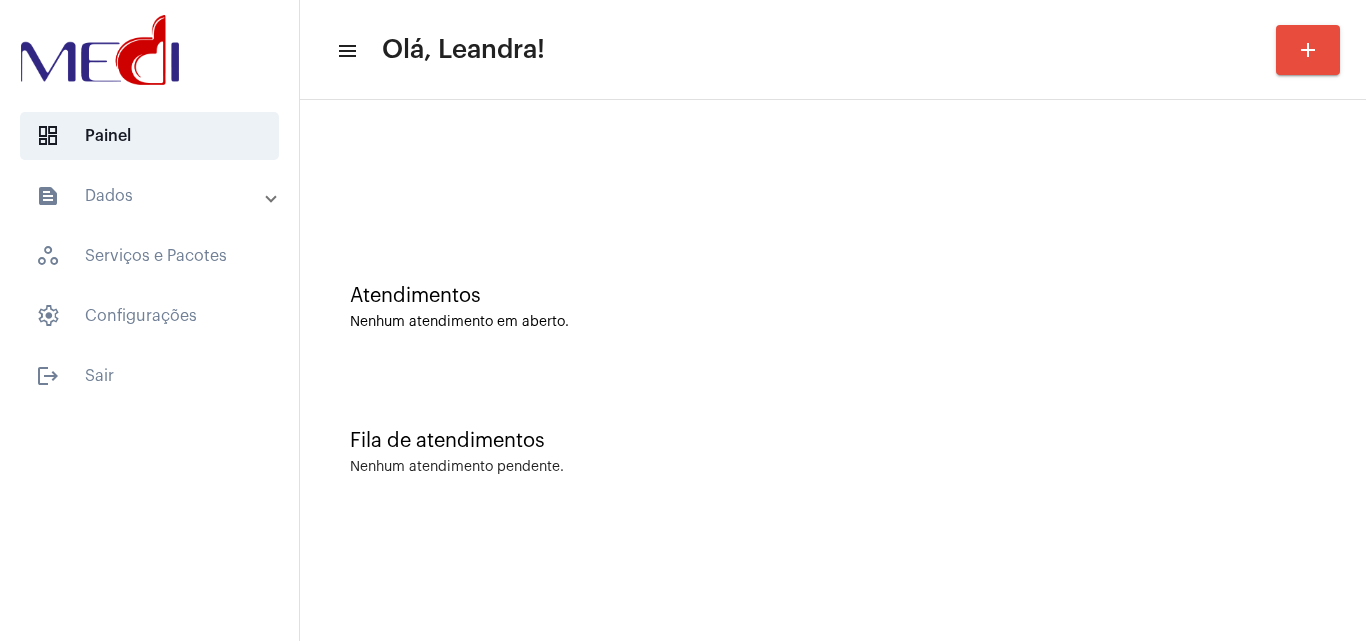 click on "Atendimentos" 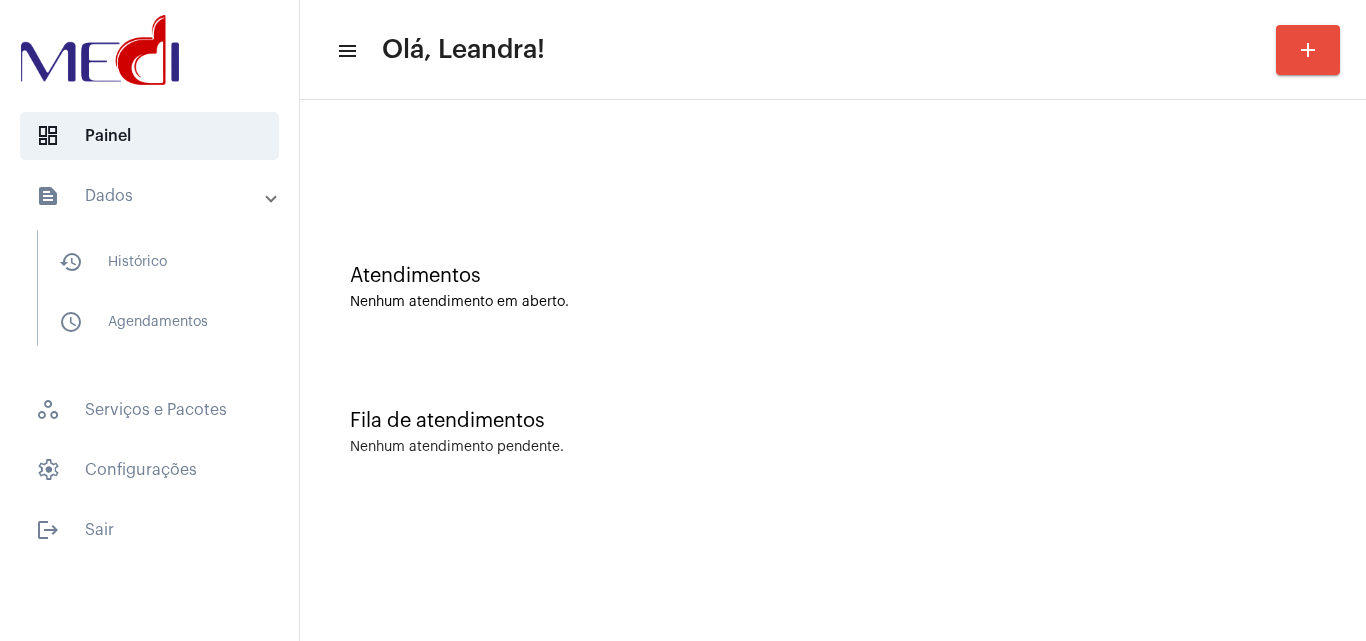 scroll, scrollTop: 0, scrollLeft: 0, axis: both 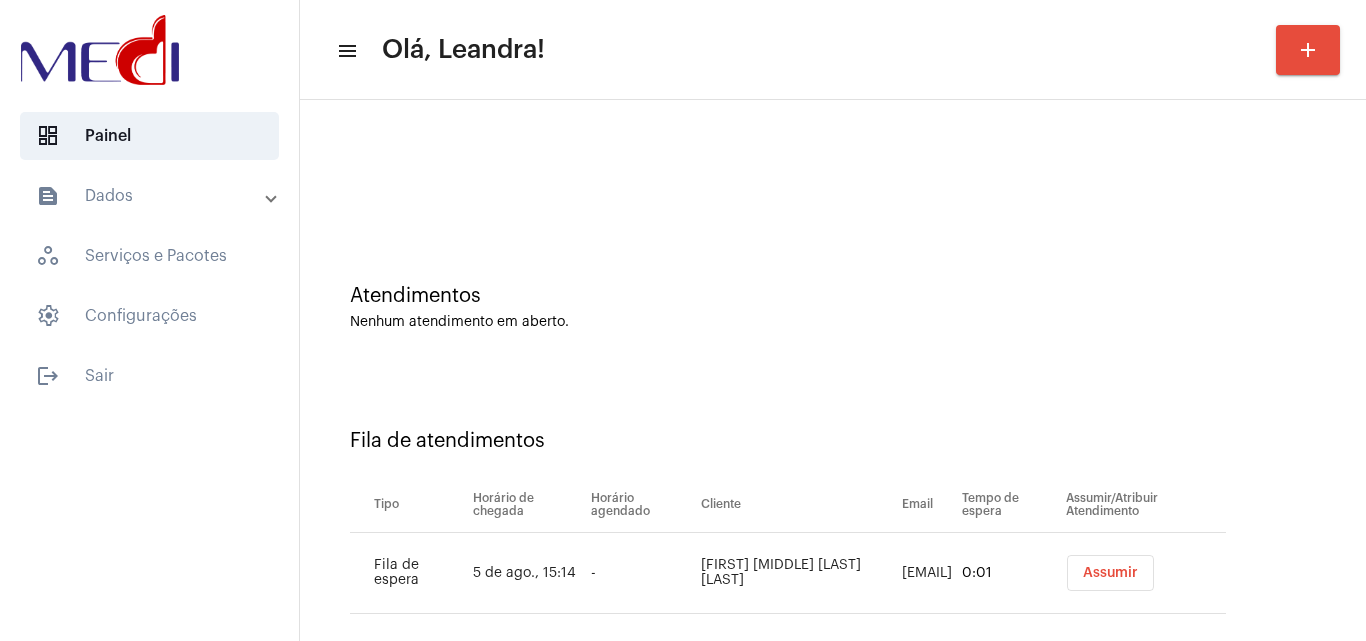 click on "Assumir" at bounding box center [1110, 573] 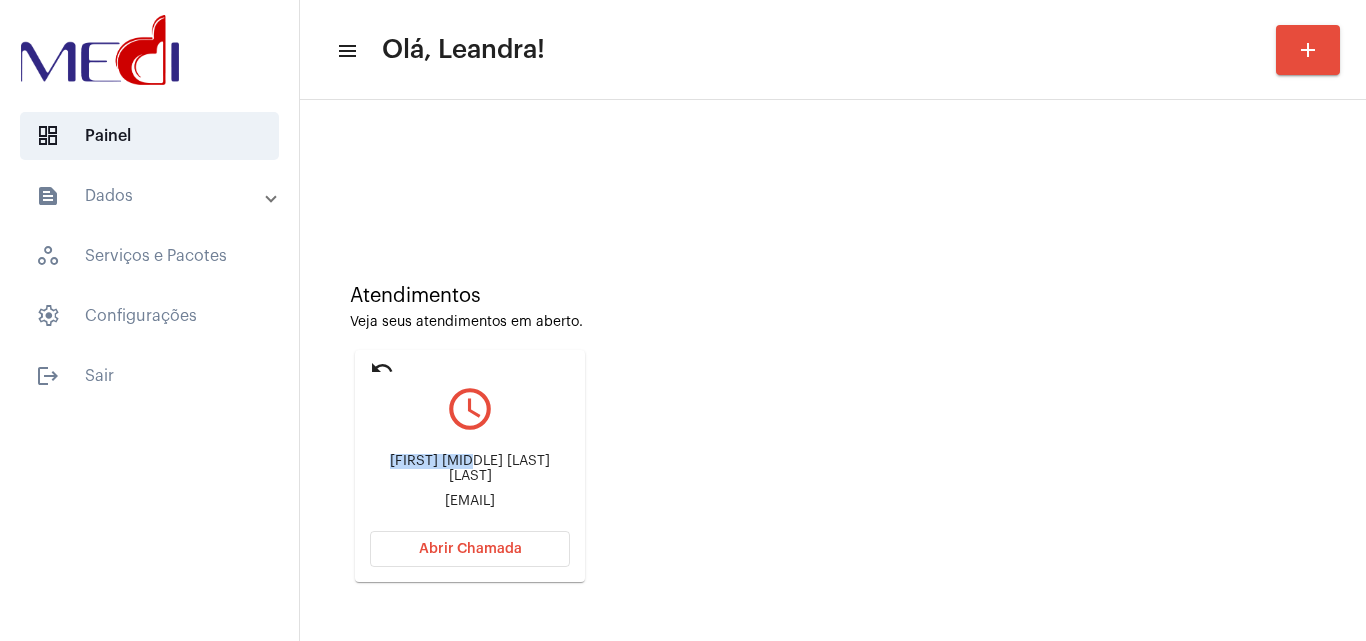 drag, startPoint x: 381, startPoint y: 458, endPoint x: 476, endPoint y: 461, distance: 95.047356 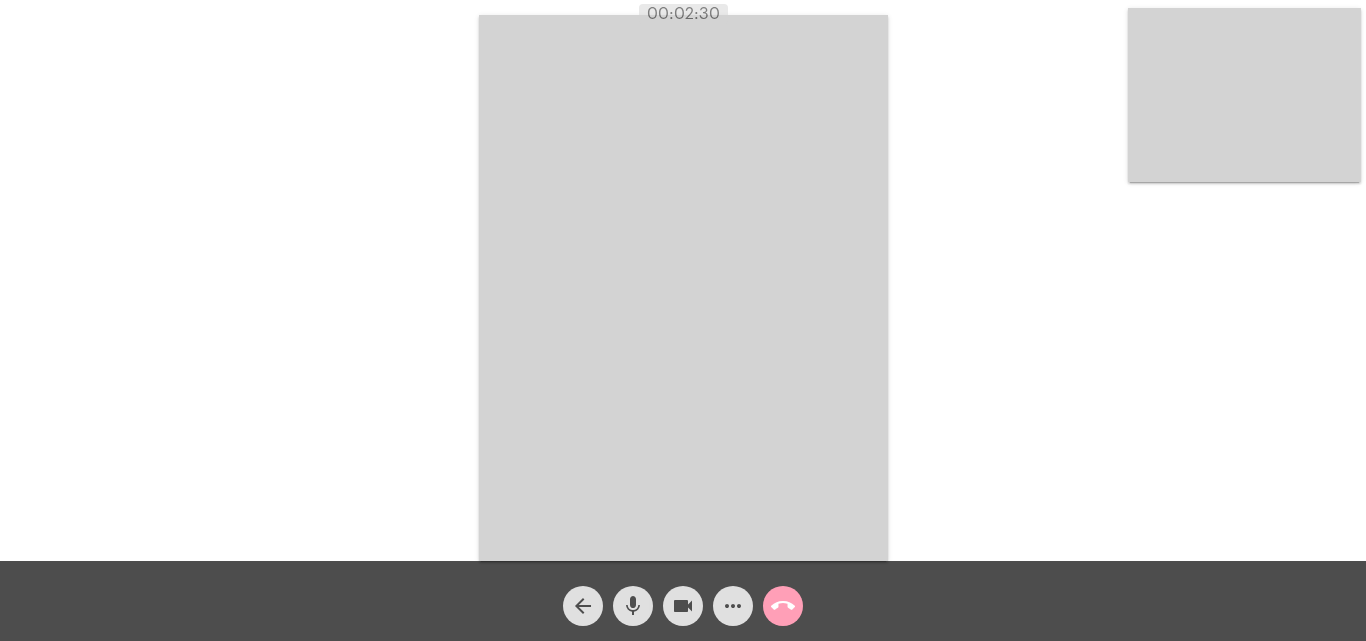 click on "call_end" 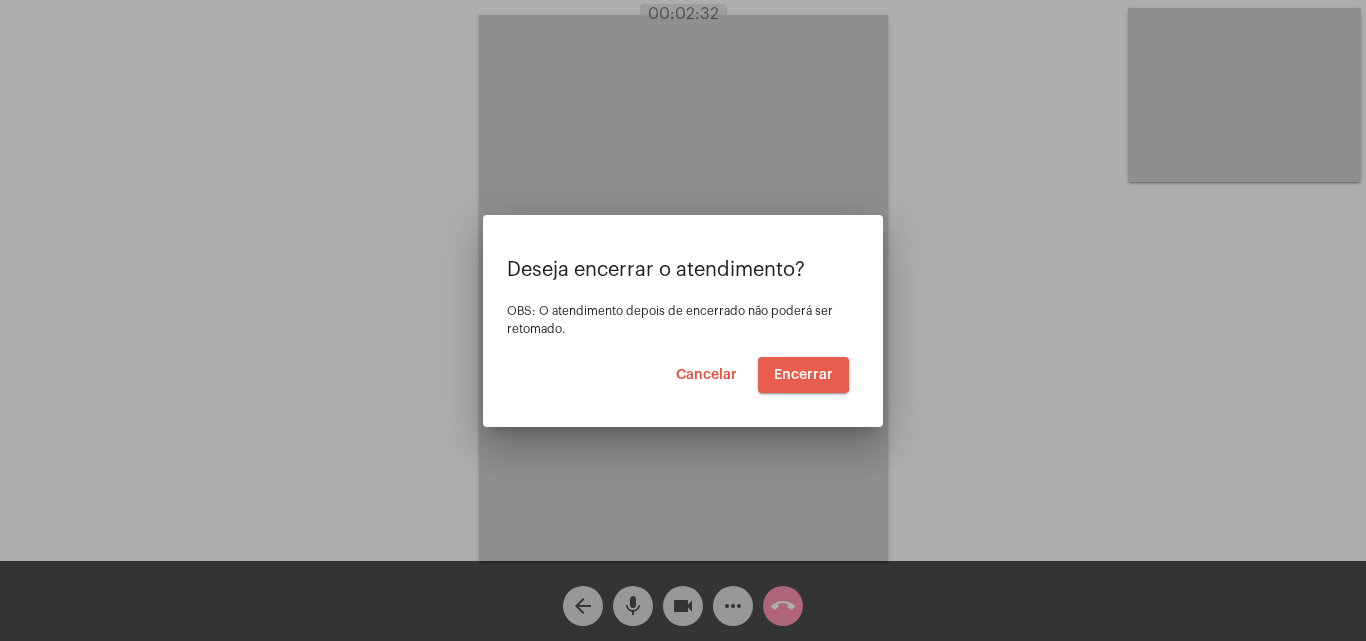 click on "Encerrar" at bounding box center (803, 375) 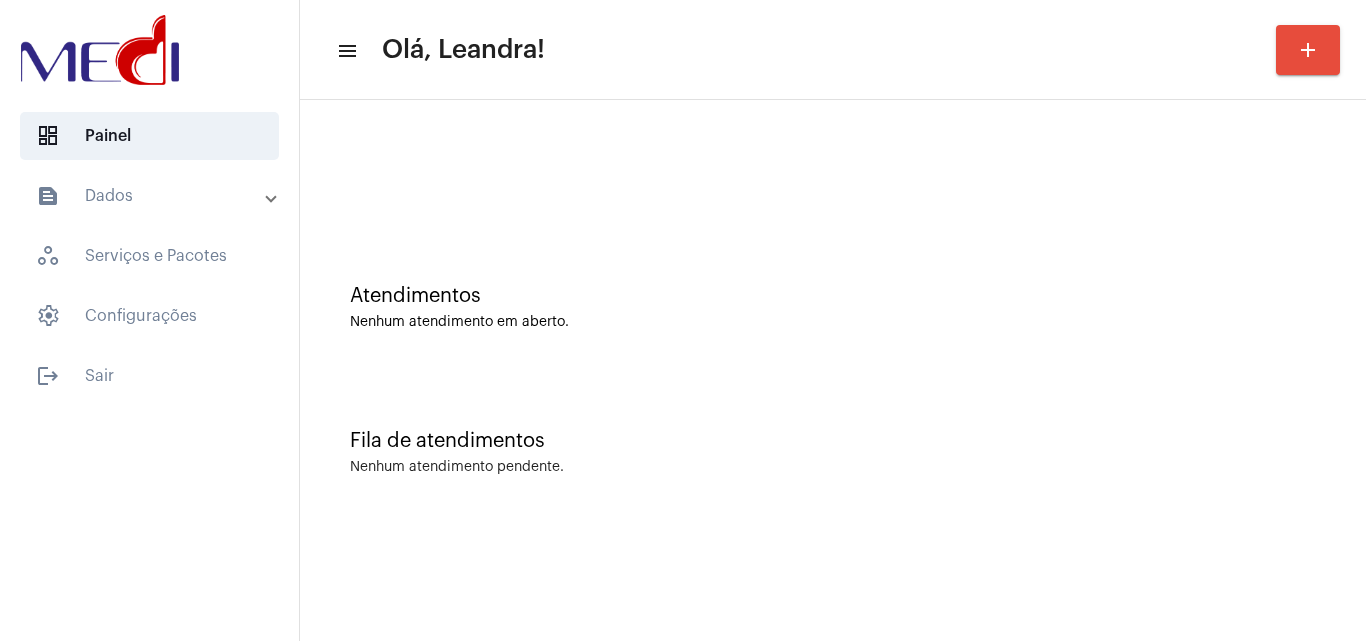 click on "Fila de atendimentos Nenhum atendimento pendente." 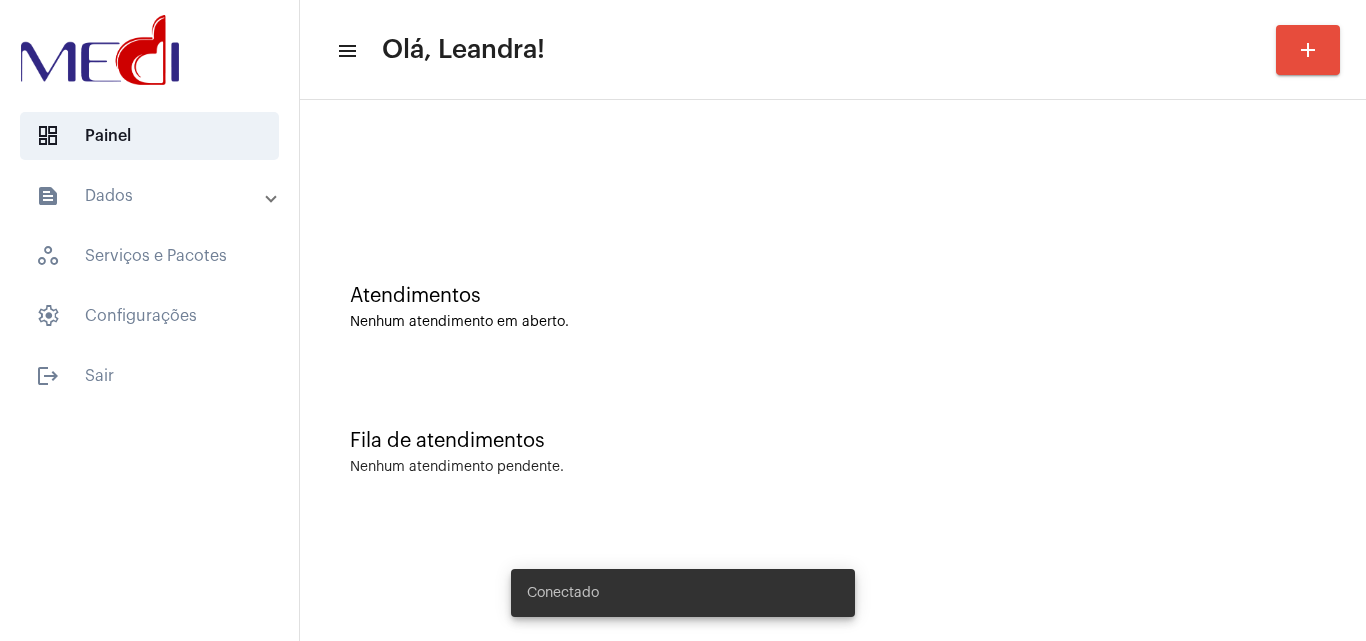scroll, scrollTop: 0, scrollLeft: 0, axis: both 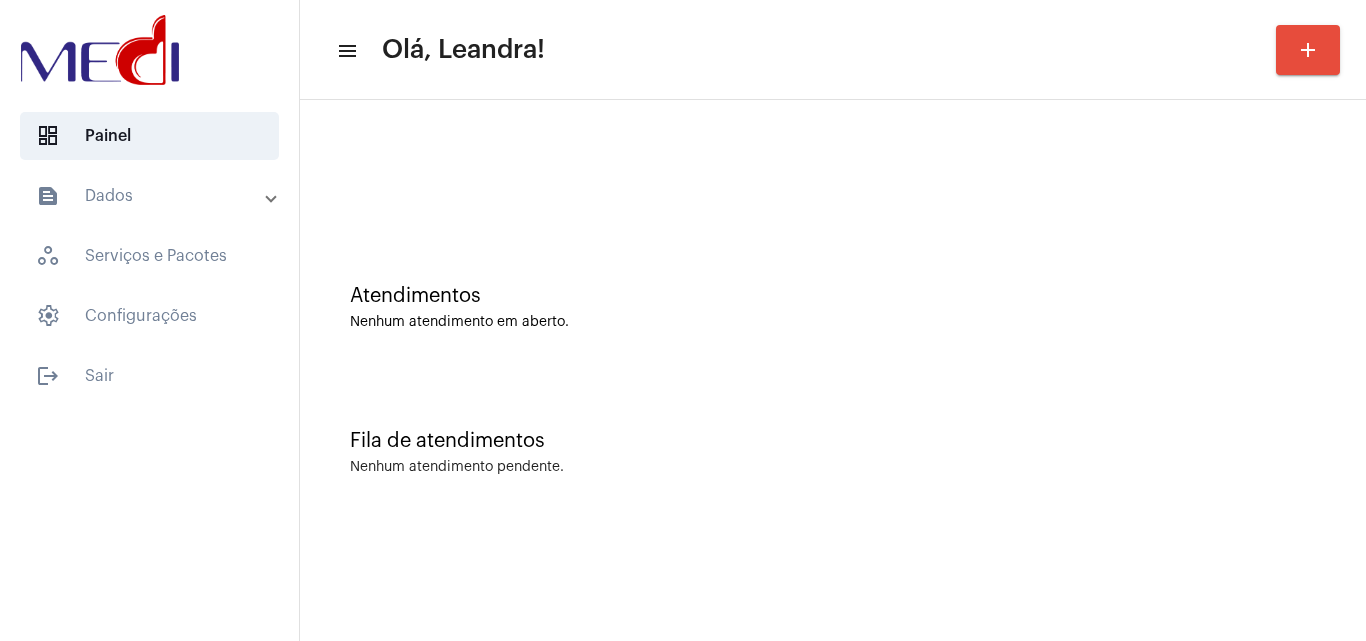click on "Atendimentos" 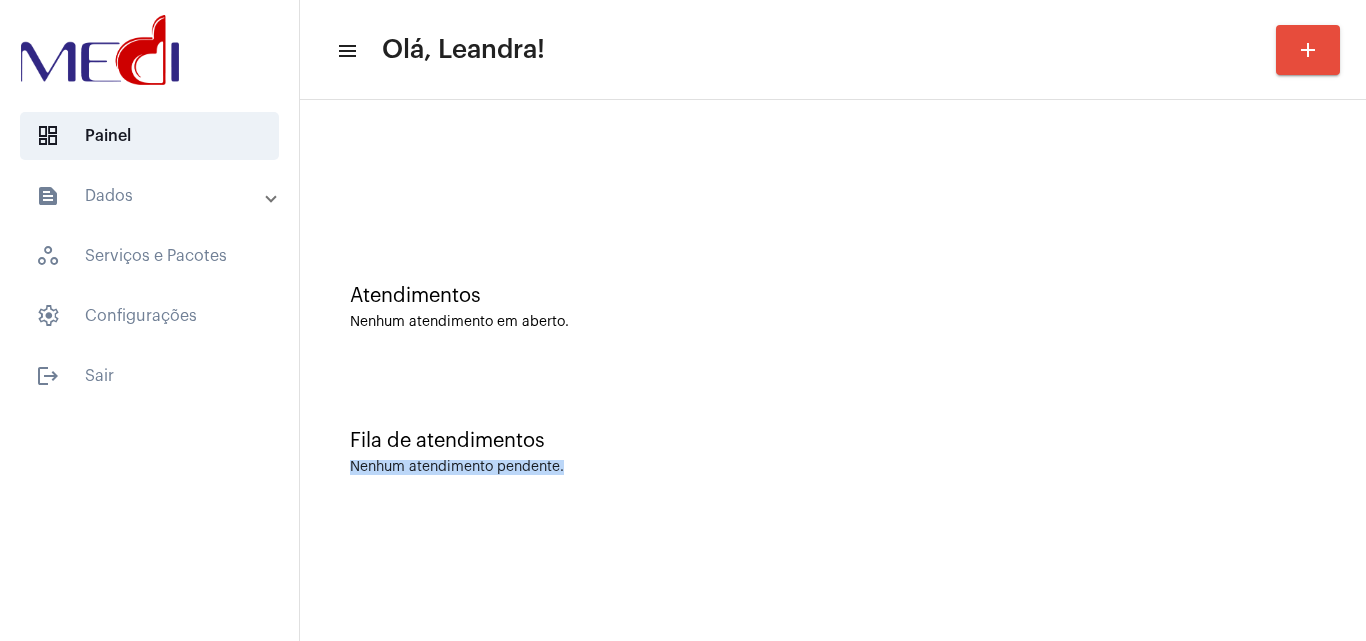 click on "Fila de atendimentos Nenhum atendimento pendente." 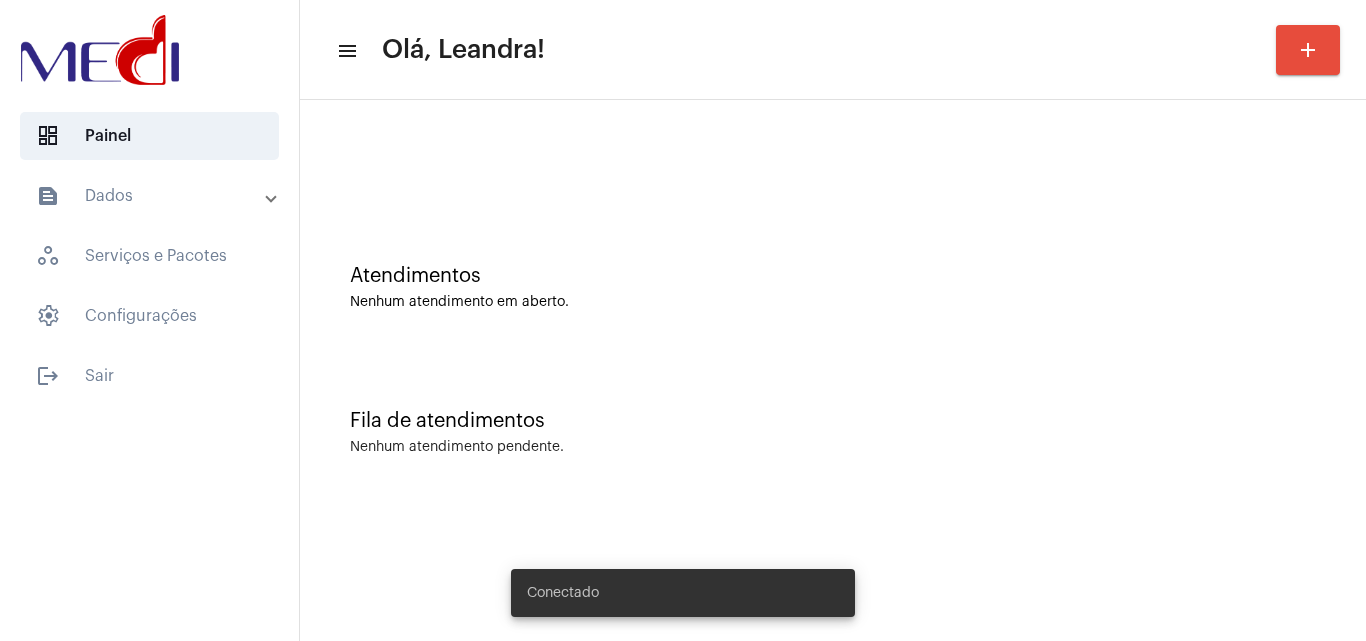 scroll, scrollTop: 0, scrollLeft: 0, axis: both 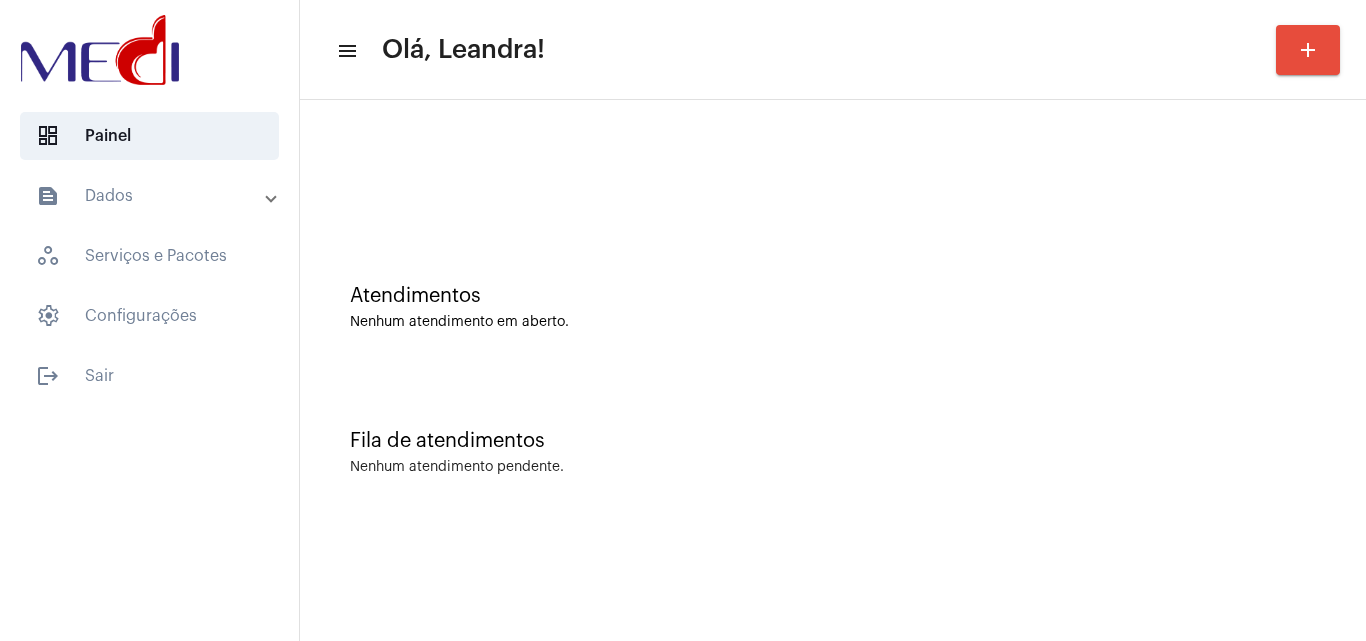 click on "Atendimentos" 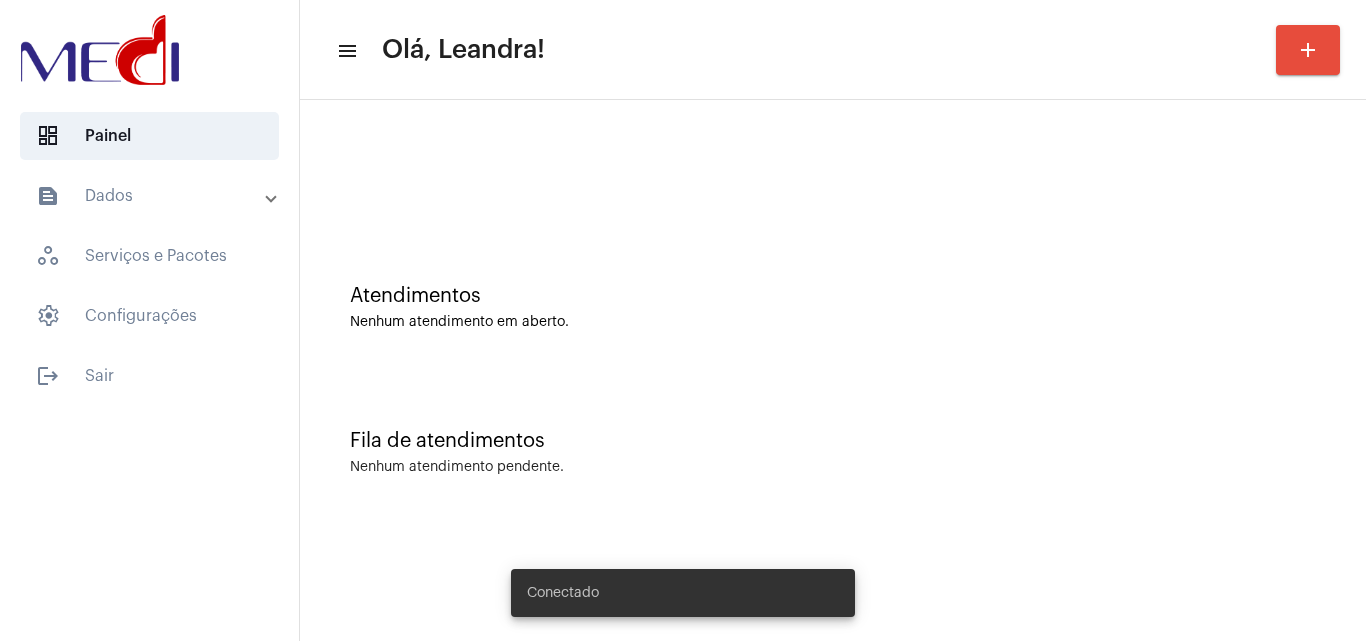 scroll, scrollTop: 0, scrollLeft: 0, axis: both 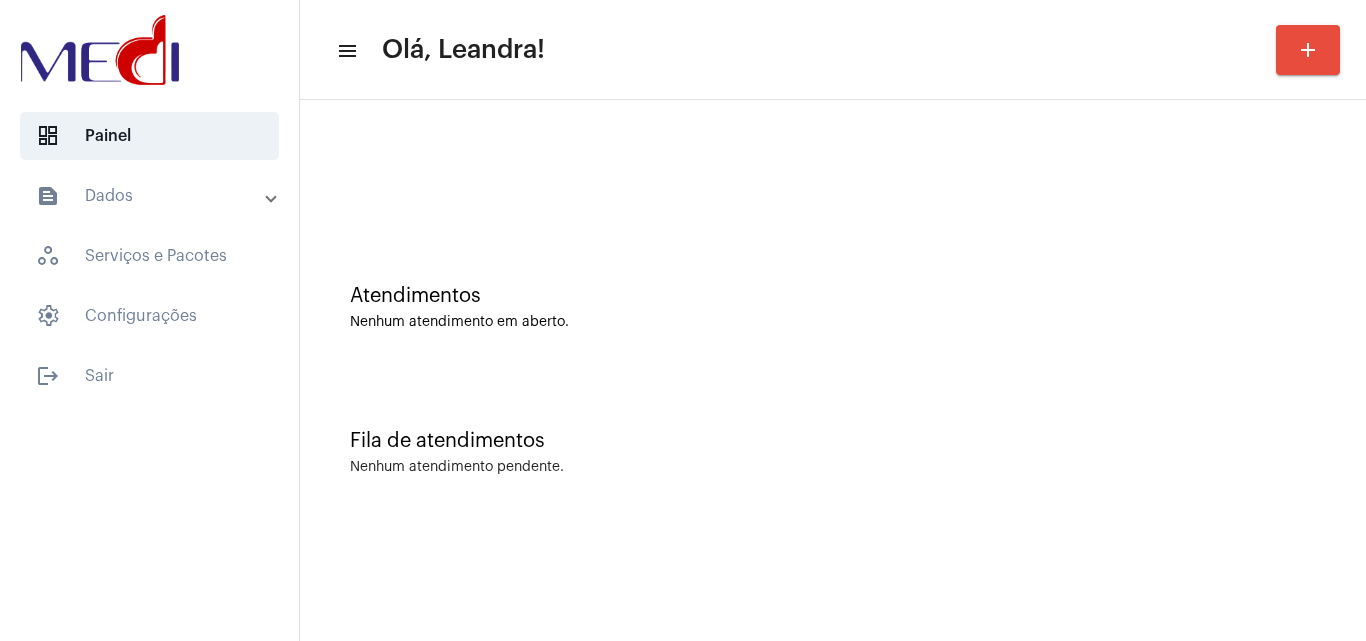 click on "Atendimentos Nenhum atendimento em aberto." 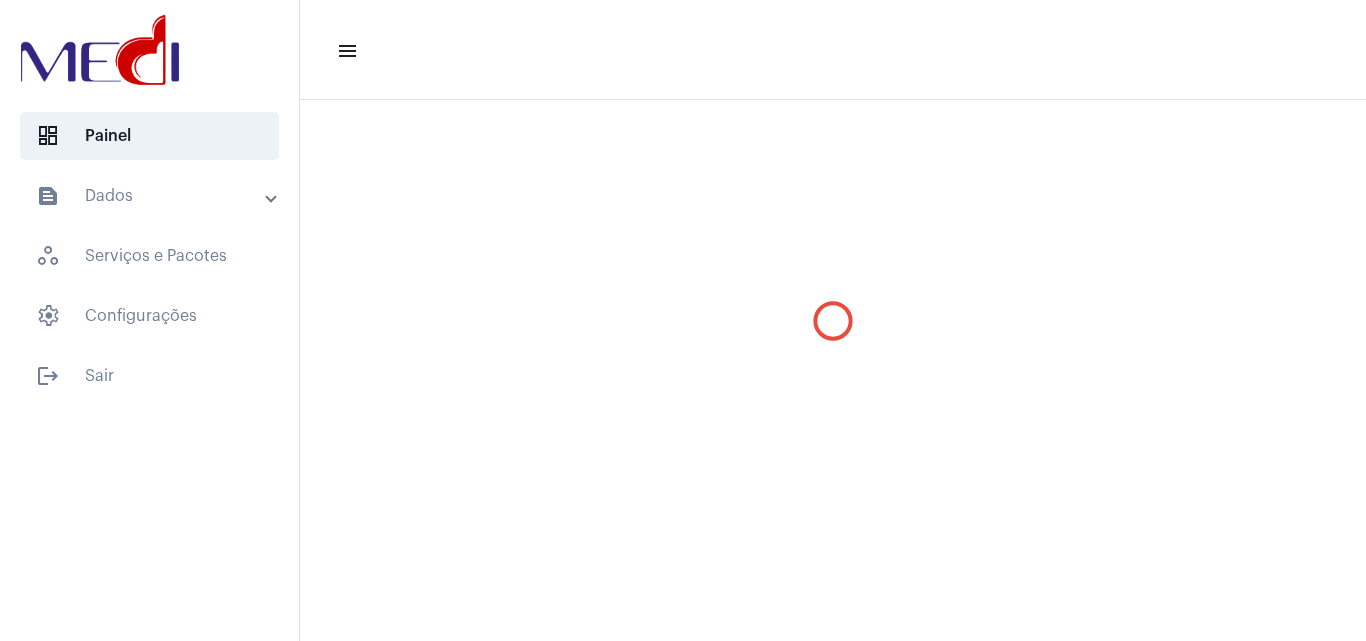 scroll, scrollTop: 0, scrollLeft: 0, axis: both 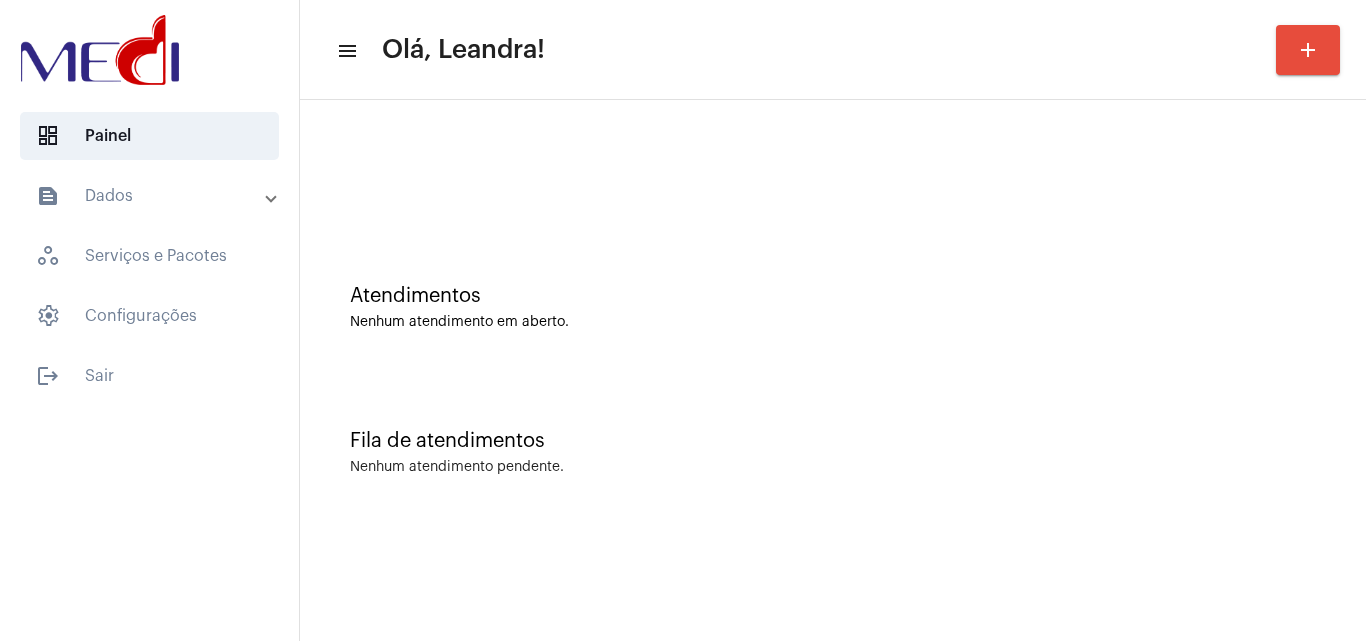 click 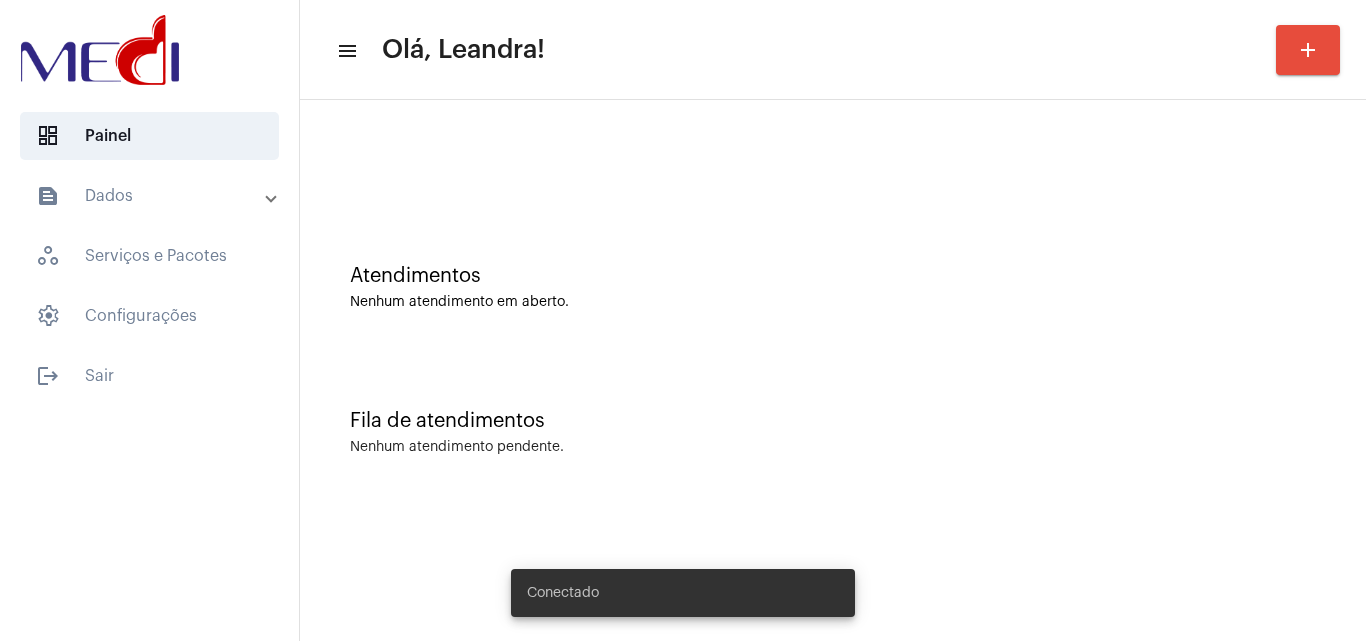 scroll, scrollTop: 0, scrollLeft: 0, axis: both 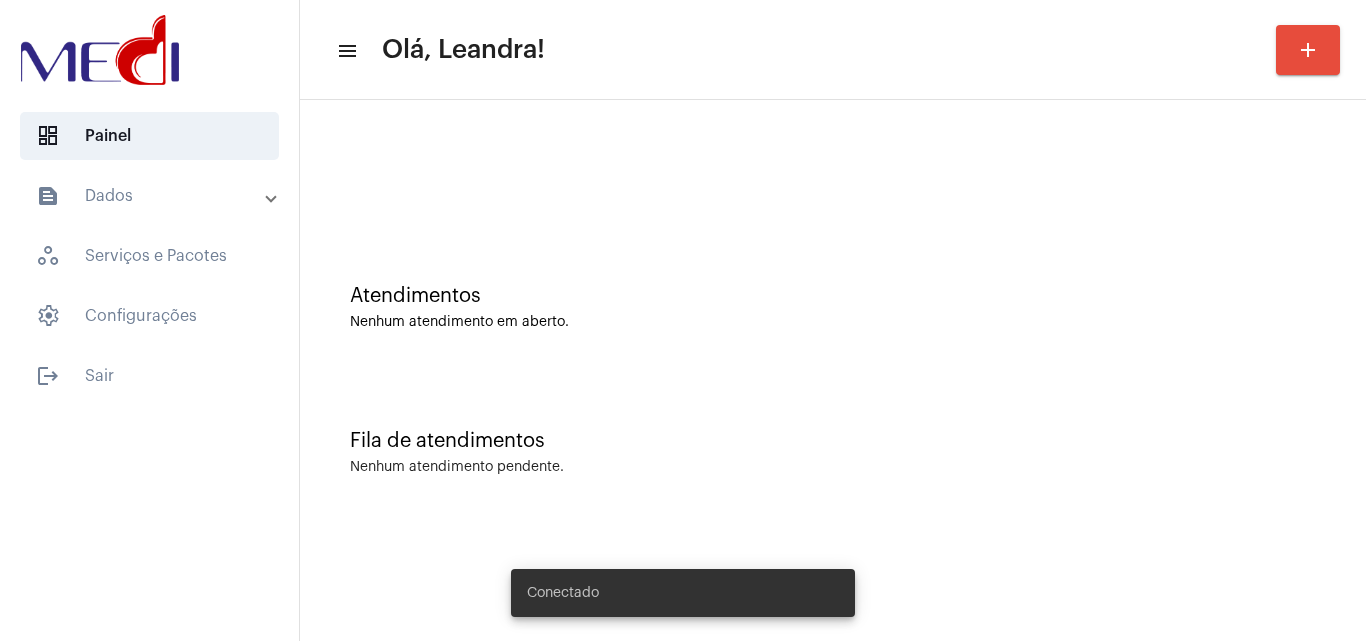 drag, startPoint x: 0, startPoint y: 0, endPoint x: 978, endPoint y: 276, distance: 1016.1988 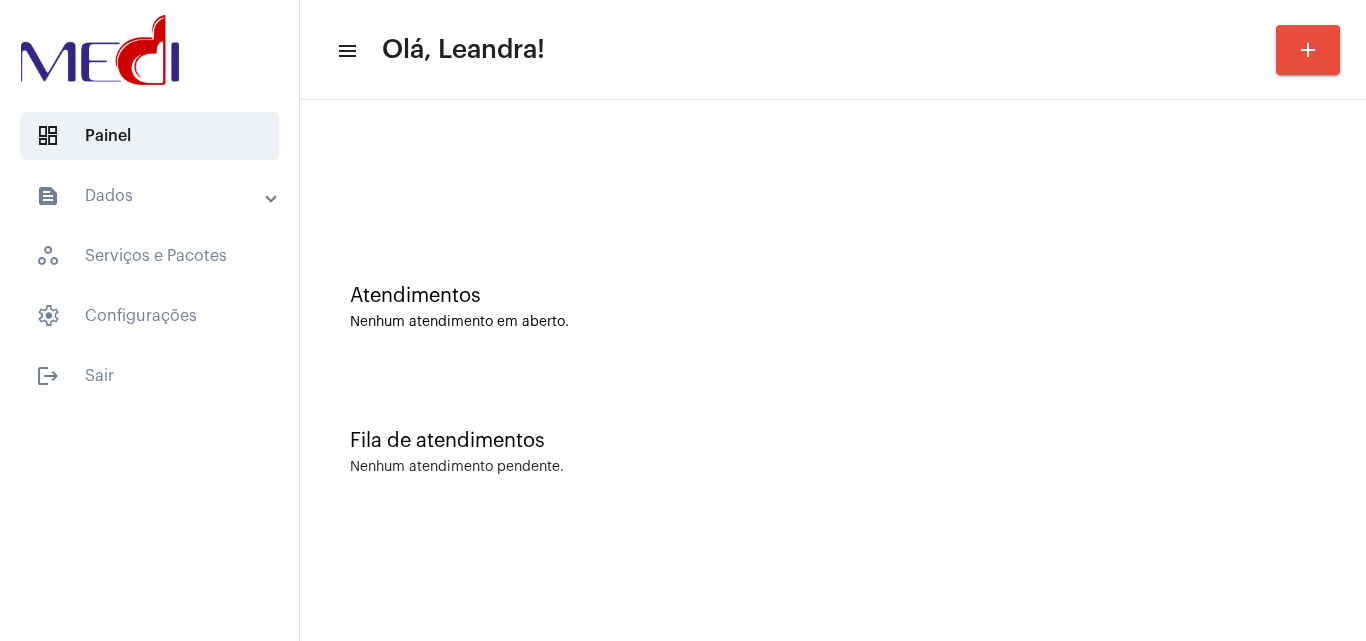 click on "Fila de atendimentos Nenhum atendimento pendente." 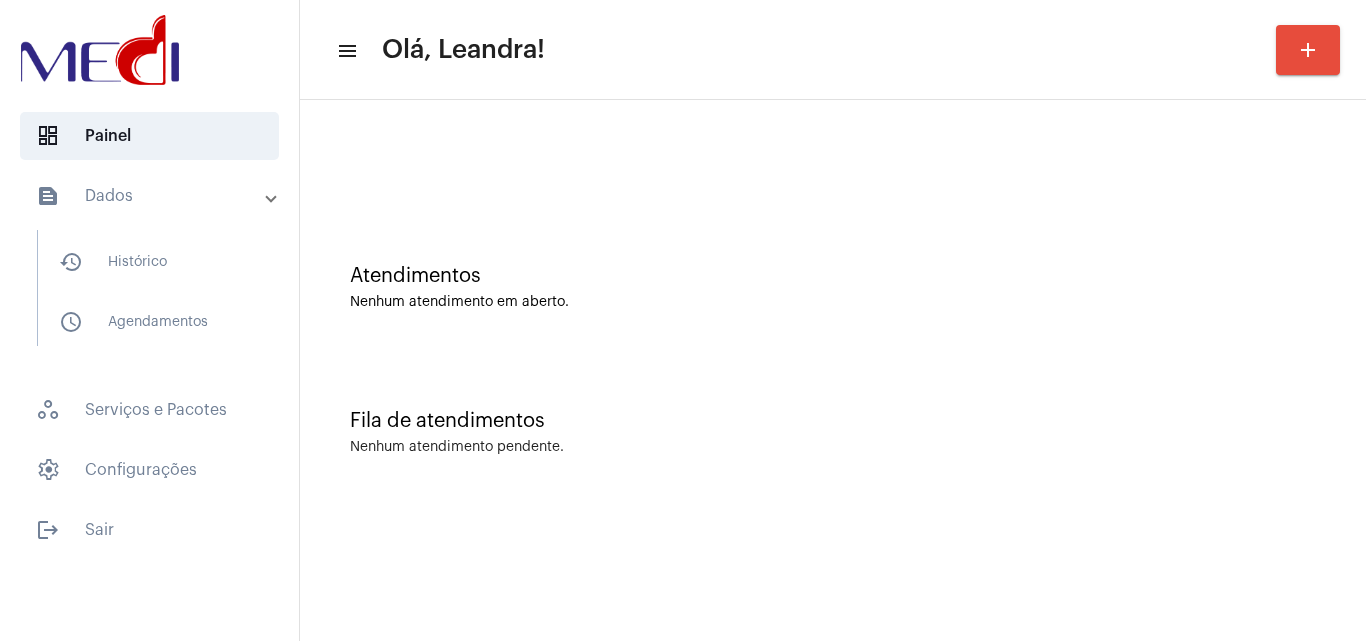 scroll, scrollTop: 0, scrollLeft: 0, axis: both 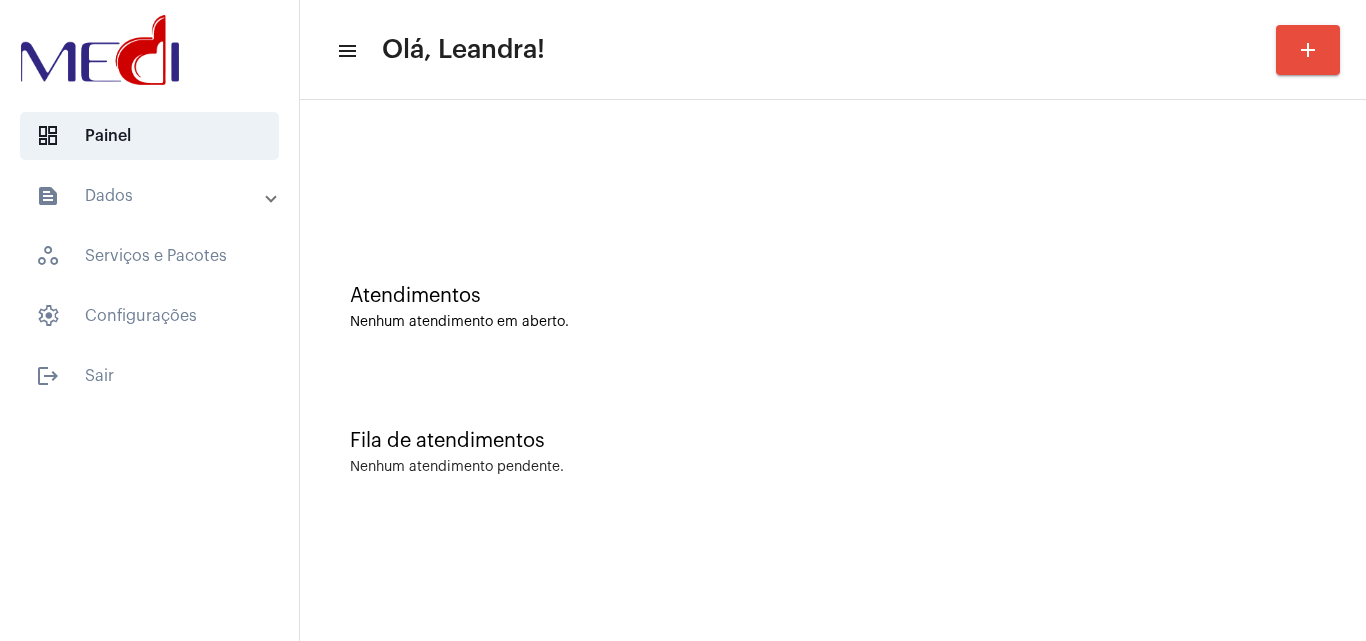 click on "Atendimentos Nenhum atendimento em aberto." 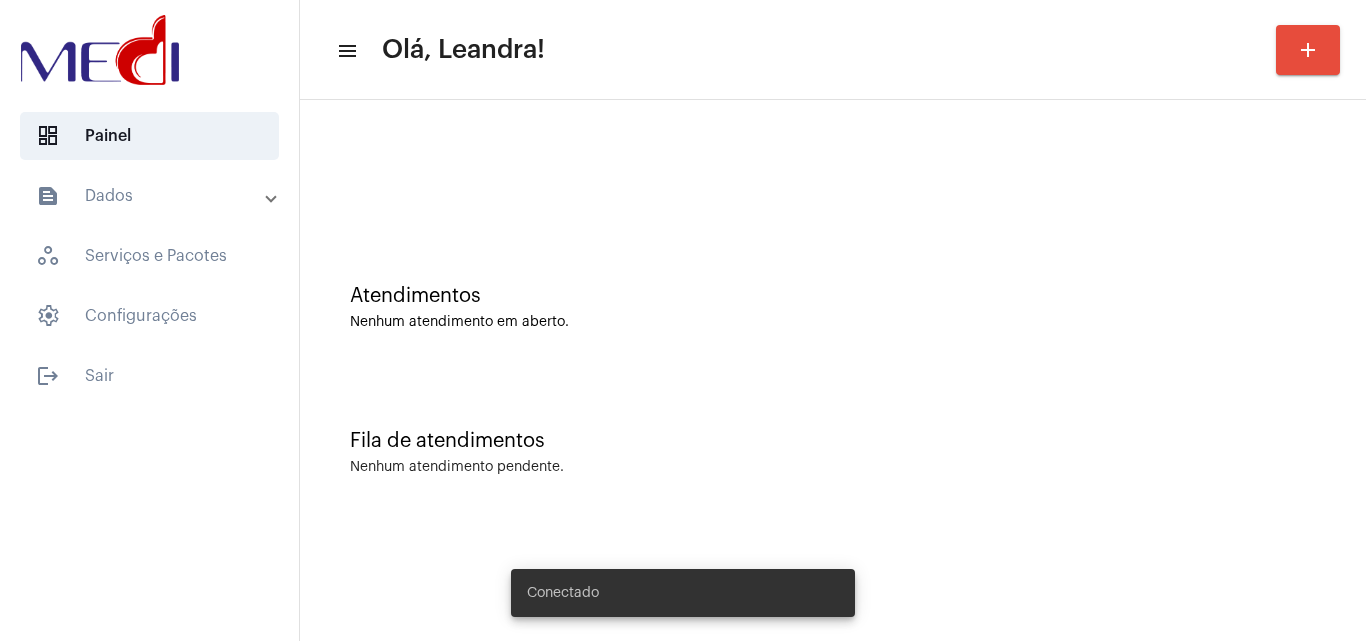 scroll, scrollTop: 0, scrollLeft: 0, axis: both 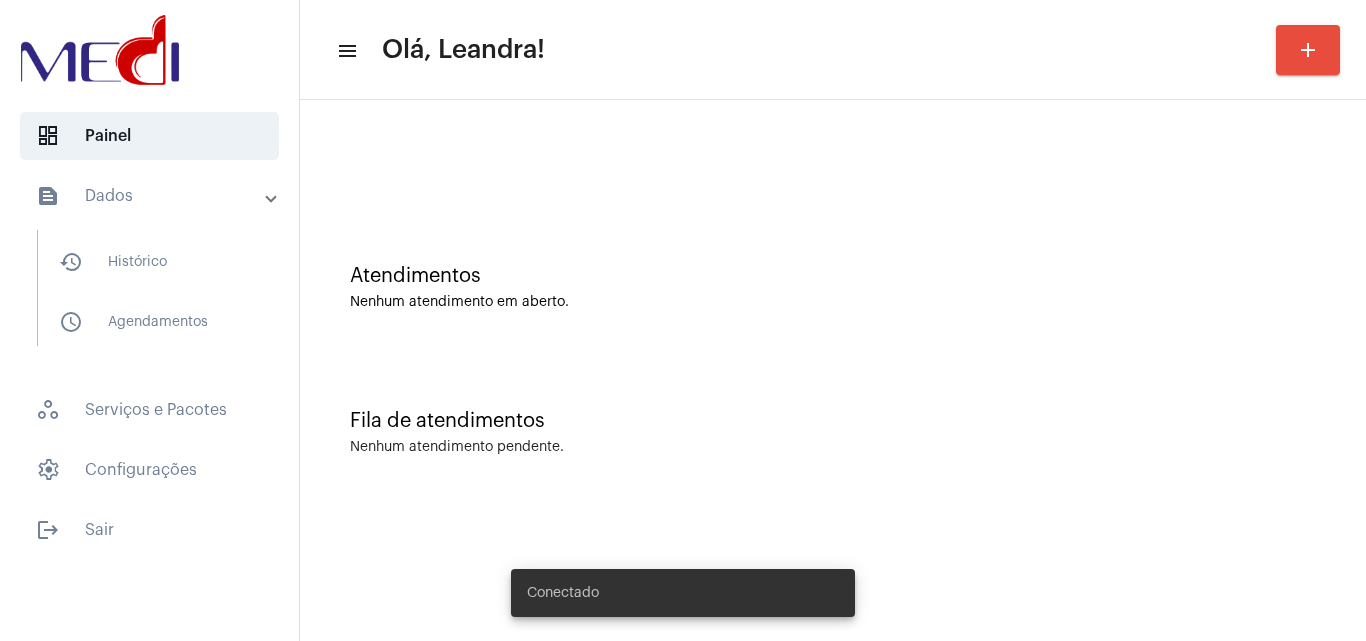 click on "Atendimentos Nenhum atendimento em aberto." 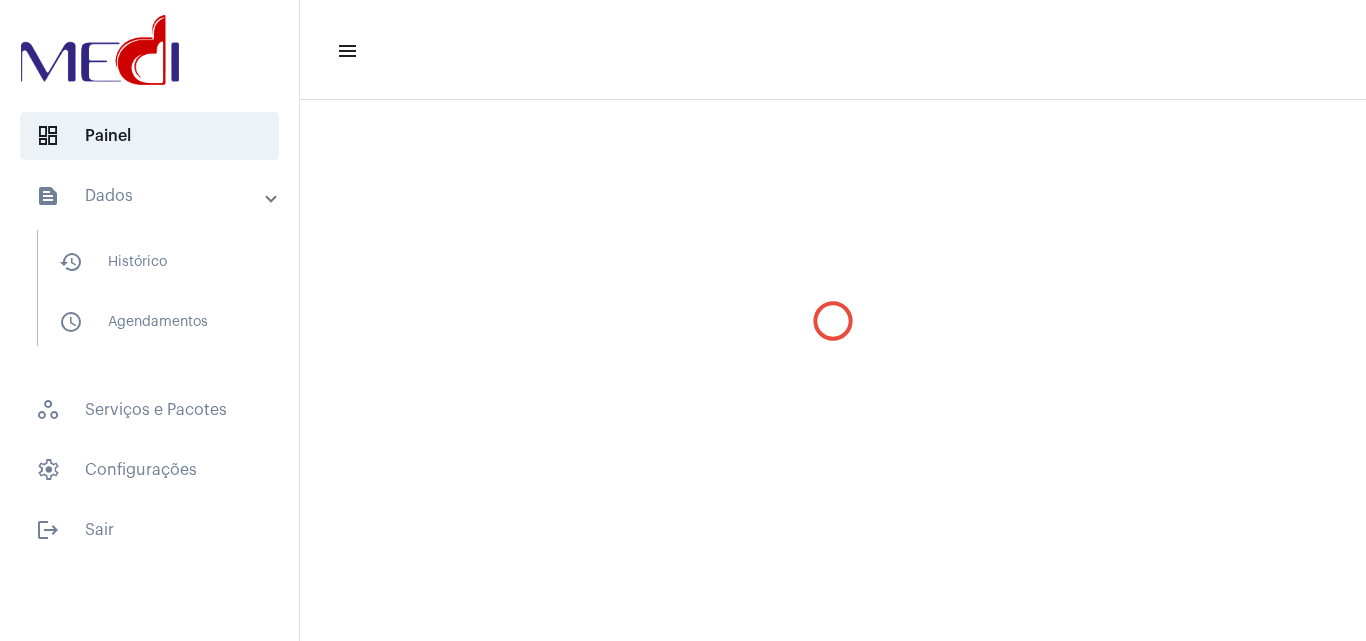 scroll, scrollTop: 0, scrollLeft: 0, axis: both 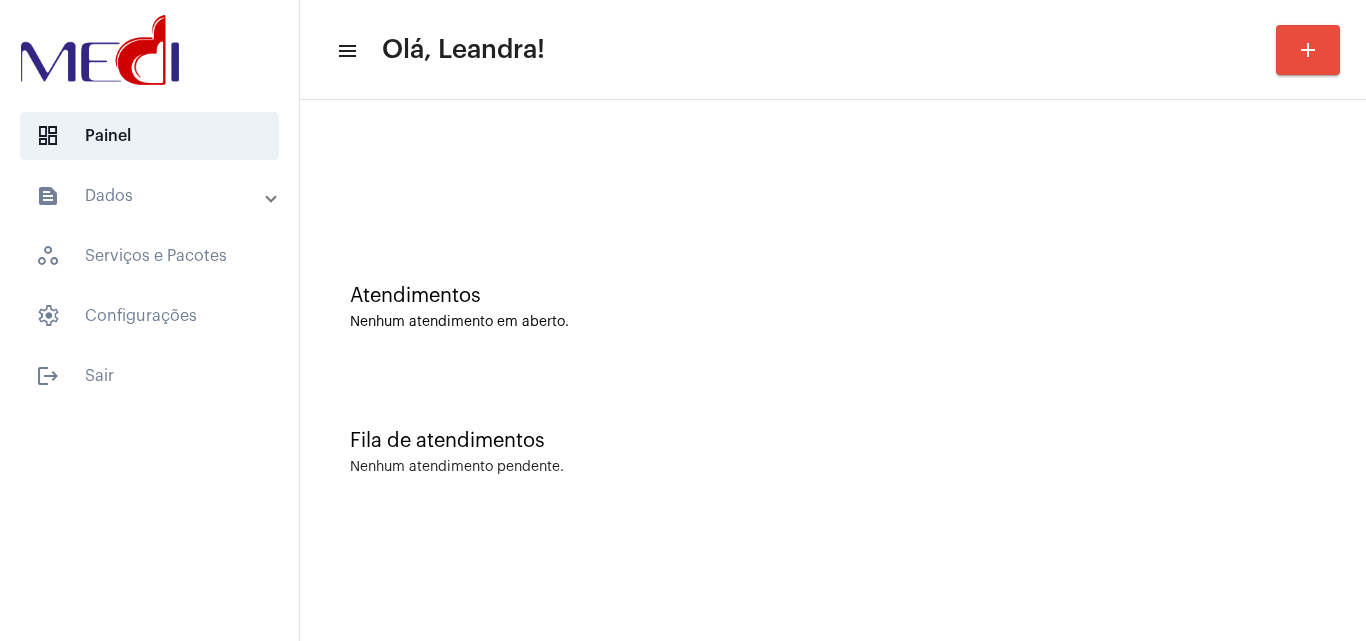 click on "Fila de atendimentos" 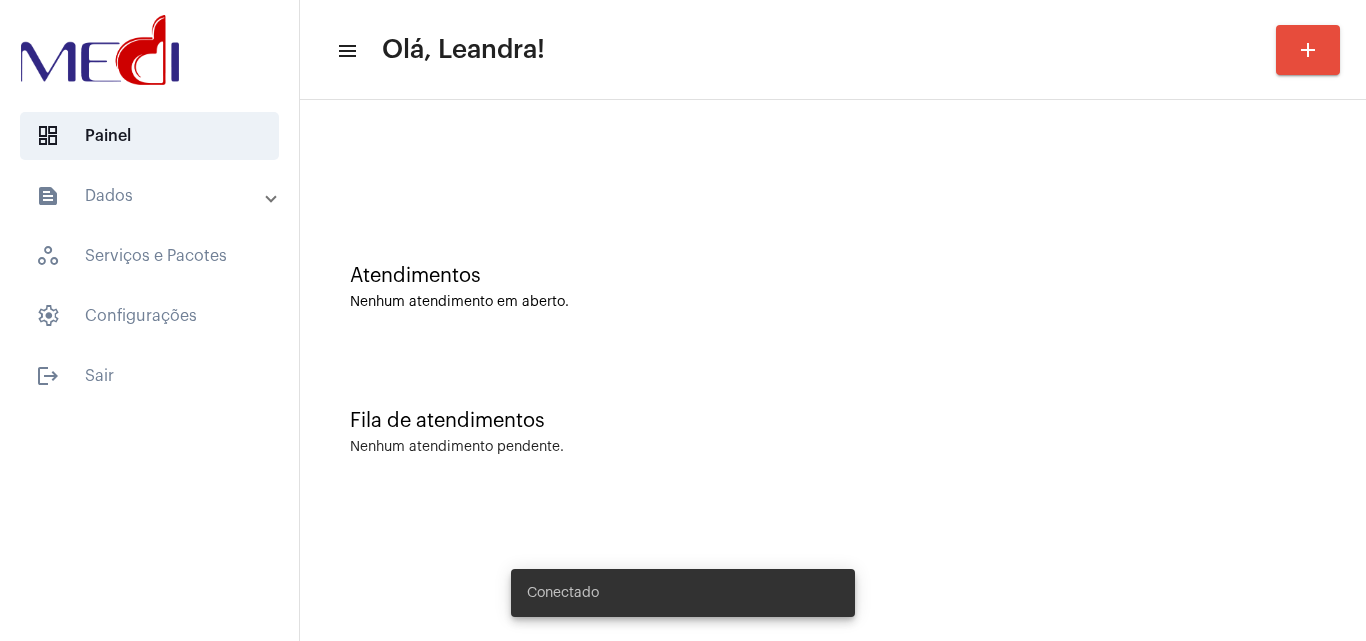 scroll, scrollTop: 0, scrollLeft: 0, axis: both 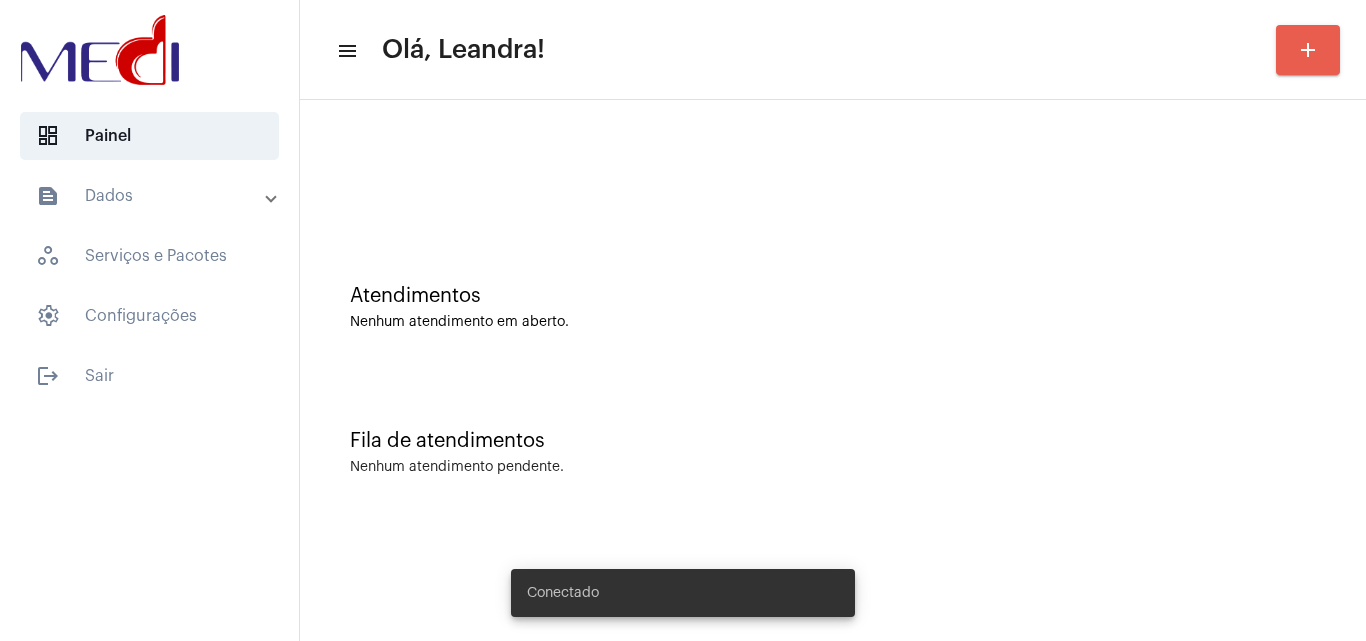 click on "add" 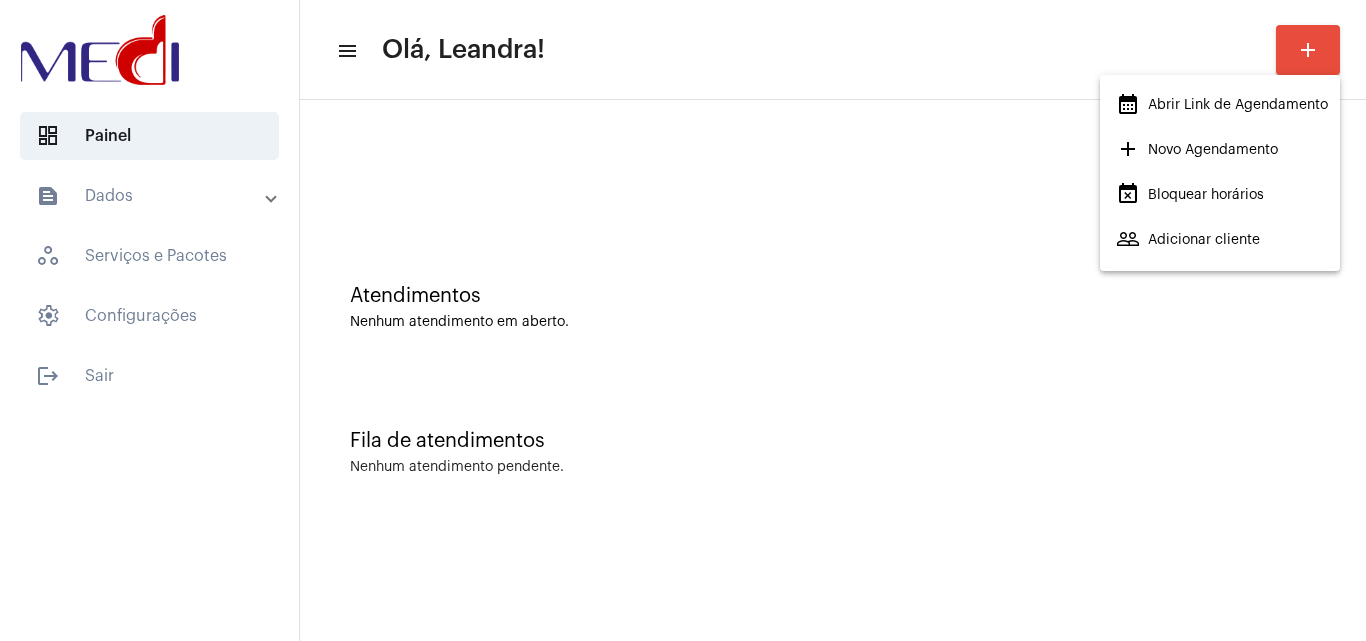click on "calendar_month_outlined Abrir Link de Agendamento" at bounding box center [1222, 105] 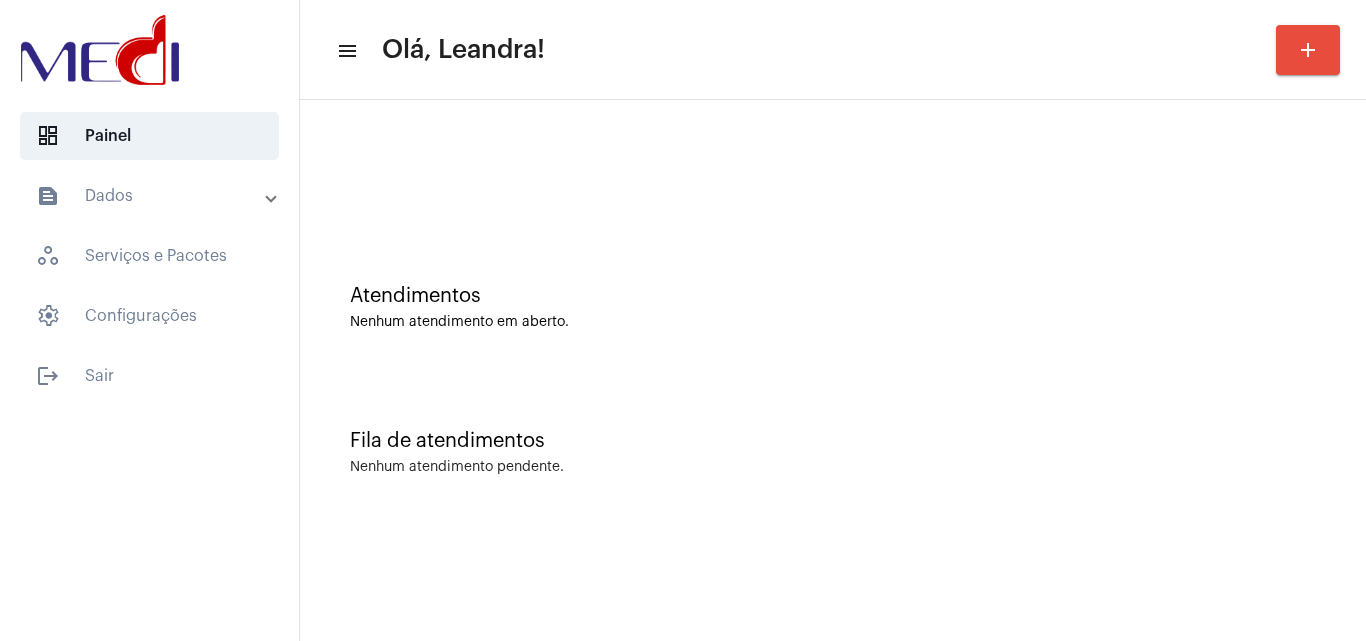 click on "Atendimentos Nenhum atendimento em aberto." 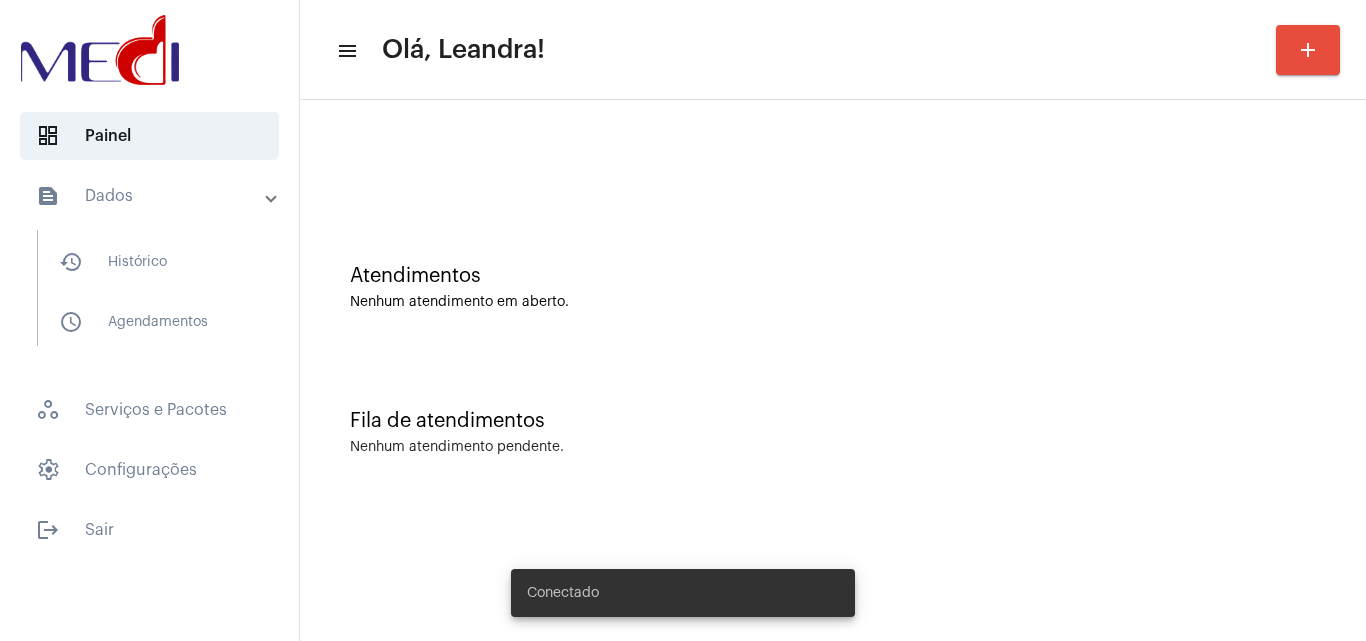scroll, scrollTop: 0, scrollLeft: 0, axis: both 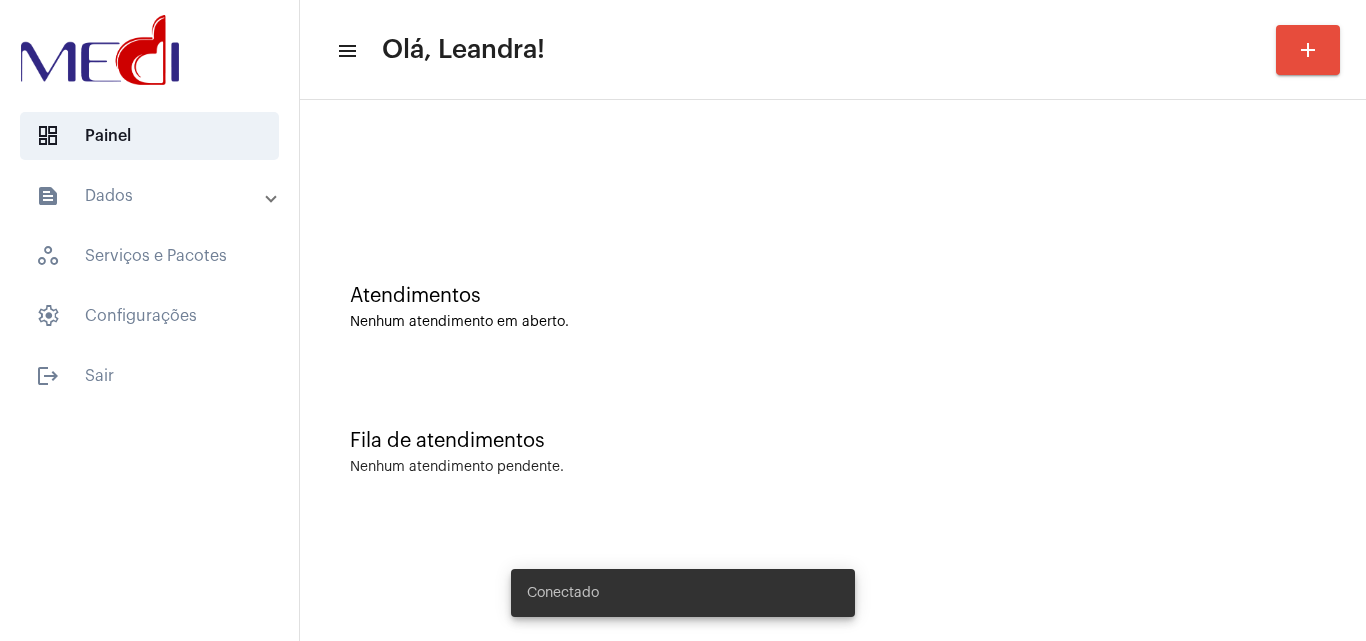 click on "Atendimentos Nenhum atendimento em aberto." 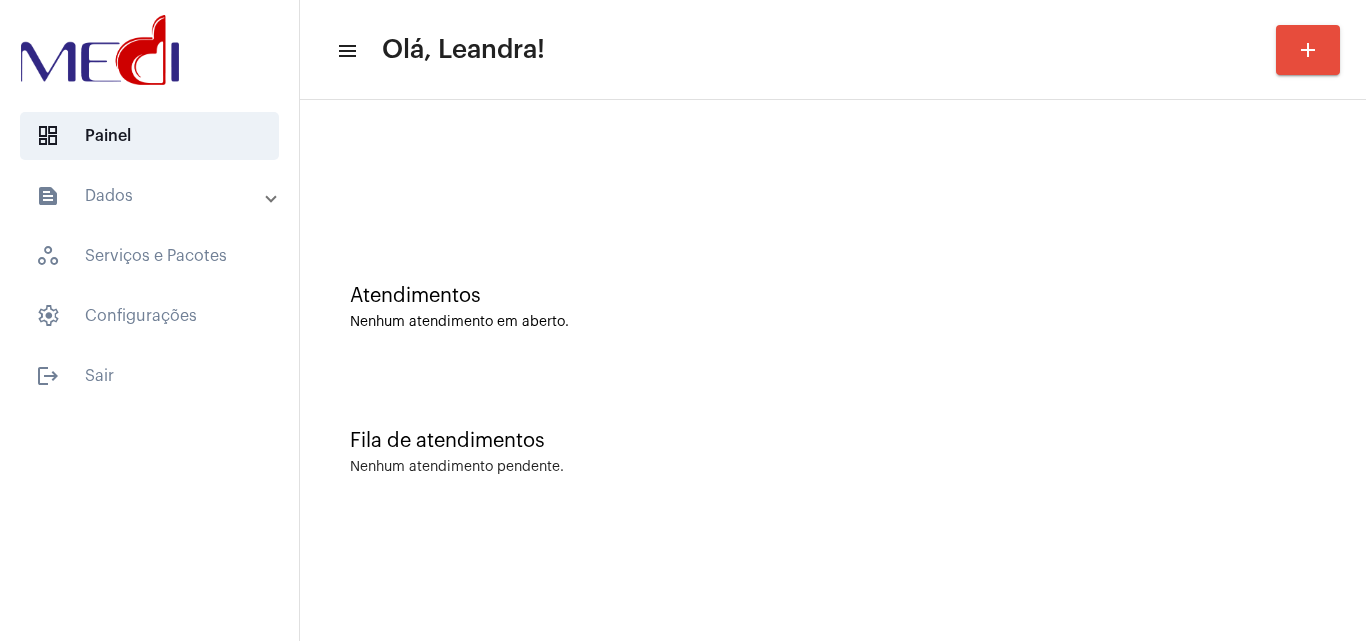 click on "Atendimentos Nenhum atendimento em aberto." 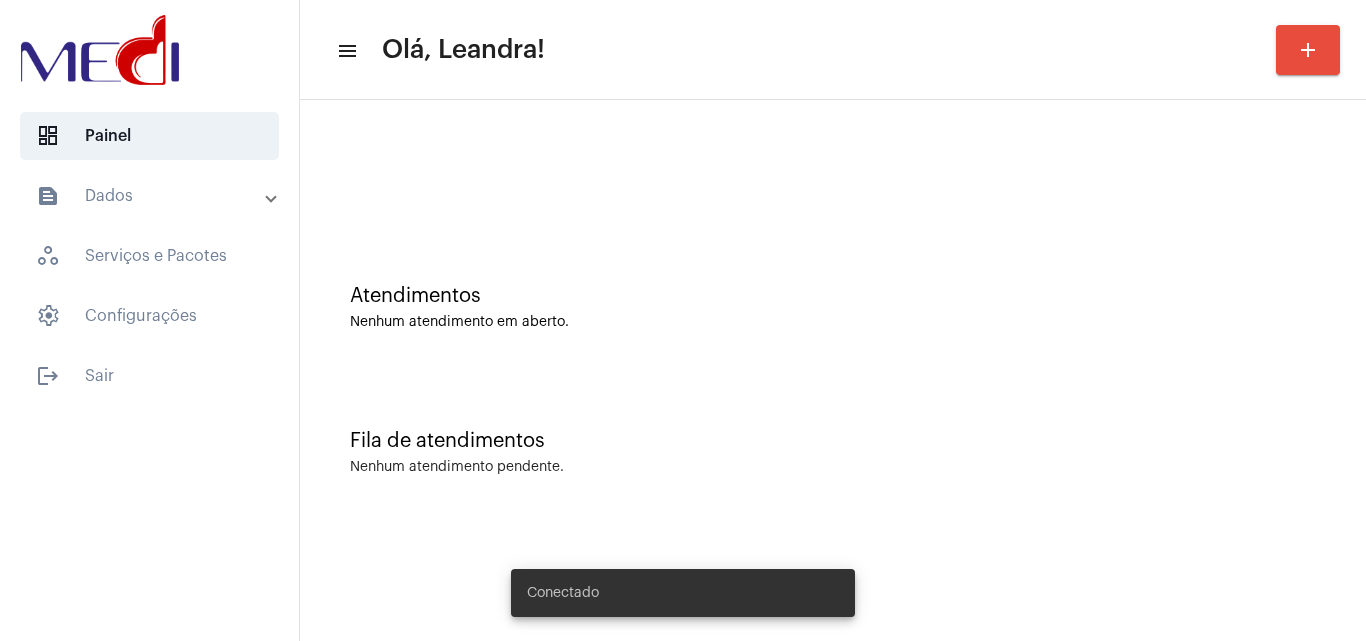scroll, scrollTop: 0, scrollLeft: 0, axis: both 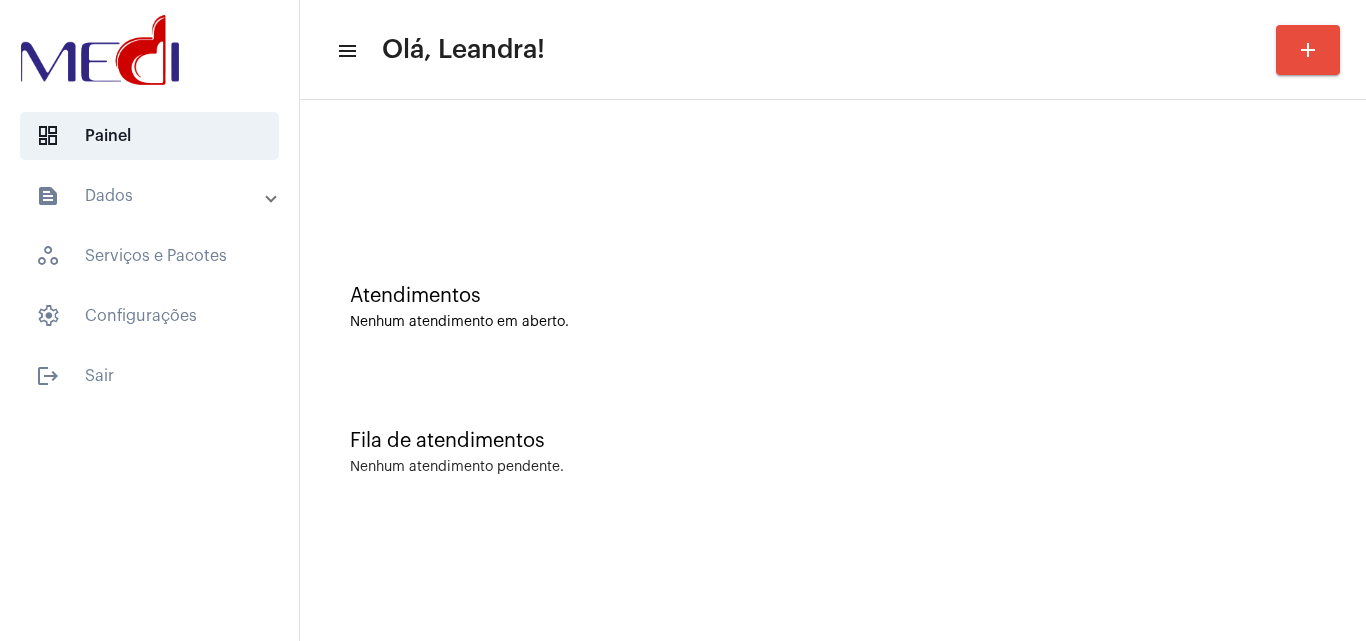 click on "Nenhum atendimento em aberto." 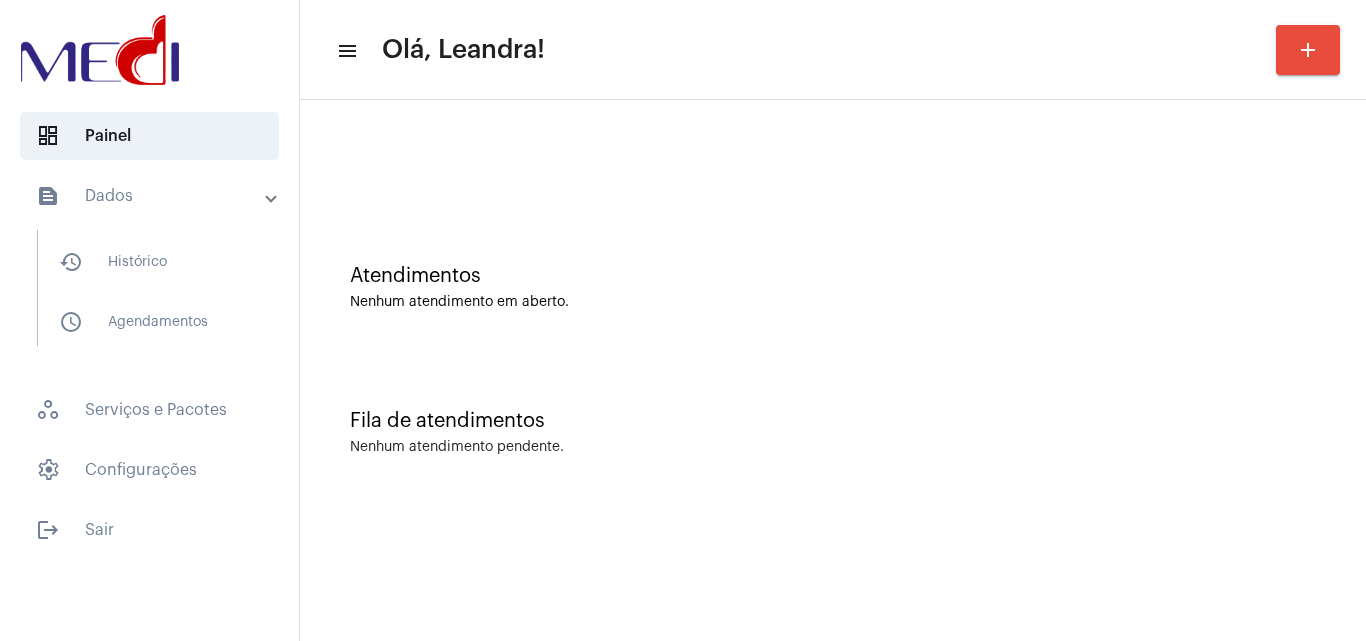 scroll, scrollTop: 0, scrollLeft: 0, axis: both 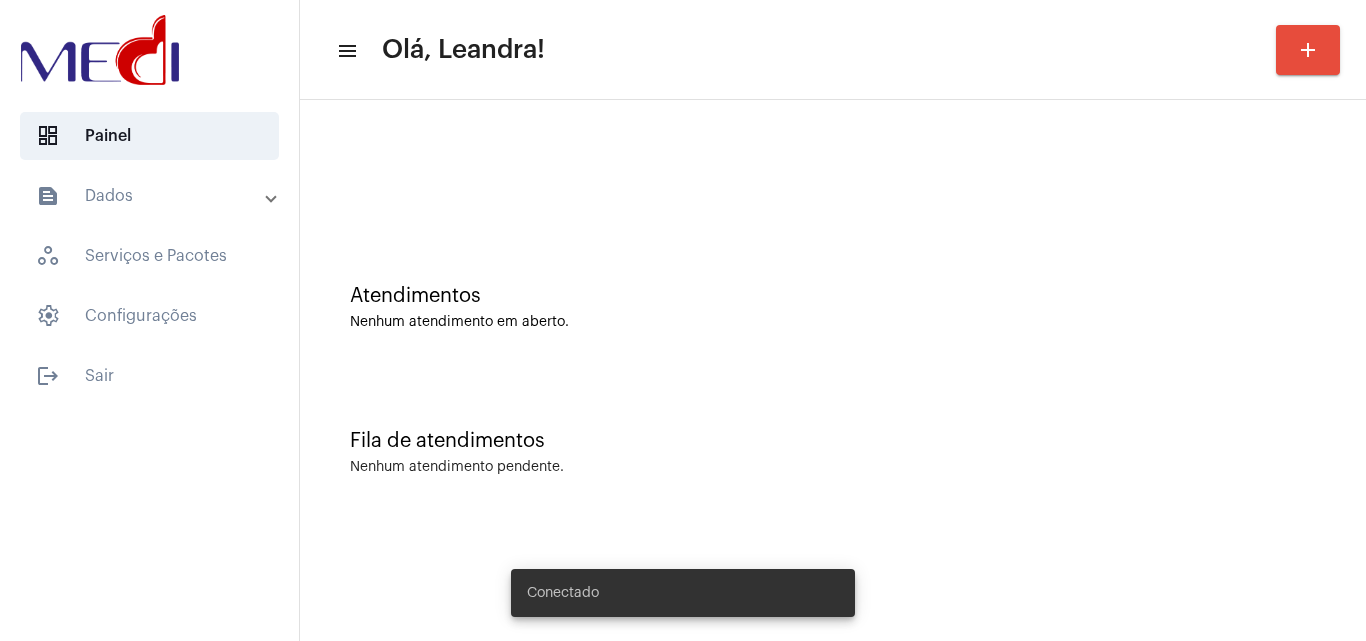 click on "Atendimentos Nenhum atendimento em aberto." 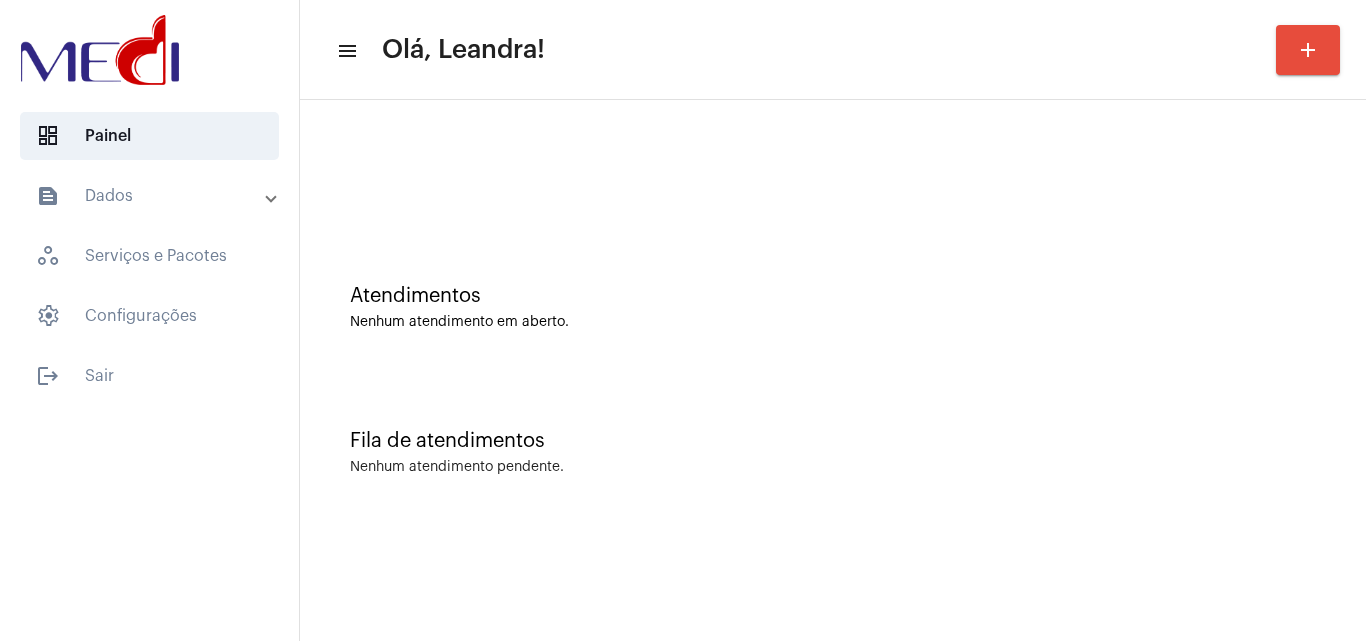 click on "Atendimentos Nenhum atendimento em aberto." 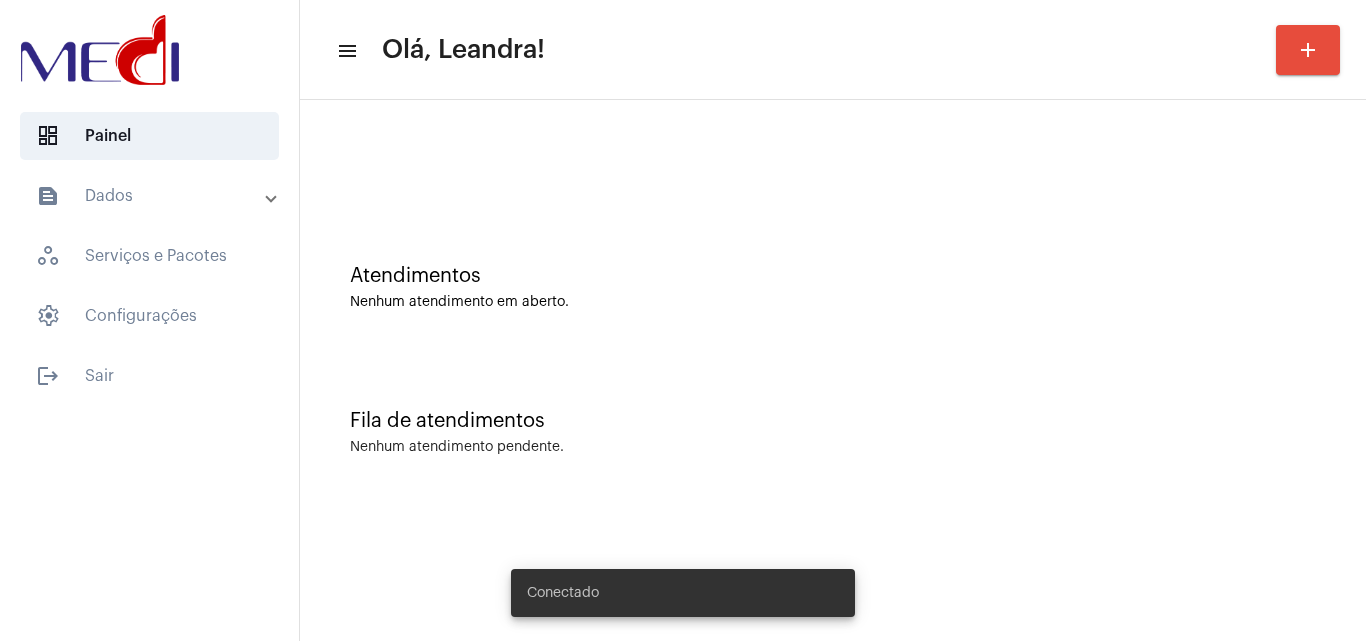 scroll, scrollTop: 0, scrollLeft: 0, axis: both 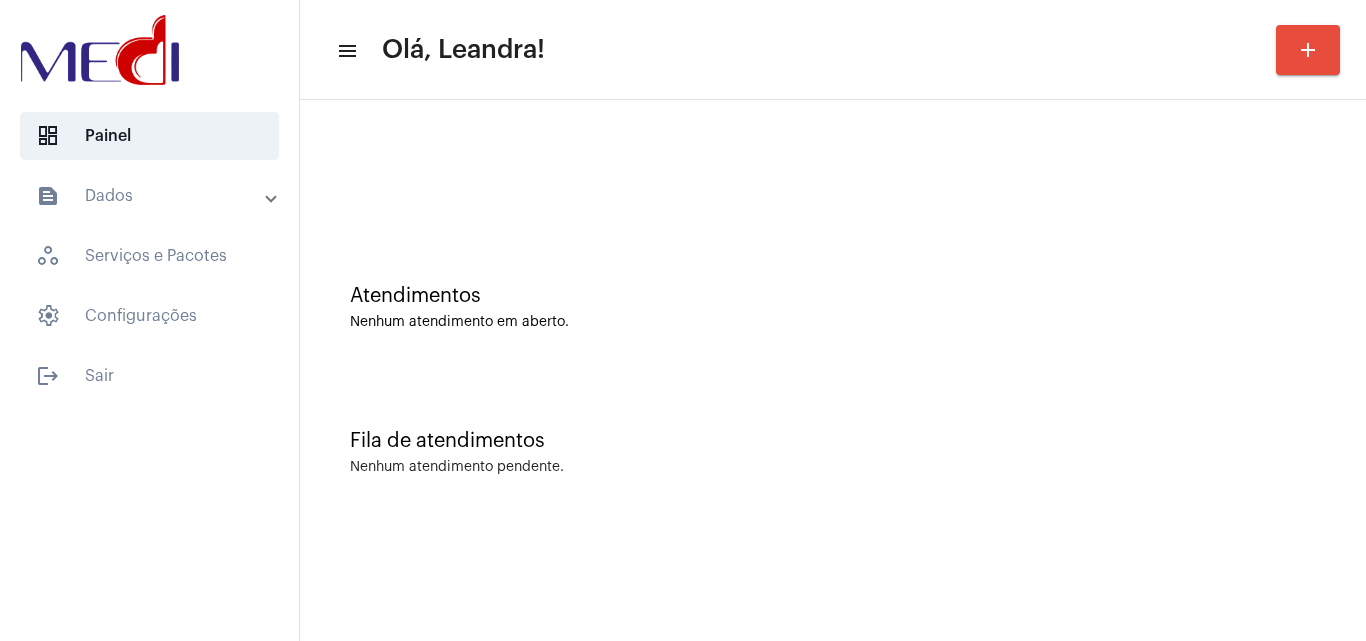 click on "Fila de atendimentos Nenhum atendimento pendente." 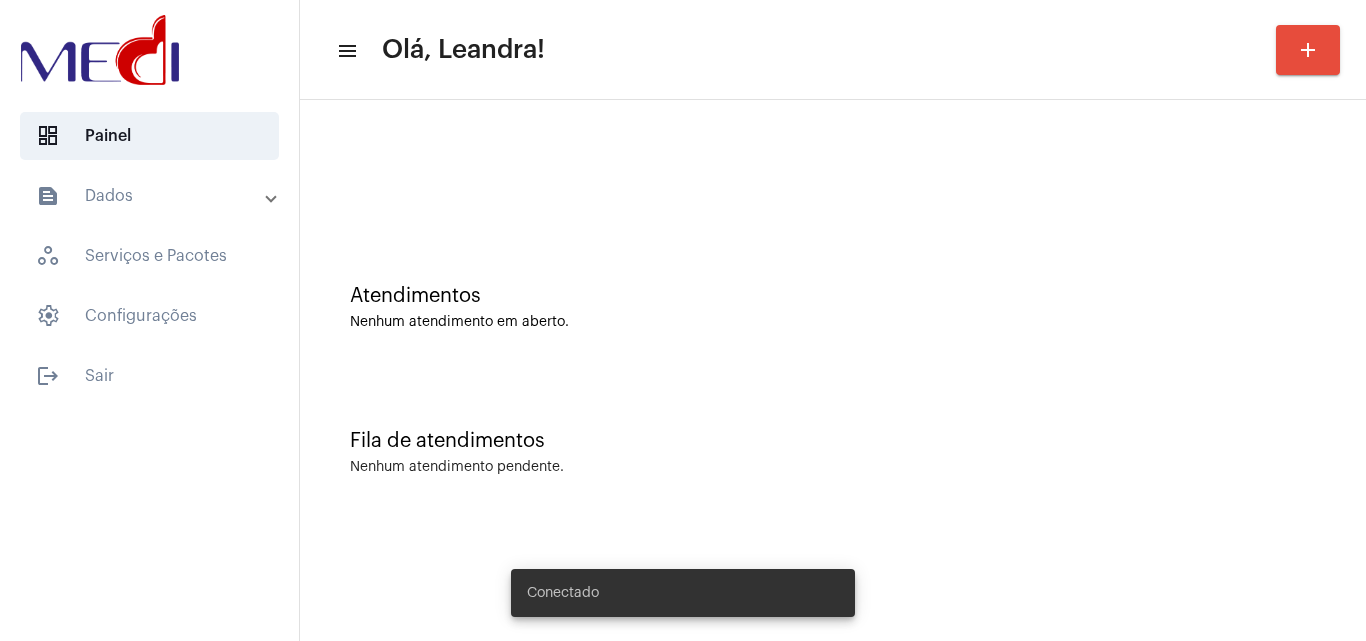 scroll, scrollTop: 0, scrollLeft: 0, axis: both 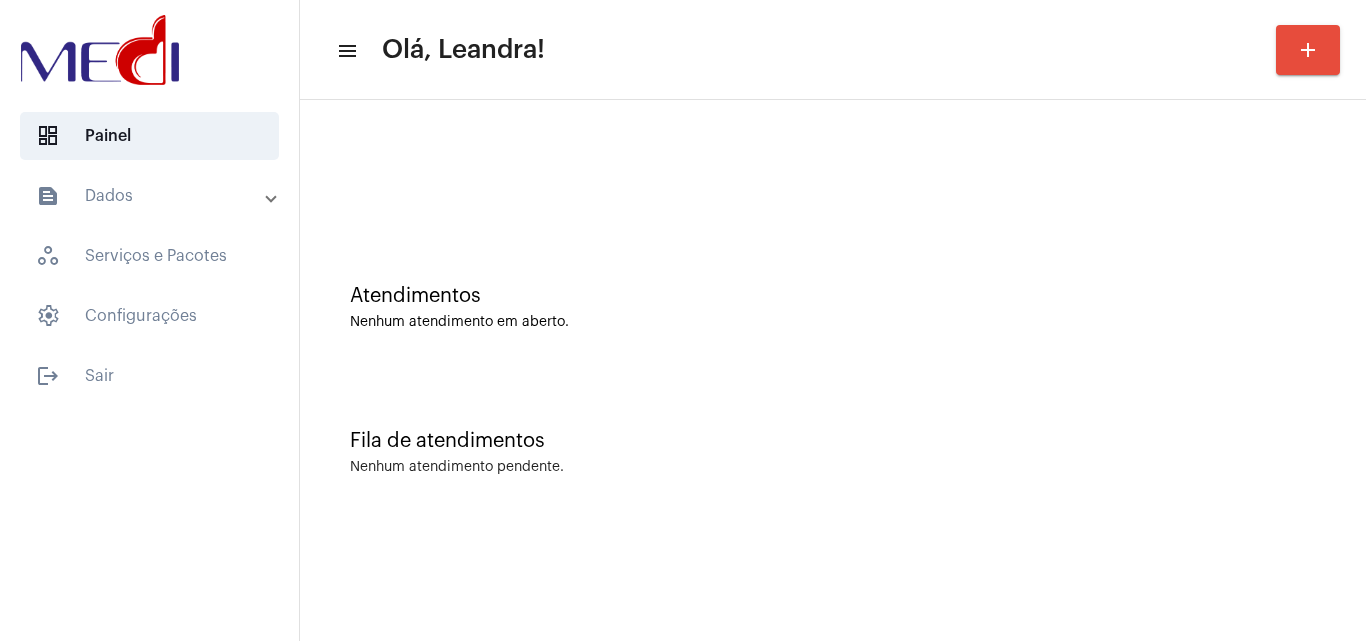 click on "Atendimentos" 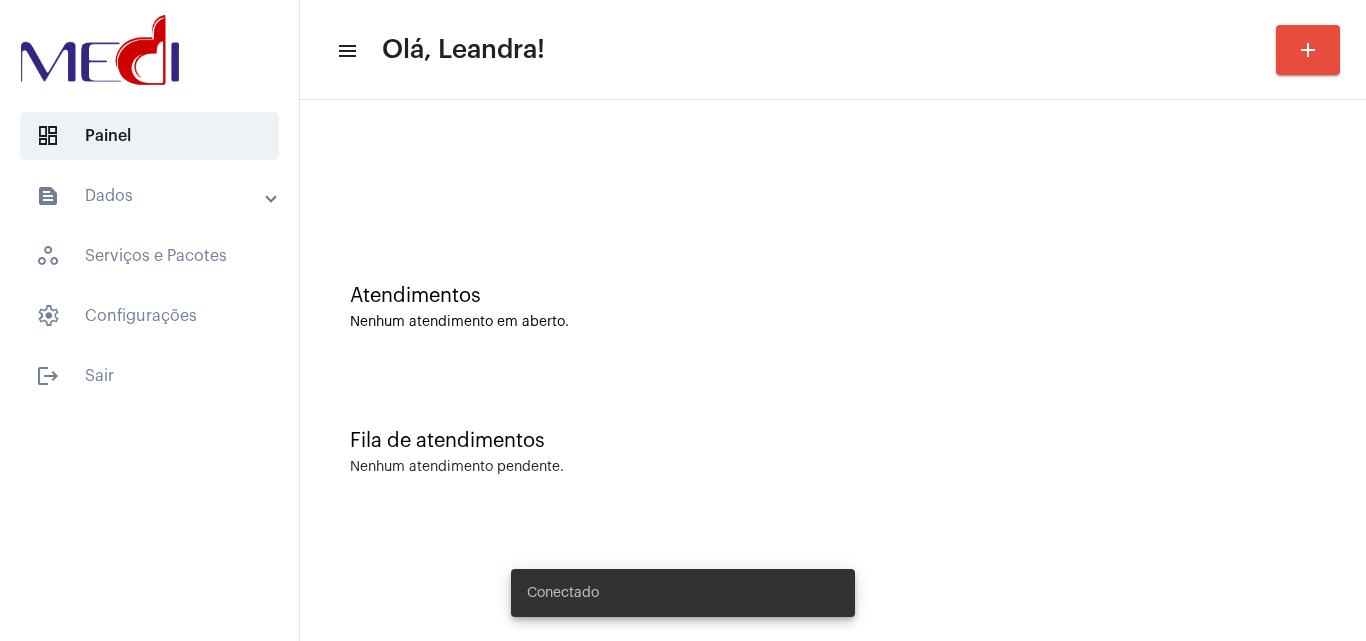 scroll, scrollTop: 0, scrollLeft: 0, axis: both 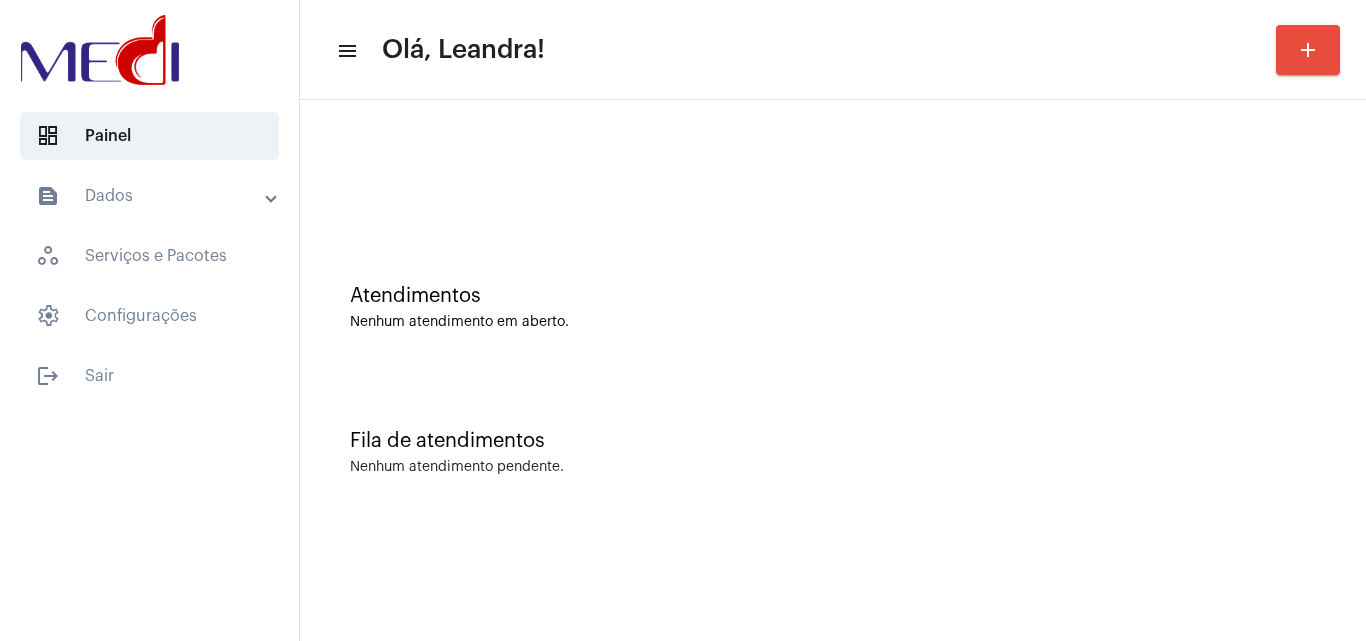 click on "Fila de atendimentos" 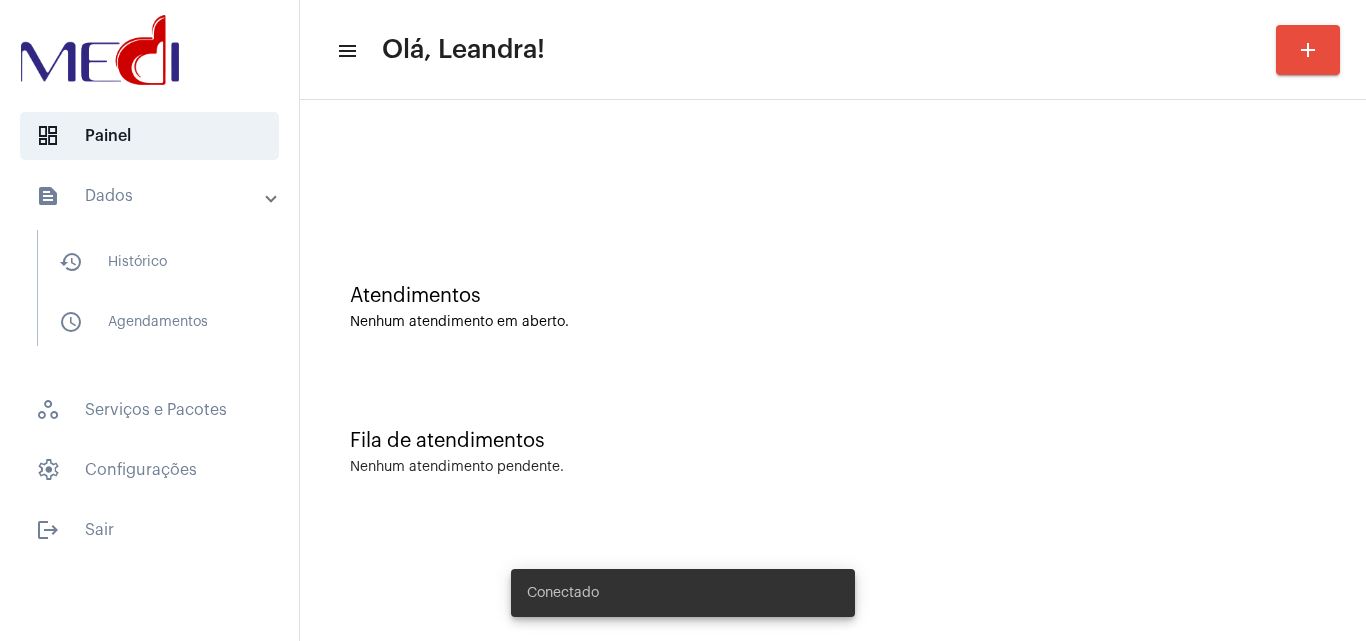 scroll, scrollTop: 0, scrollLeft: 0, axis: both 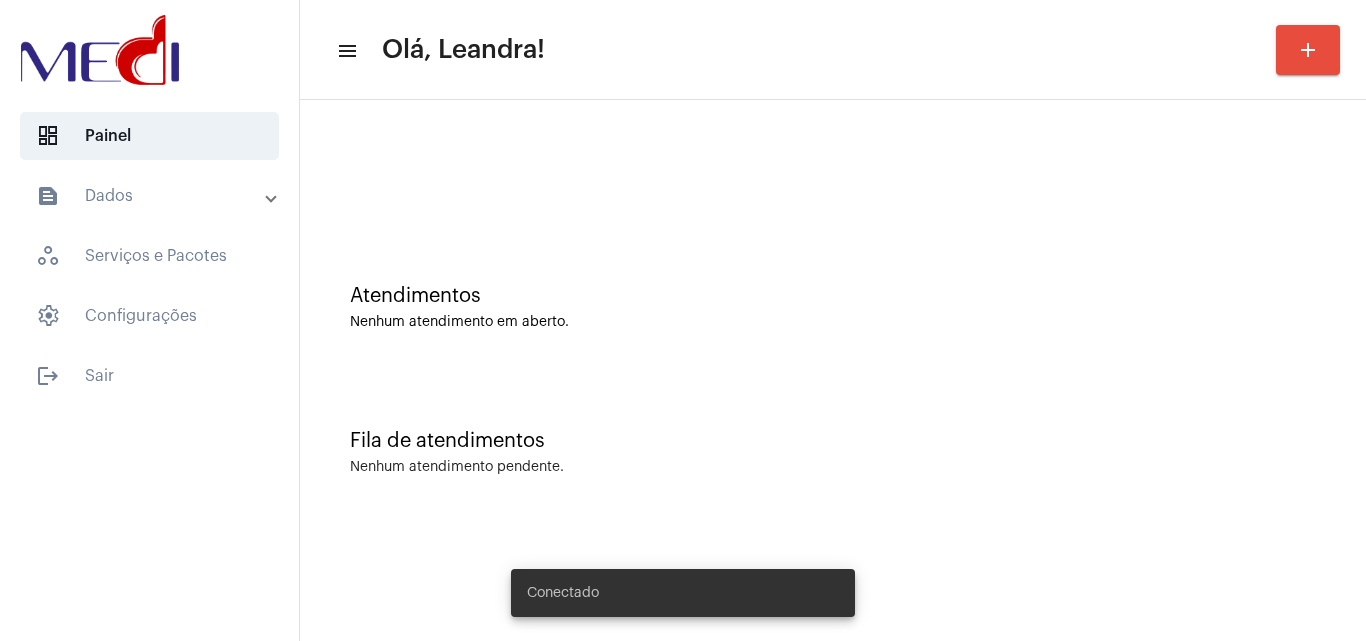 click on "Fila de atendimentos Nenhum atendimento pendente." 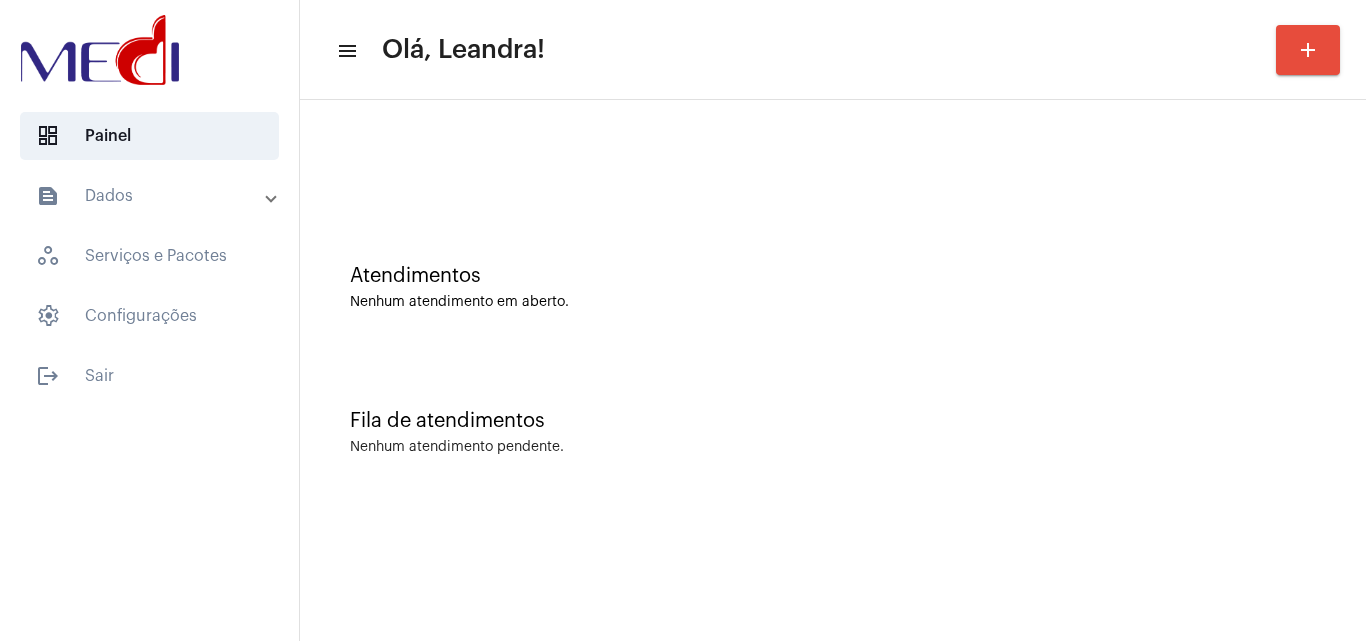 scroll, scrollTop: 0, scrollLeft: 0, axis: both 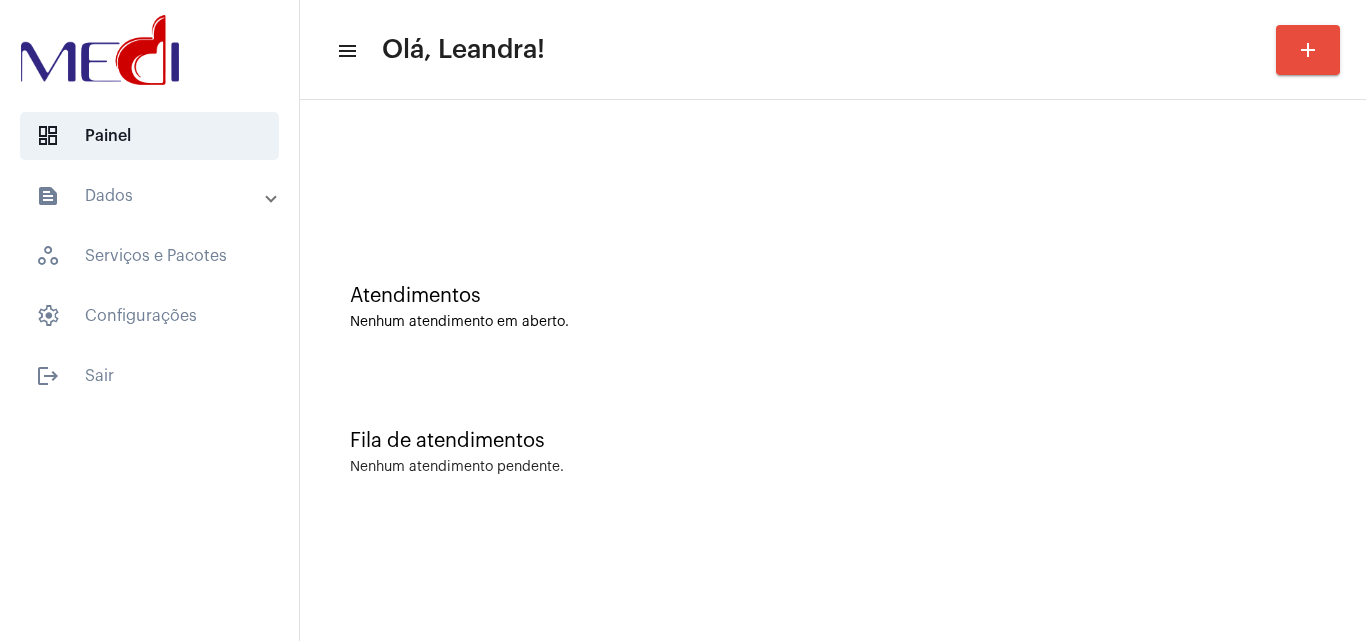 click on "Fila de atendimentos Nenhum atendimento pendente." 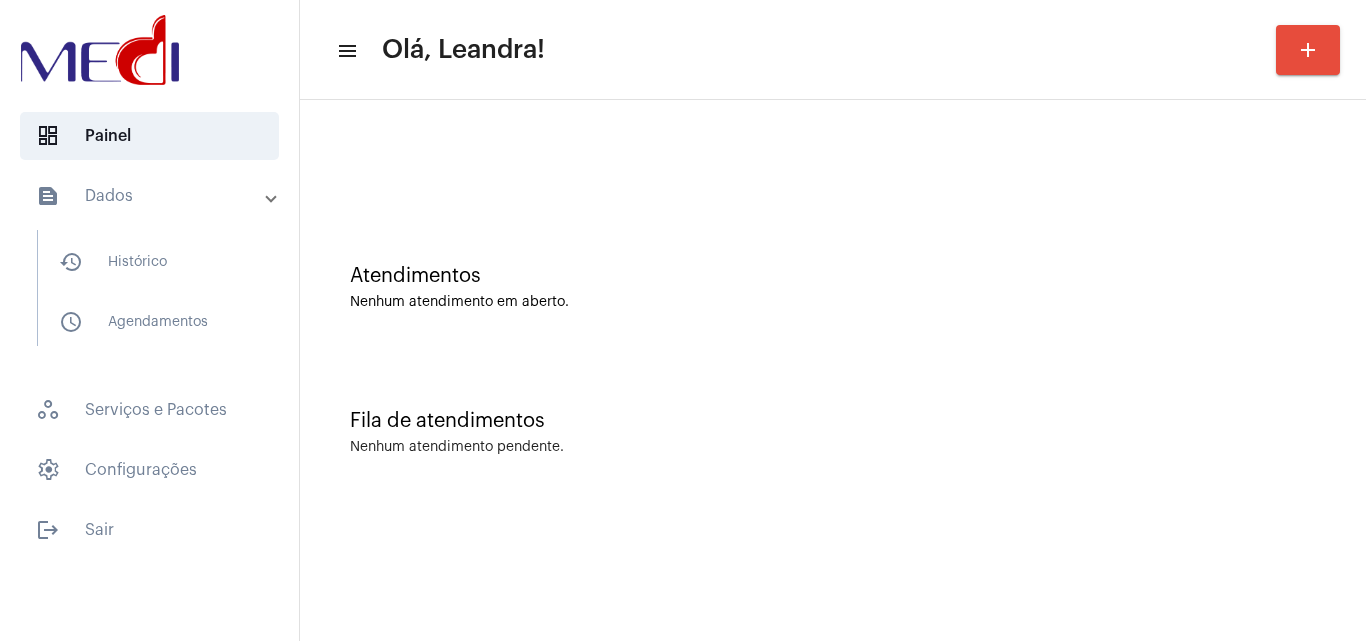 scroll, scrollTop: 0, scrollLeft: 0, axis: both 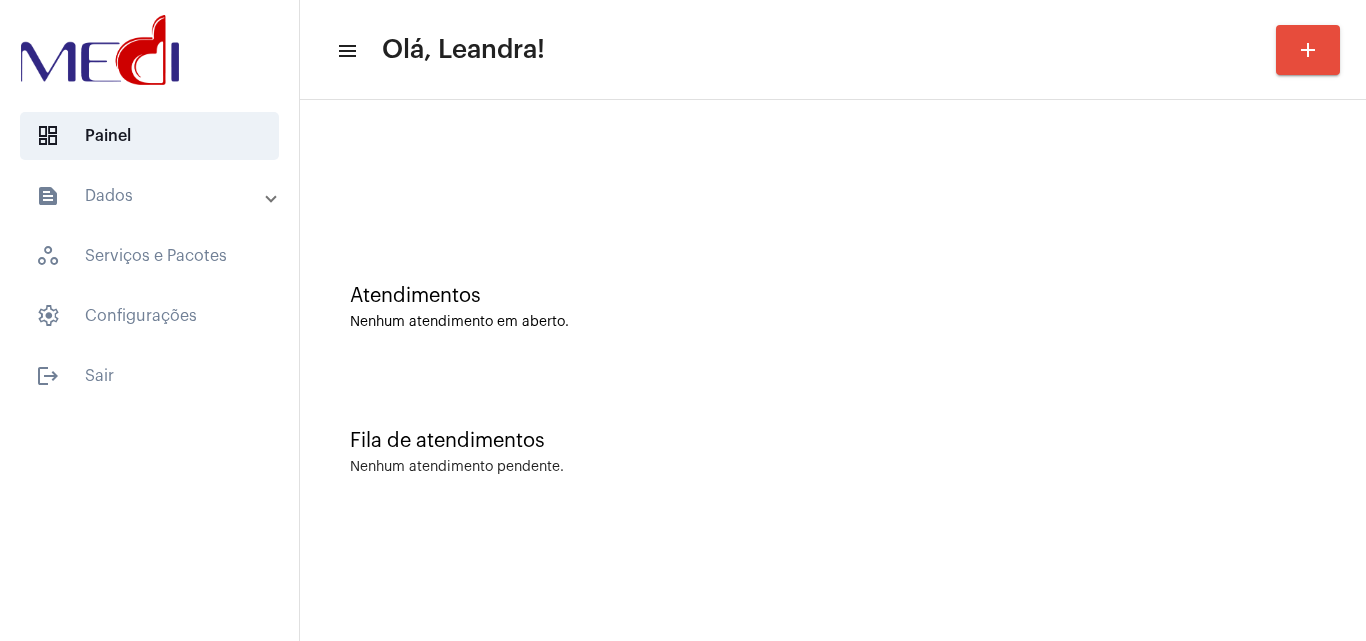 click on "Atendimentos Nenhum atendimento em aberto. Fila de atendimentos Nenhum atendimento pendente." 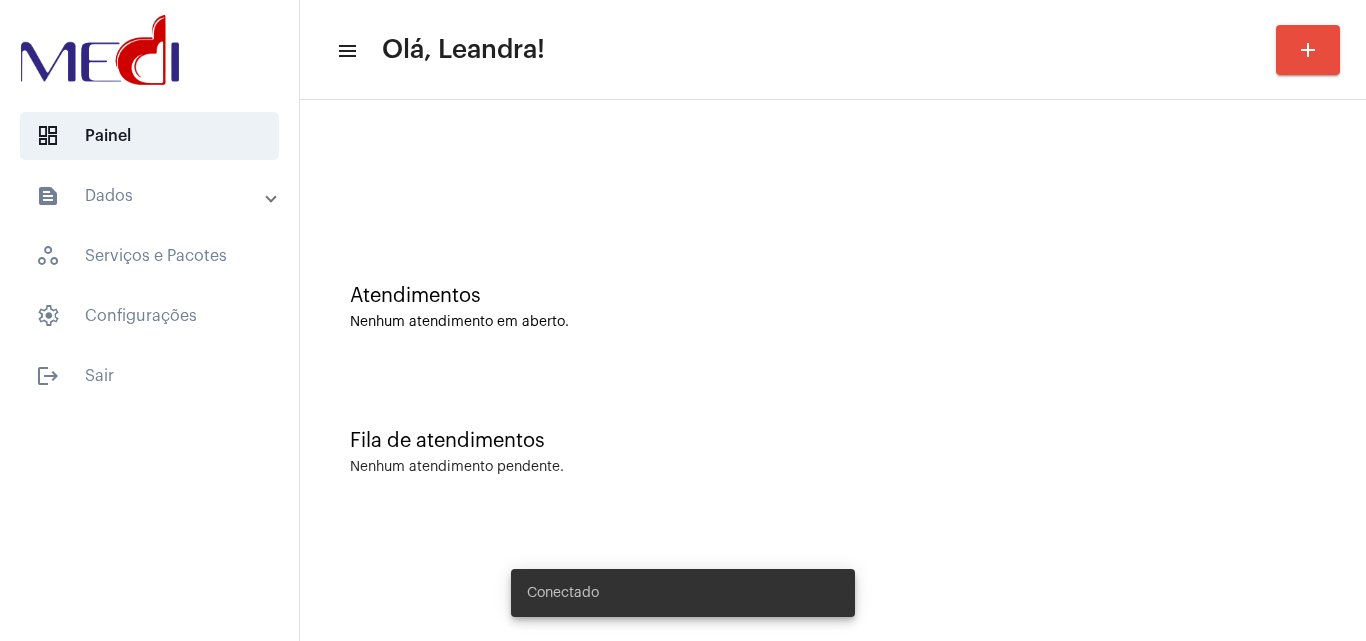 scroll, scrollTop: 0, scrollLeft: 0, axis: both 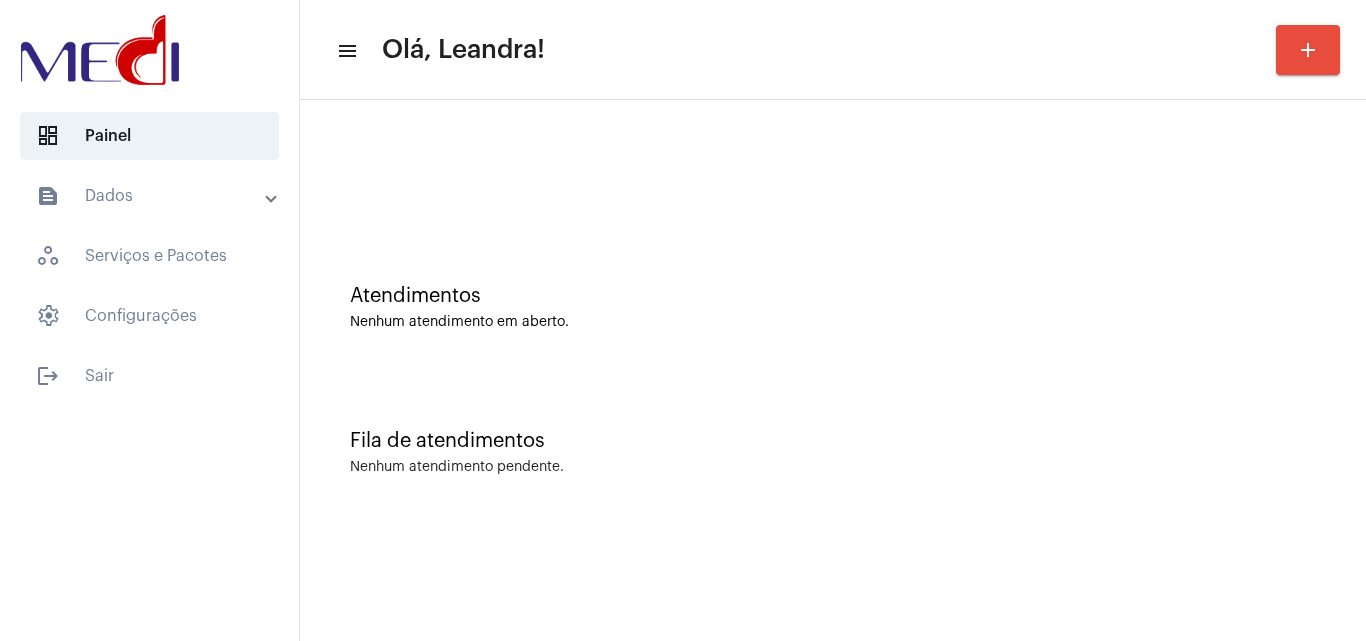 click on "Fila de atendimentos Nenhum atendimento pendente." 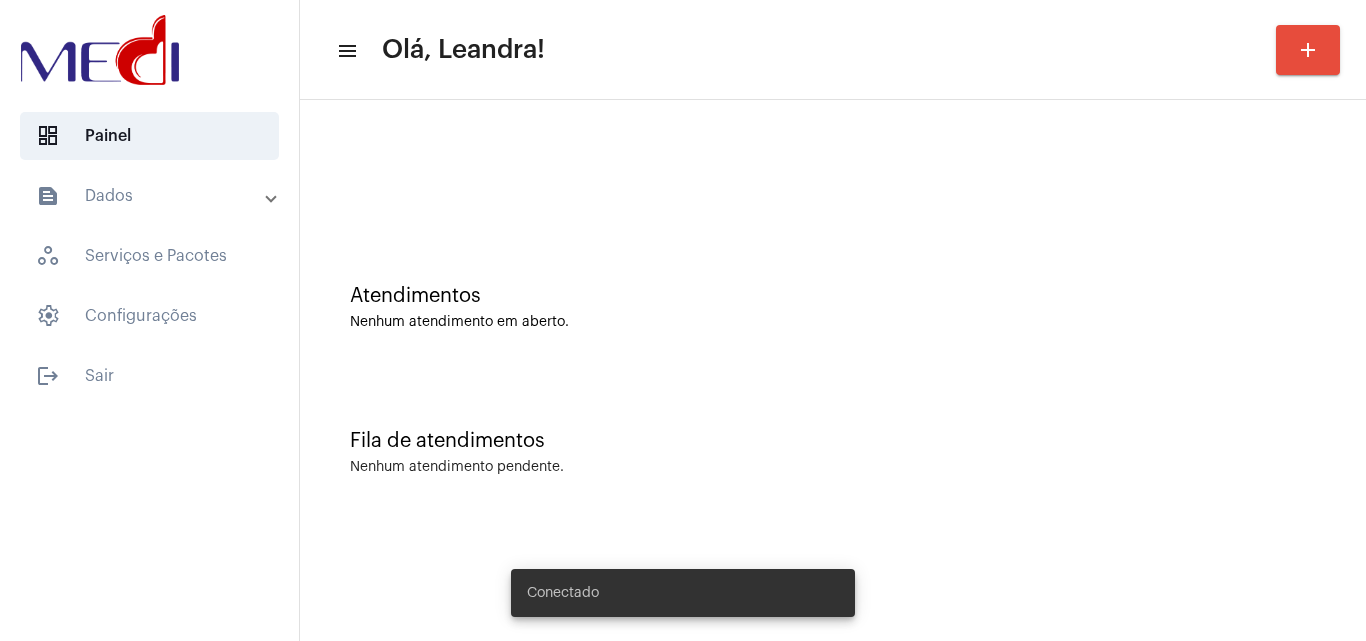 scroll, scrollTop: 0, scrollLeft: 0, axis: both 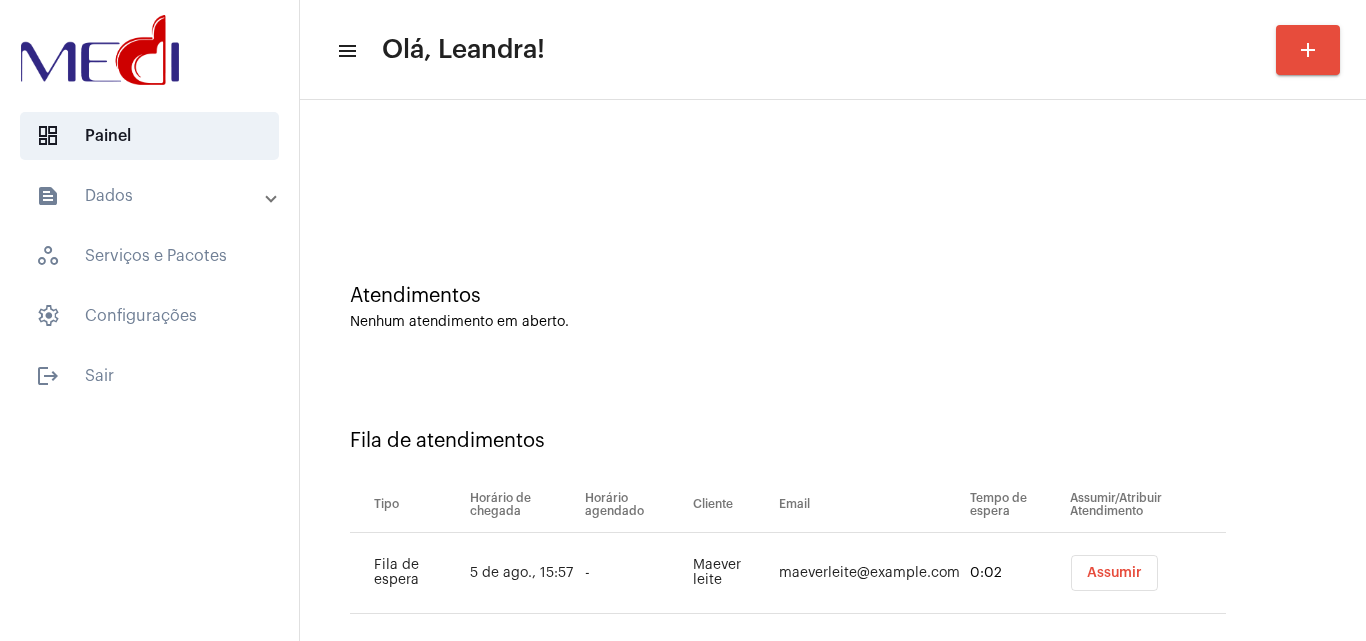 click on "Assumir" at bounding box center [1114, 573] 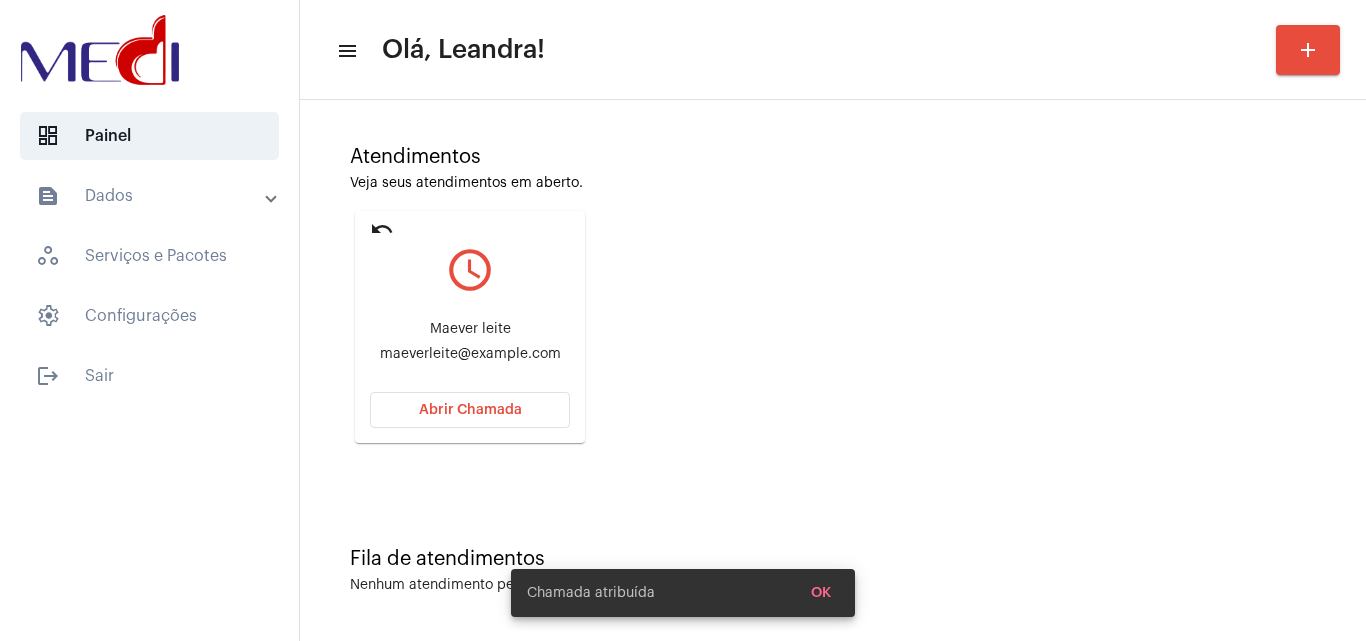 scroll, scrollTop: 141, scrollLeft: 0, axis: vertical 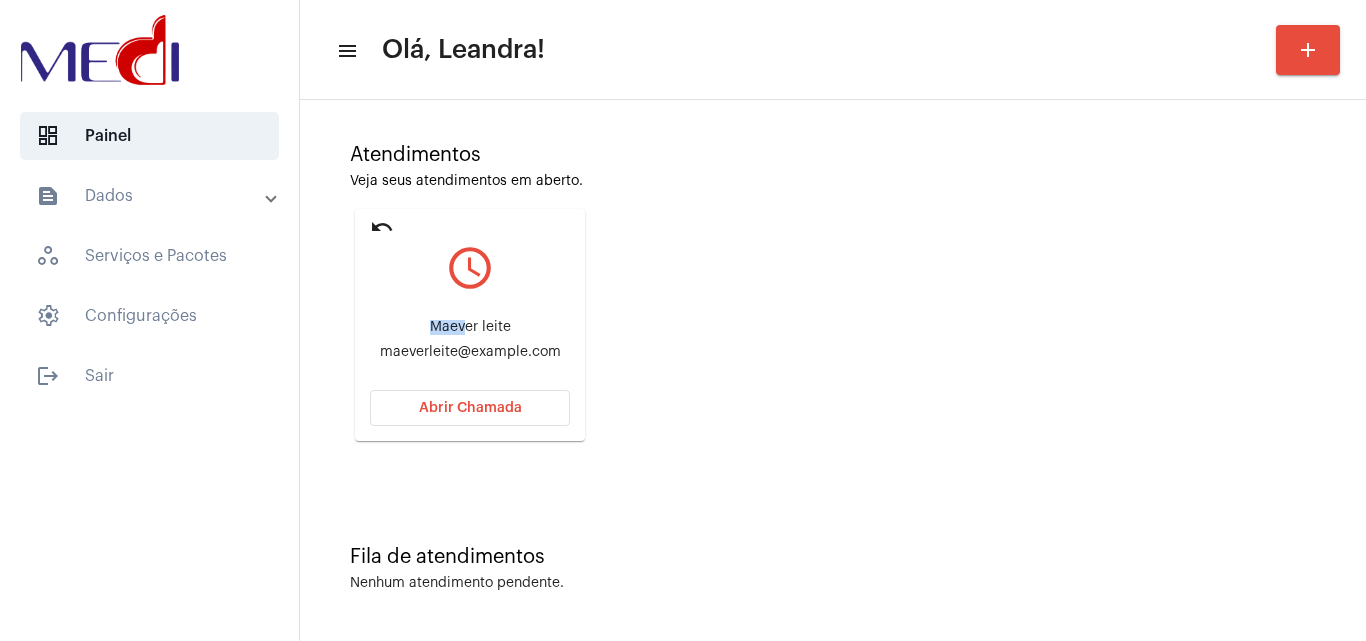 drag, startPoint x: 429, startPoint y: 321, endPoint x: 468, endPoint y: 315, distance: 39.45884 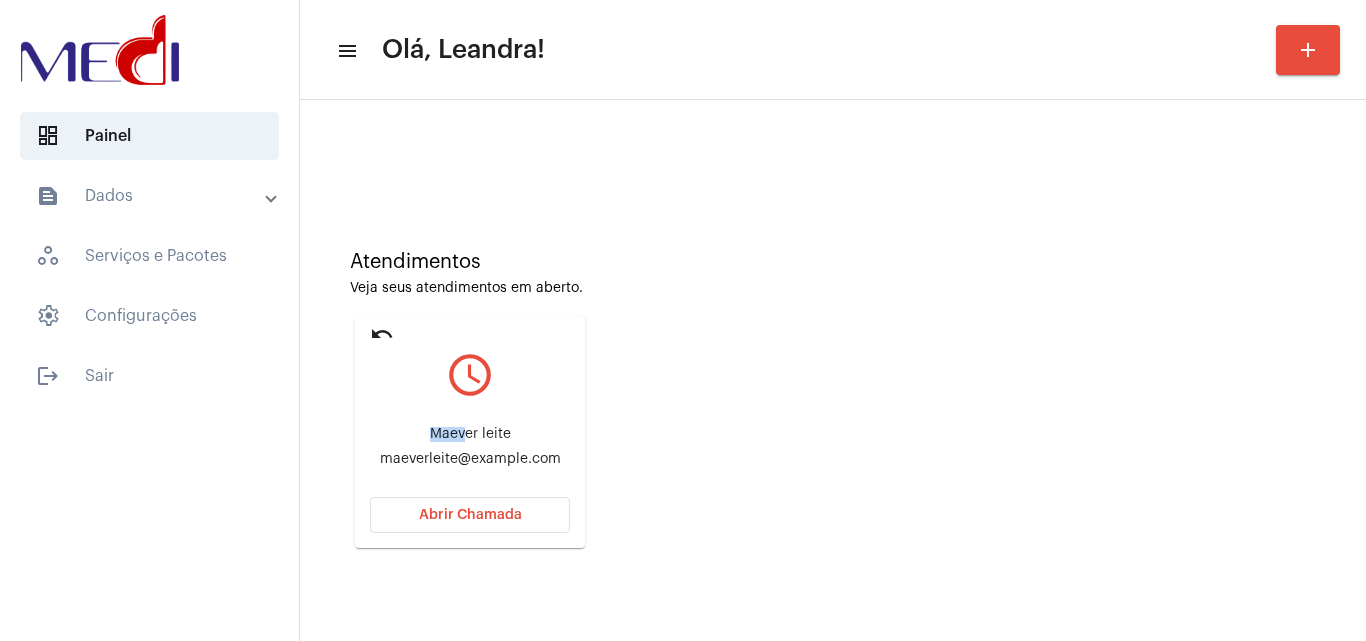 scroll, scrollTop: 100, scrollLeft: 0, axis: vertical 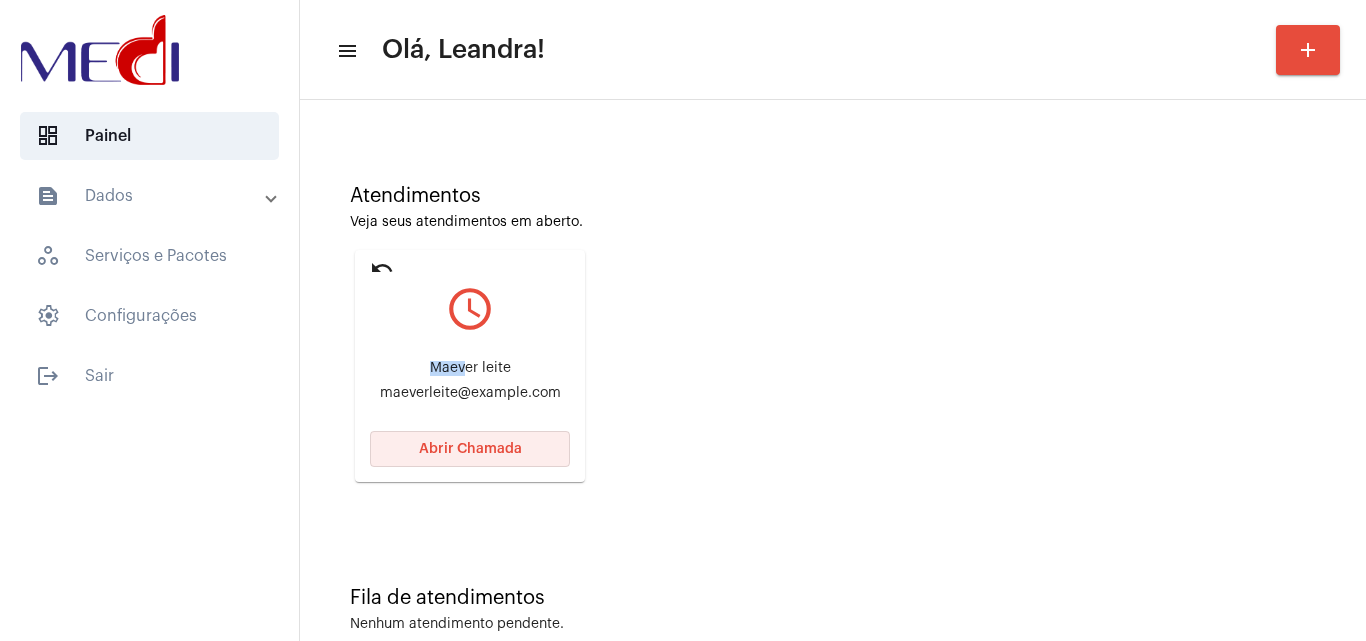 click on "Abrir Chamada" 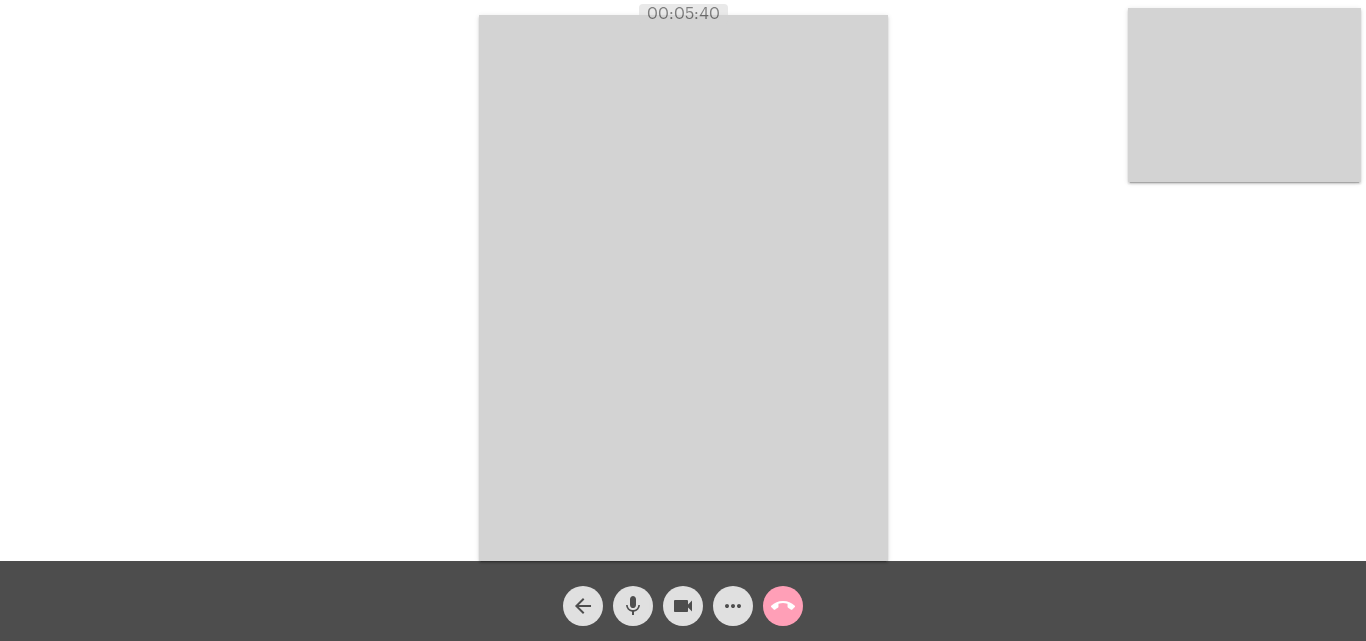 click on "call_end" 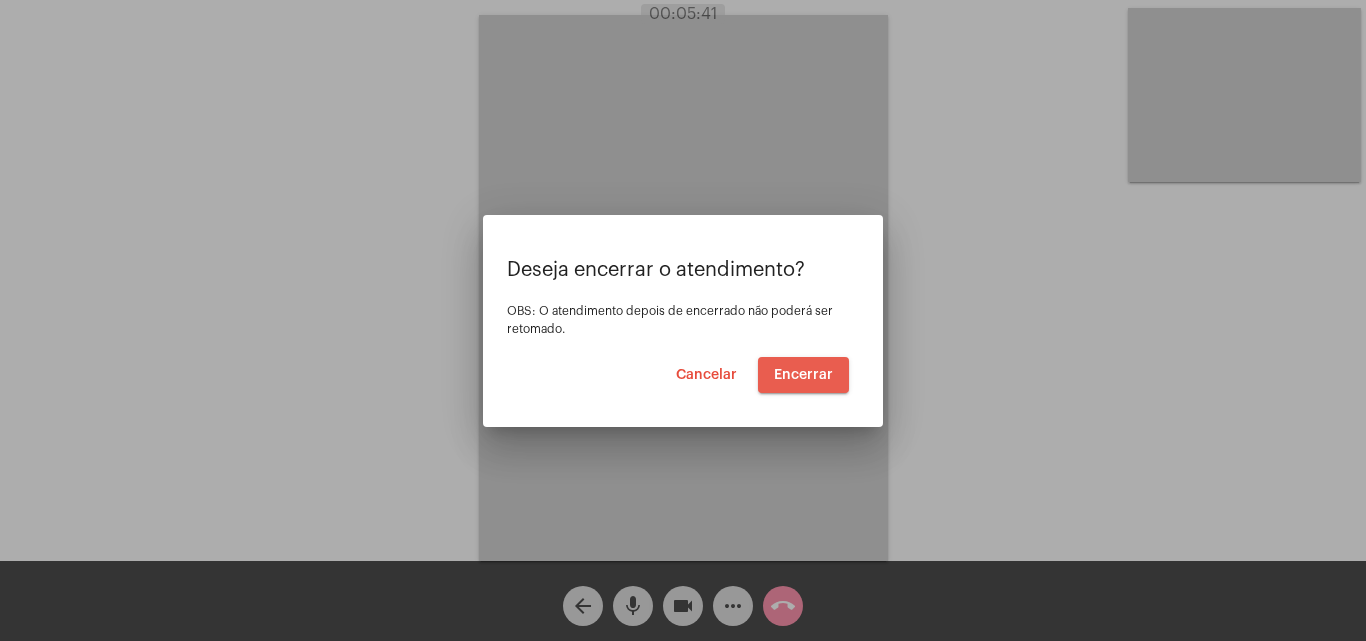 click on "Encerrar" at bounding box center (803, 375) 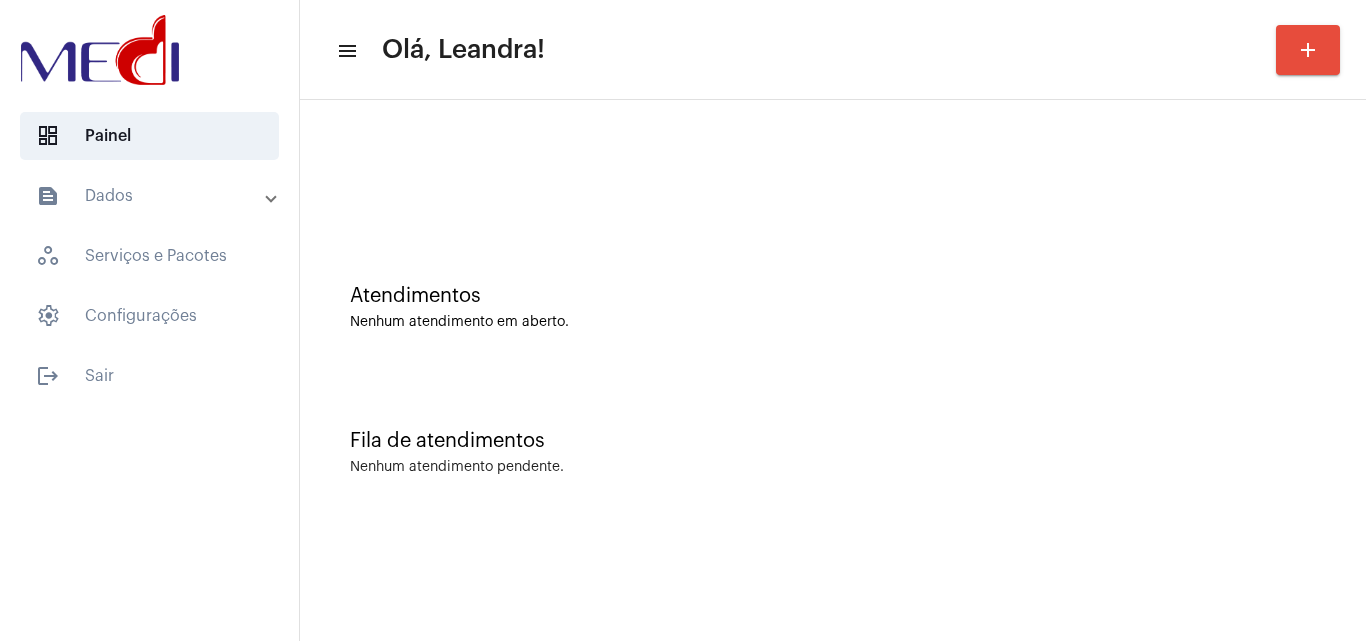 click on "Atendimentos" 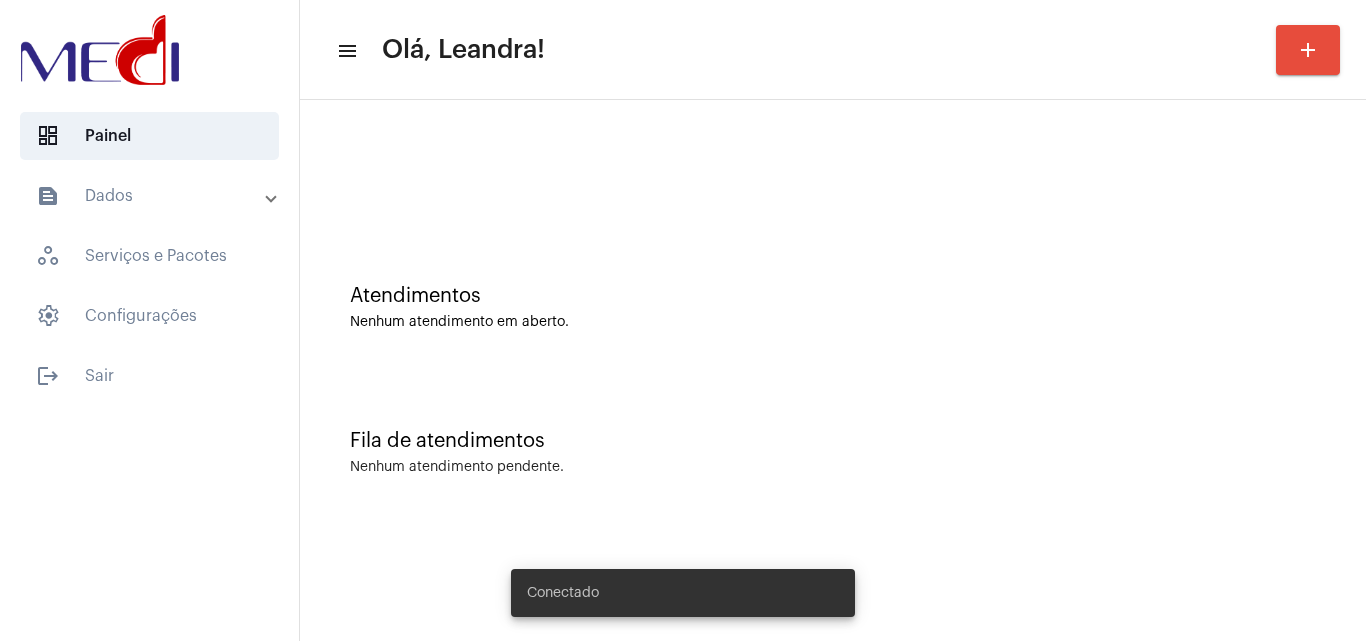 scroll, scrollTop: 0, scrollLeft: 0, axis: both 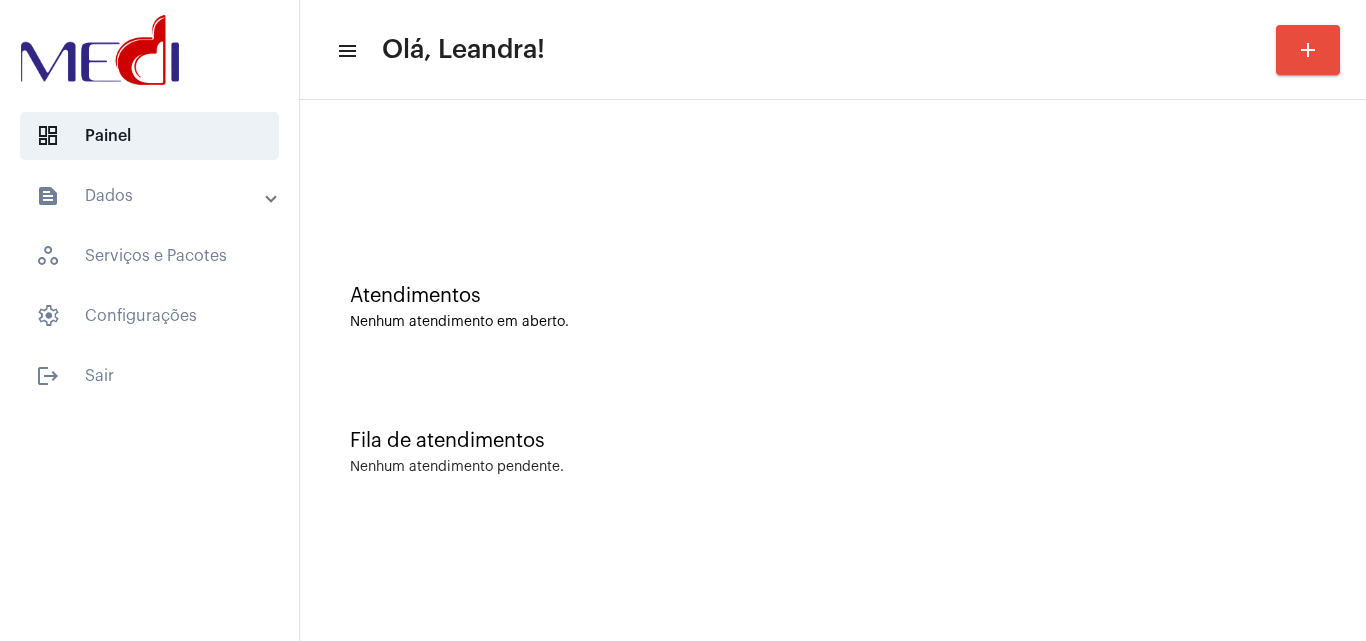 click 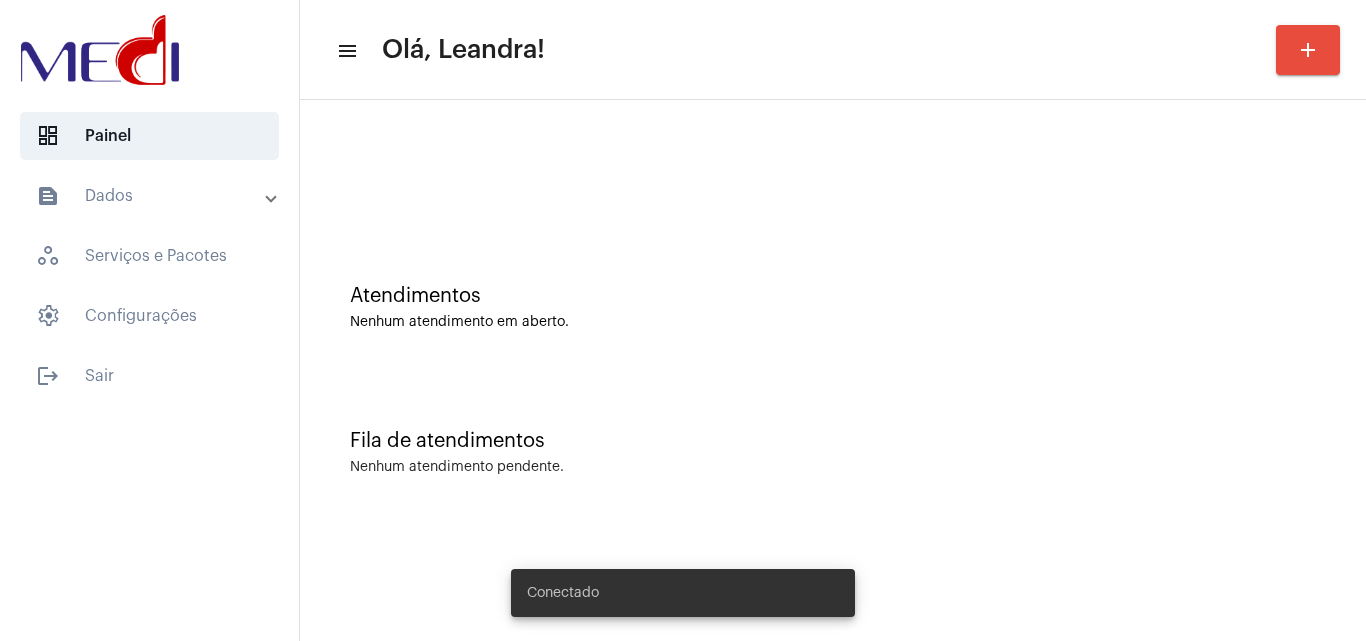 scroll, scrollTop: 0, scrollLeft: 0, axis: both 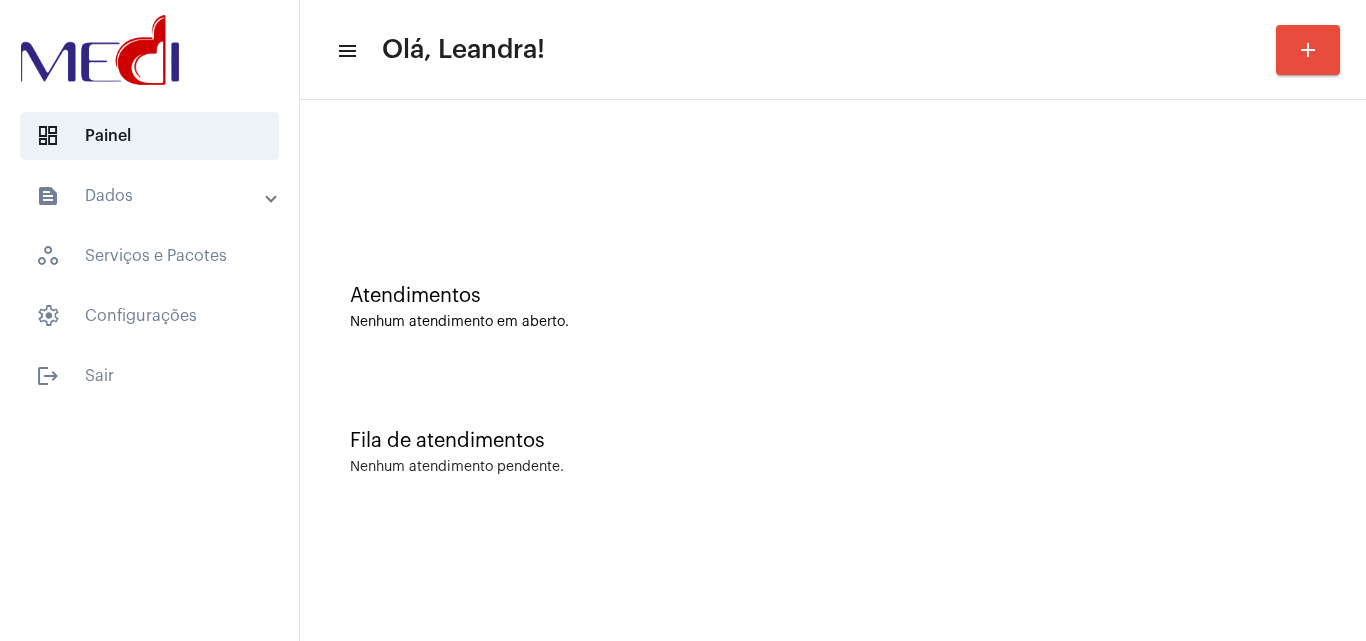 click on "Fila de atendimentos Nenhum atendimento pendente." 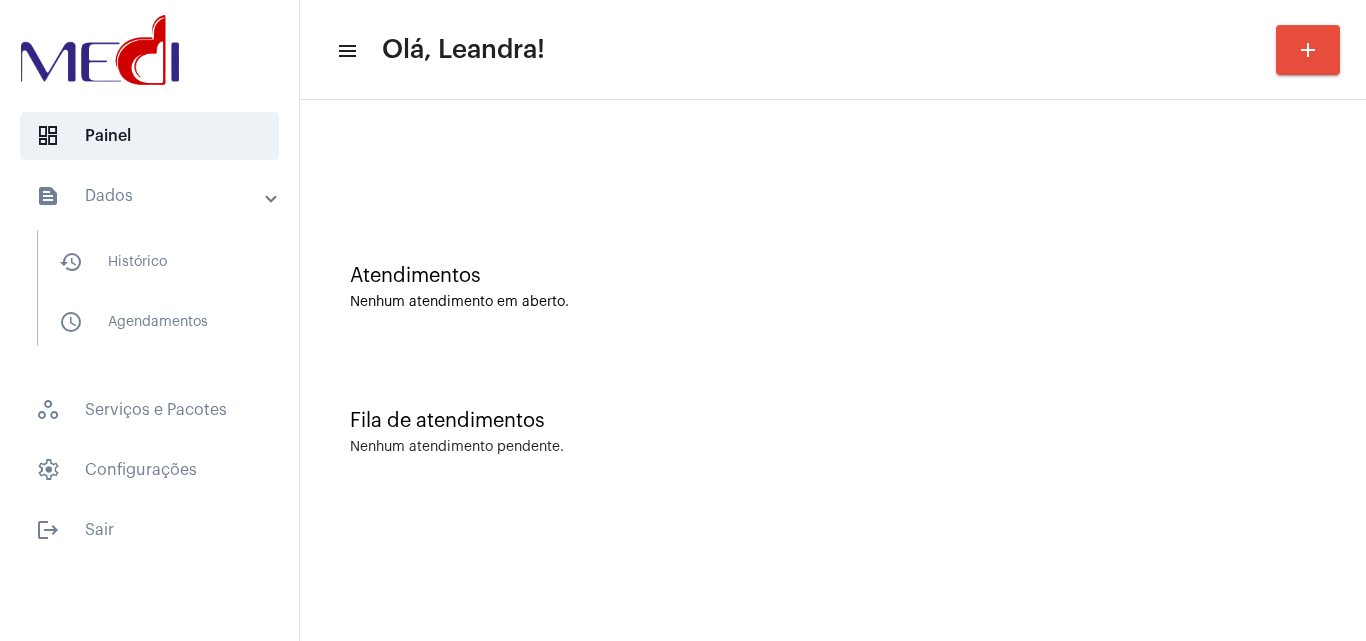 scroll, scrollTop: 0, scrollLeft: 0, axis: both 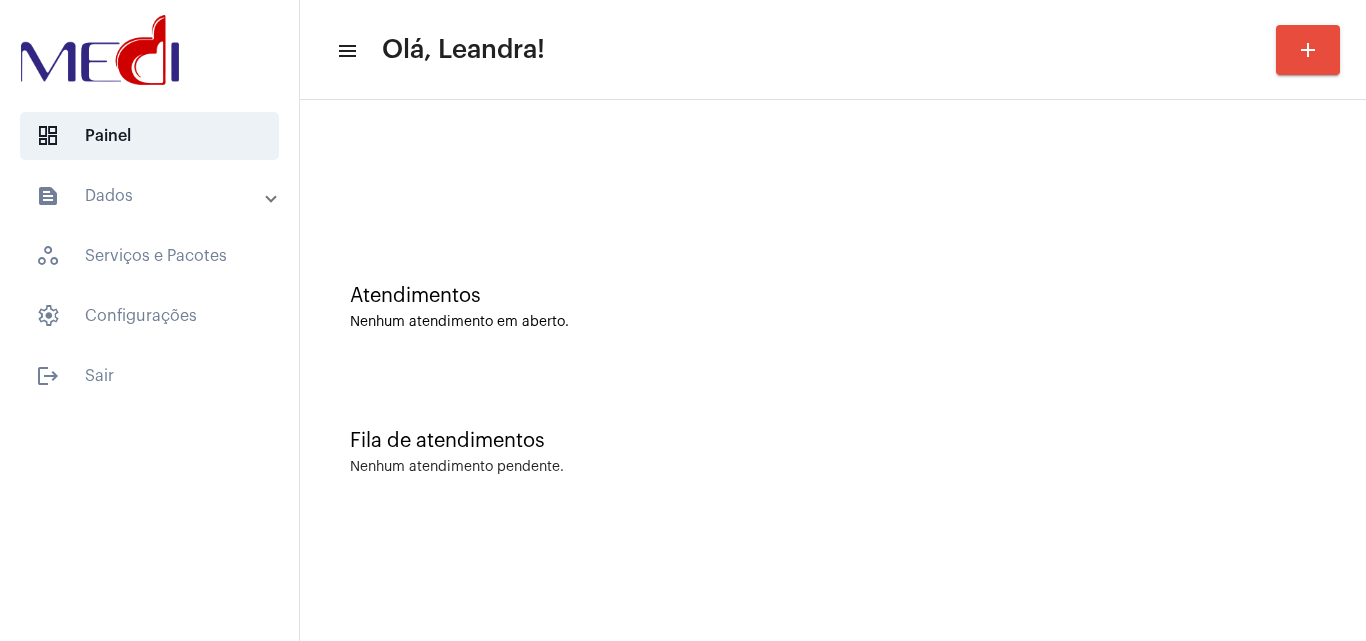 click on "Atendimentos Nenhum atendimento em aberto." 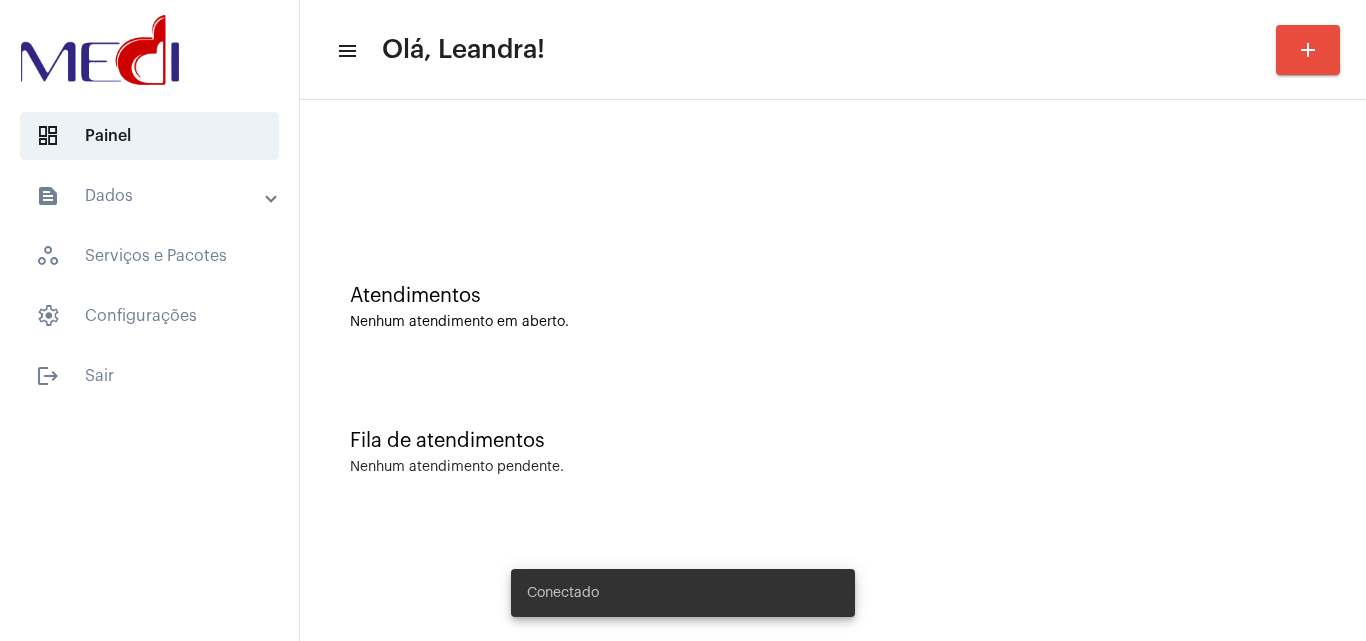 scroll, scrollTop: 0, scrollLeft: 0, axis: both 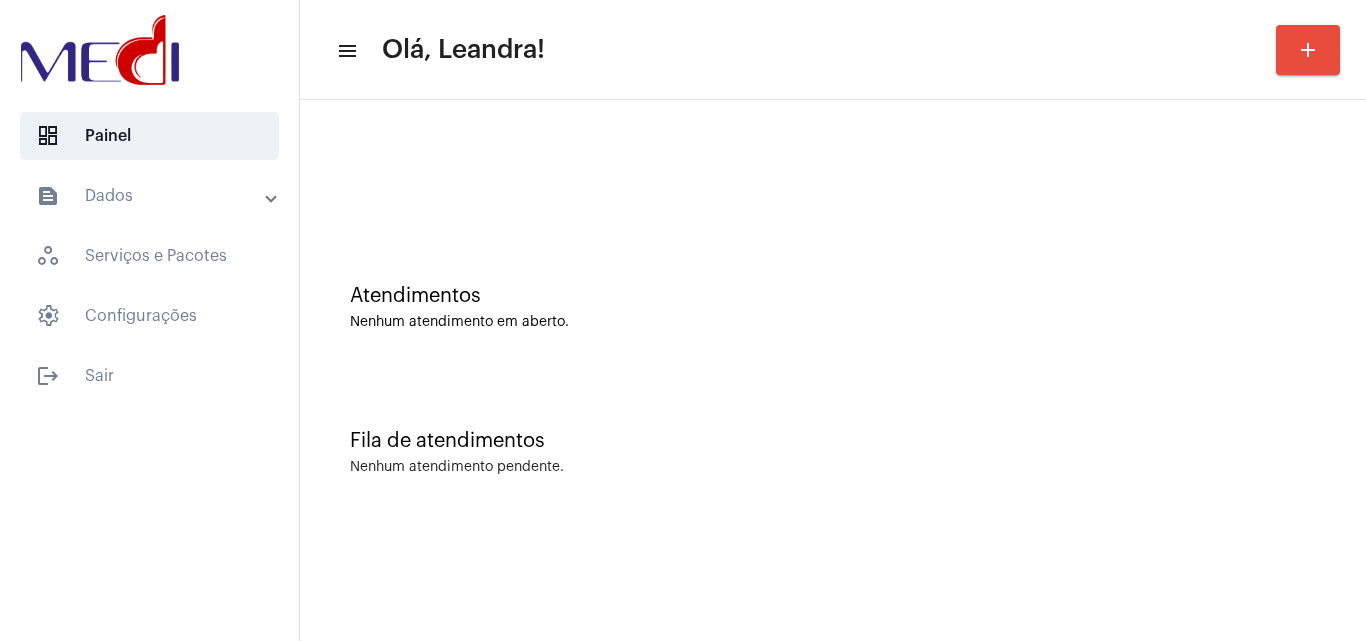 click on "Fila de atendimentos Nenhum atendimento pendente." 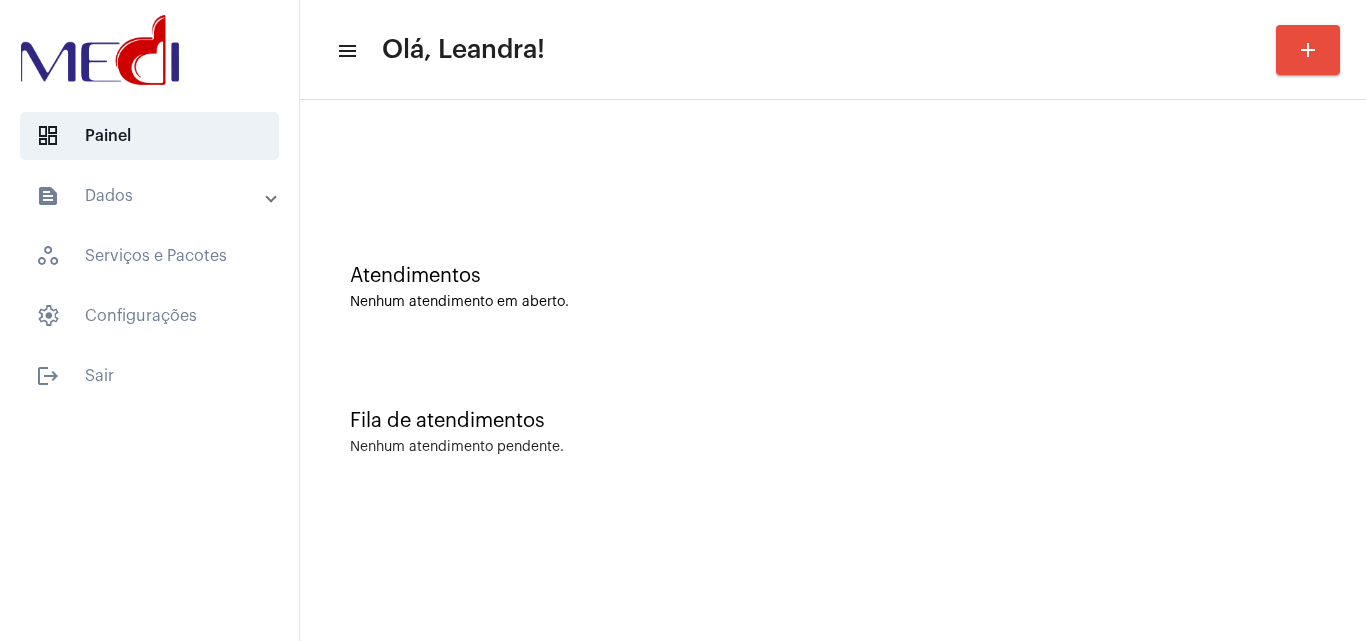 scroll, scrollTop: 0, scrollLeft: 0, axis: both 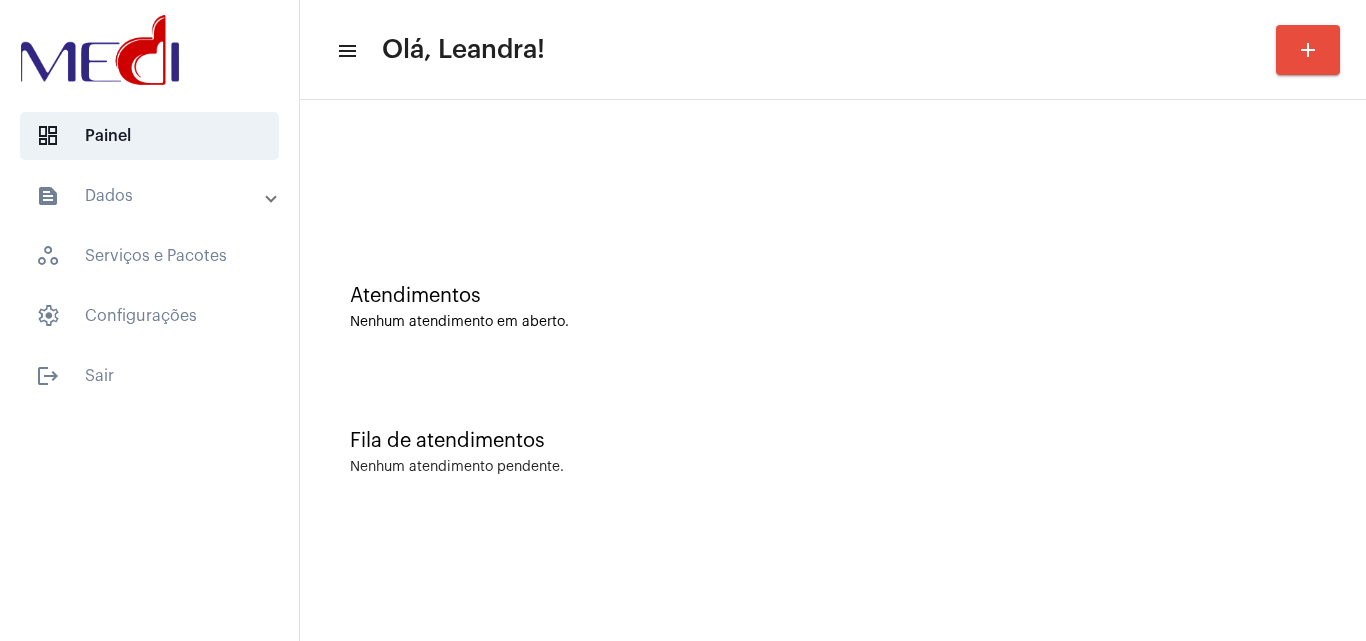 click on "Nenhum atendimento em aberto." 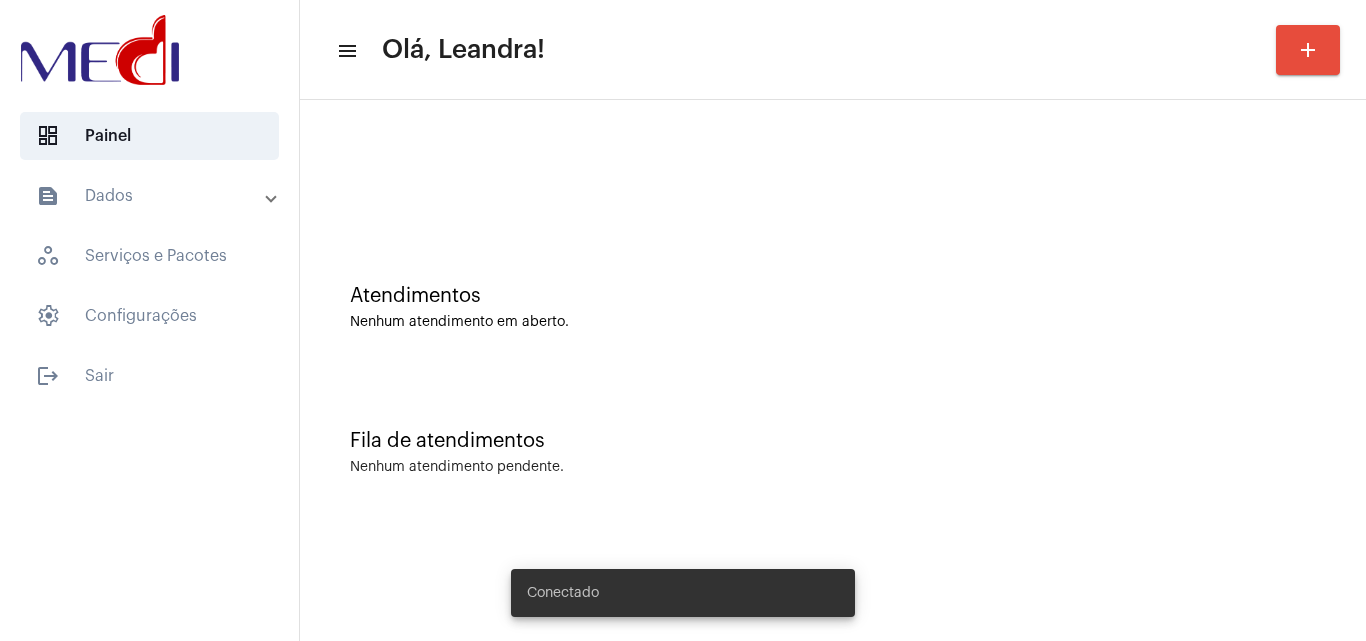 scroll, scrollTop: 0, scrollLeft: 0, axis: both 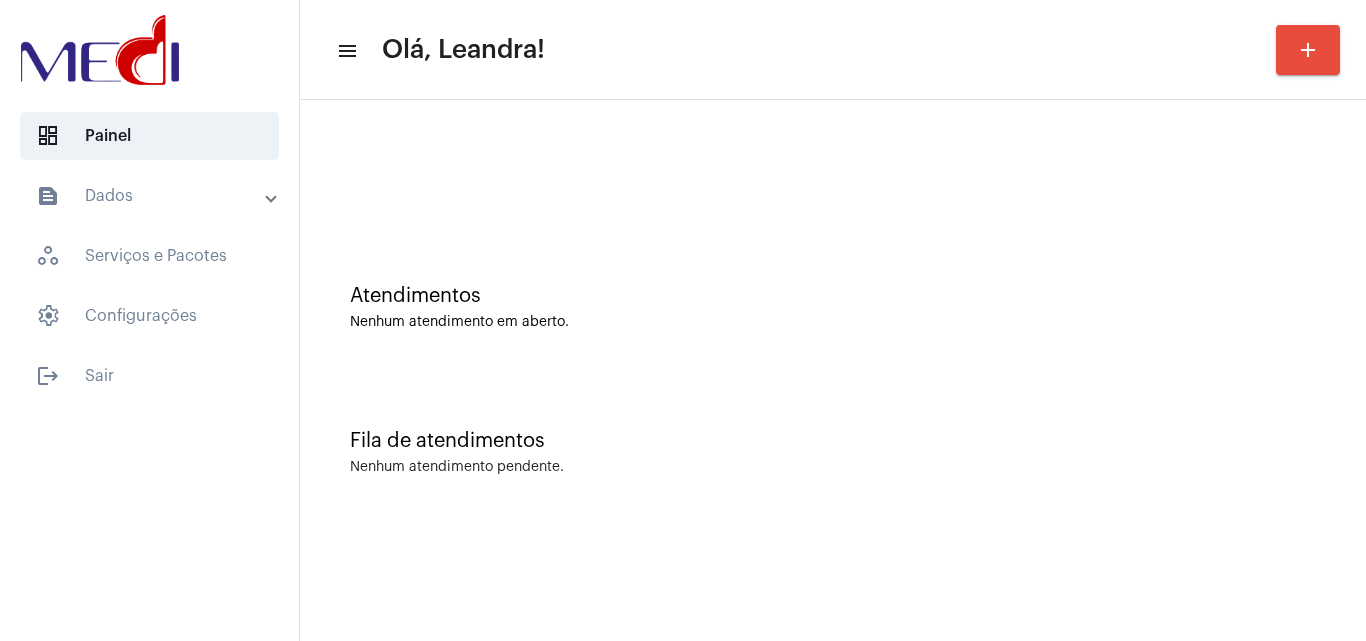 click on "Atendimentos Nenhum atendimento em aberto." 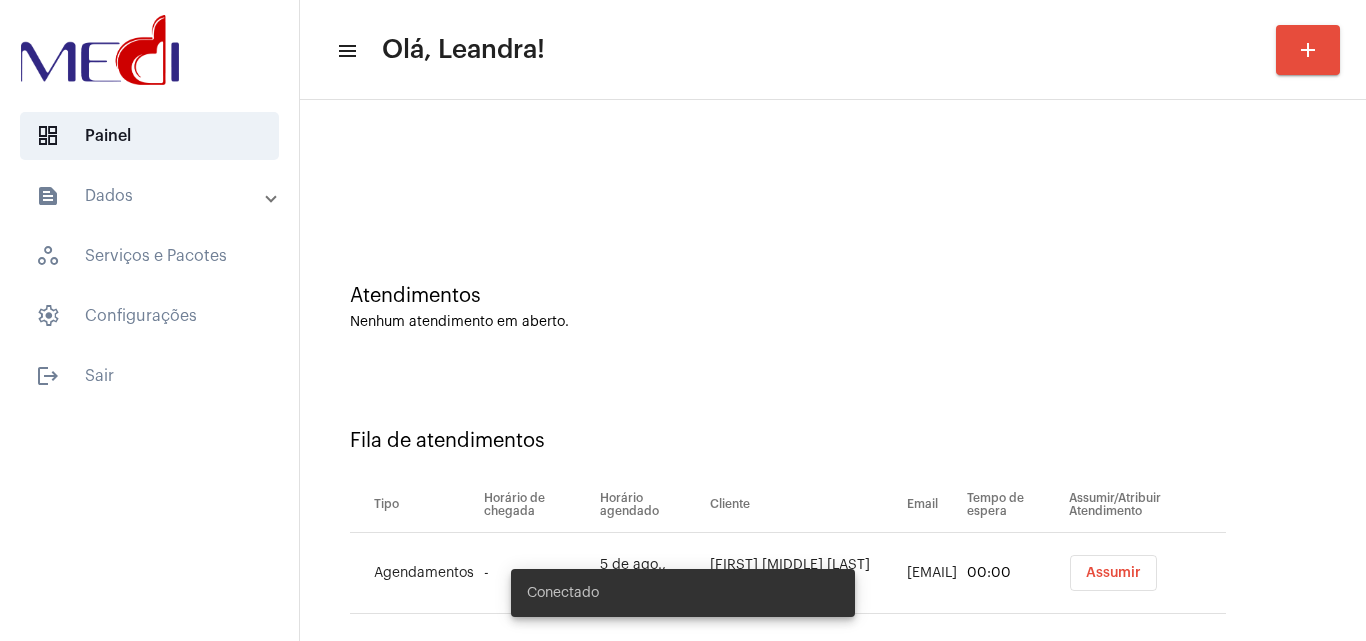 scroll, scrollTop: 0, scrollLeft: 0, axis: both 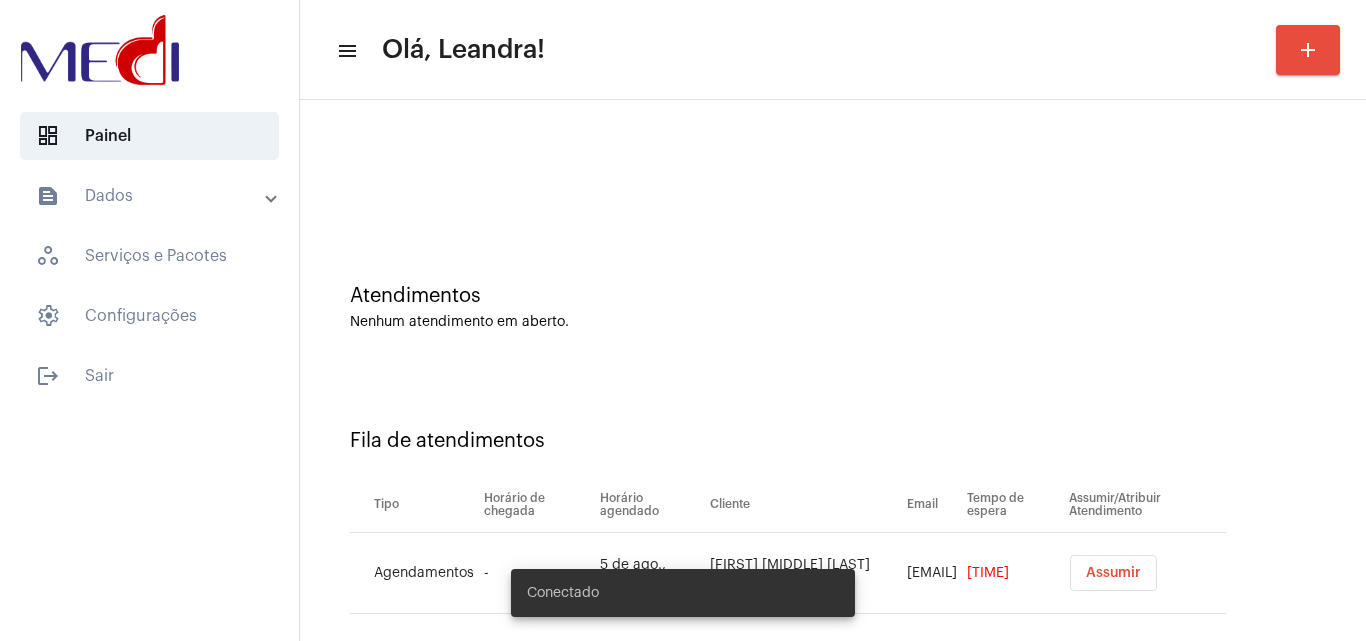 click on "Assumir" at bounding box center [1113, 573] 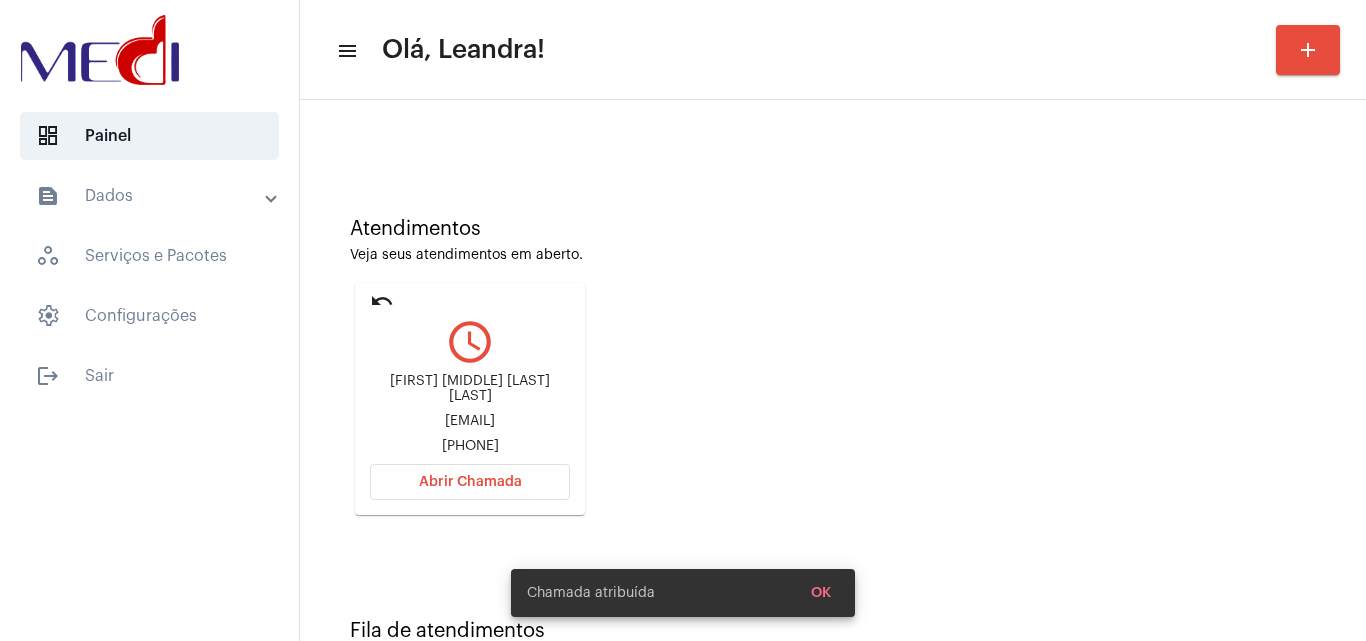 scroll, scrollTop: 141, scrollLeft: 0, axis: vertical 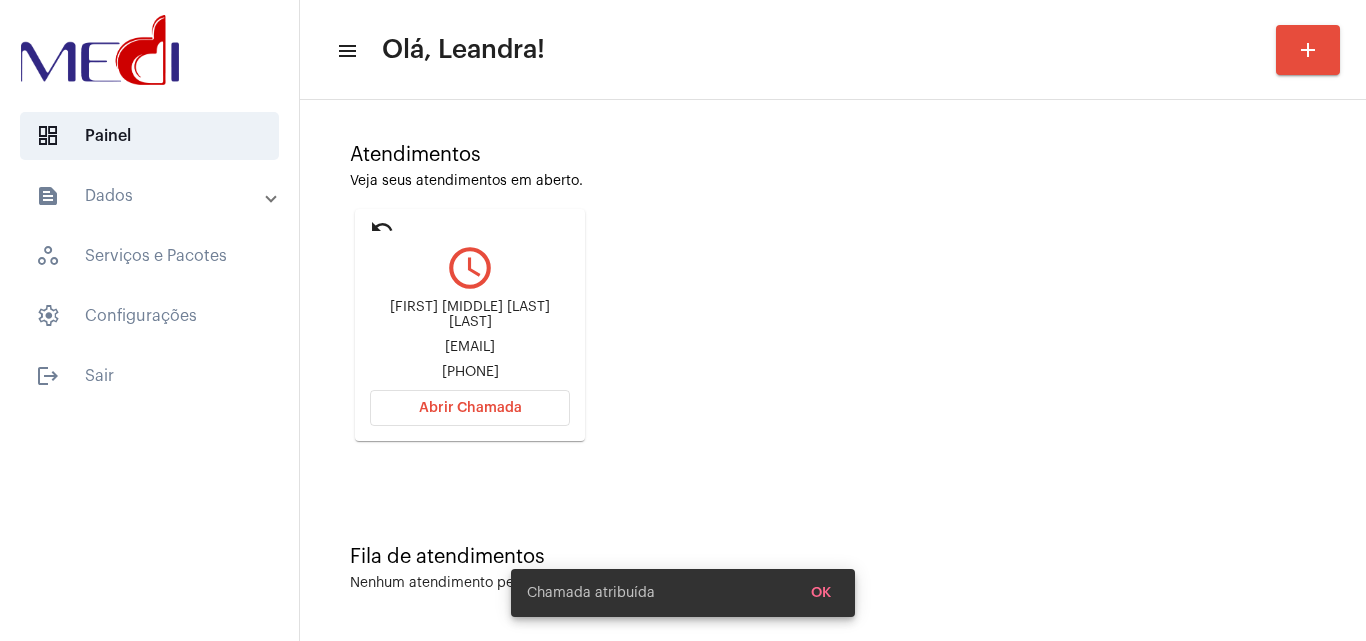 drag, startPoint x: 394, startPoint y: 290, endPoint x: 471, endPoint y: 310, distance: 79.555016 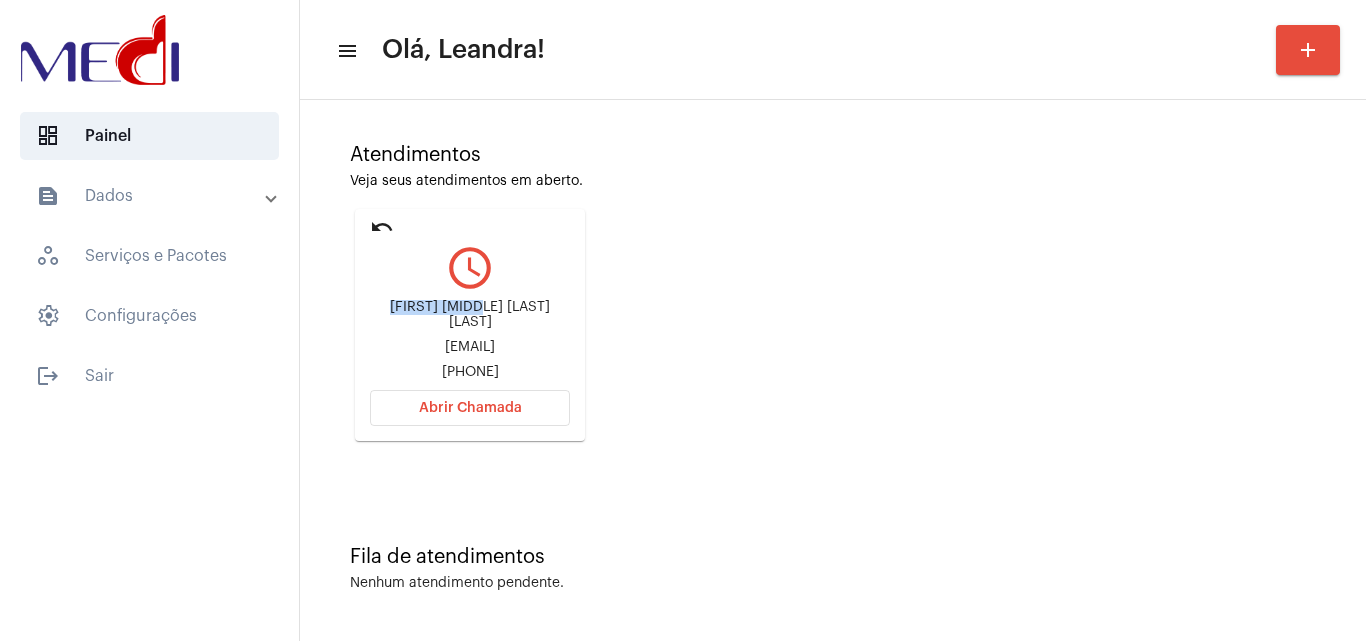 drag, startPoint x: 390, startPoint y: 305, endPoint x: 477, endPoint y: 311, distance: 87.20665 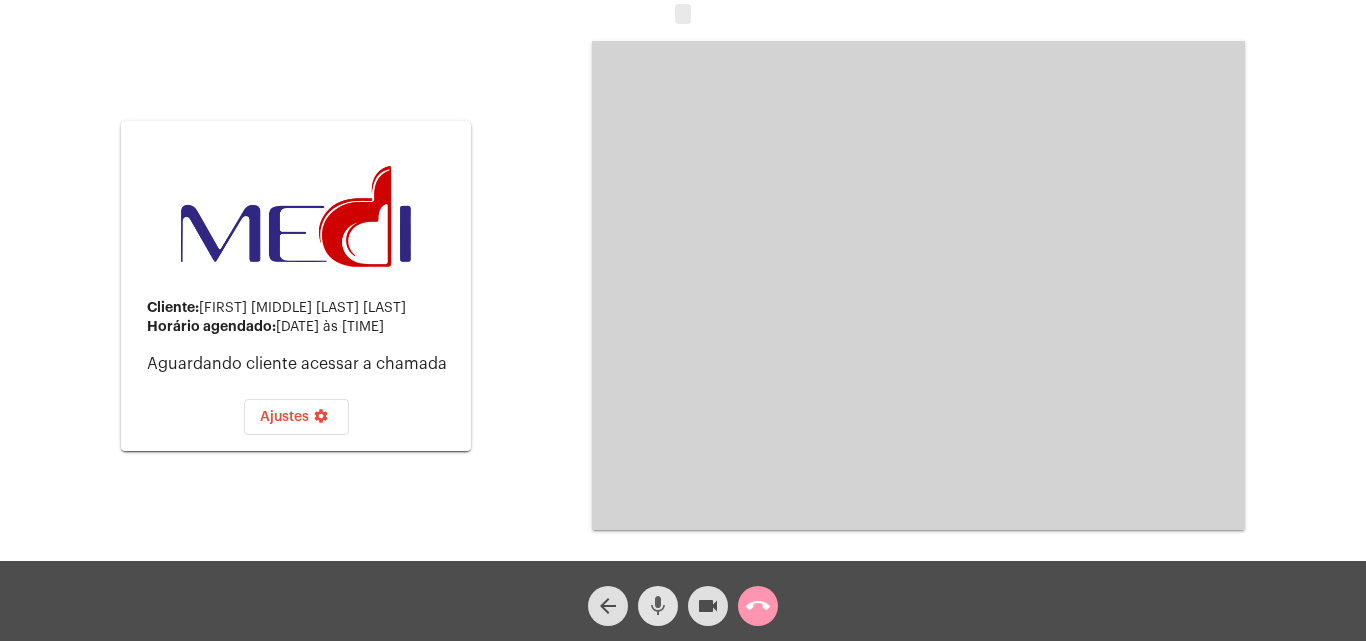 click on "mic" 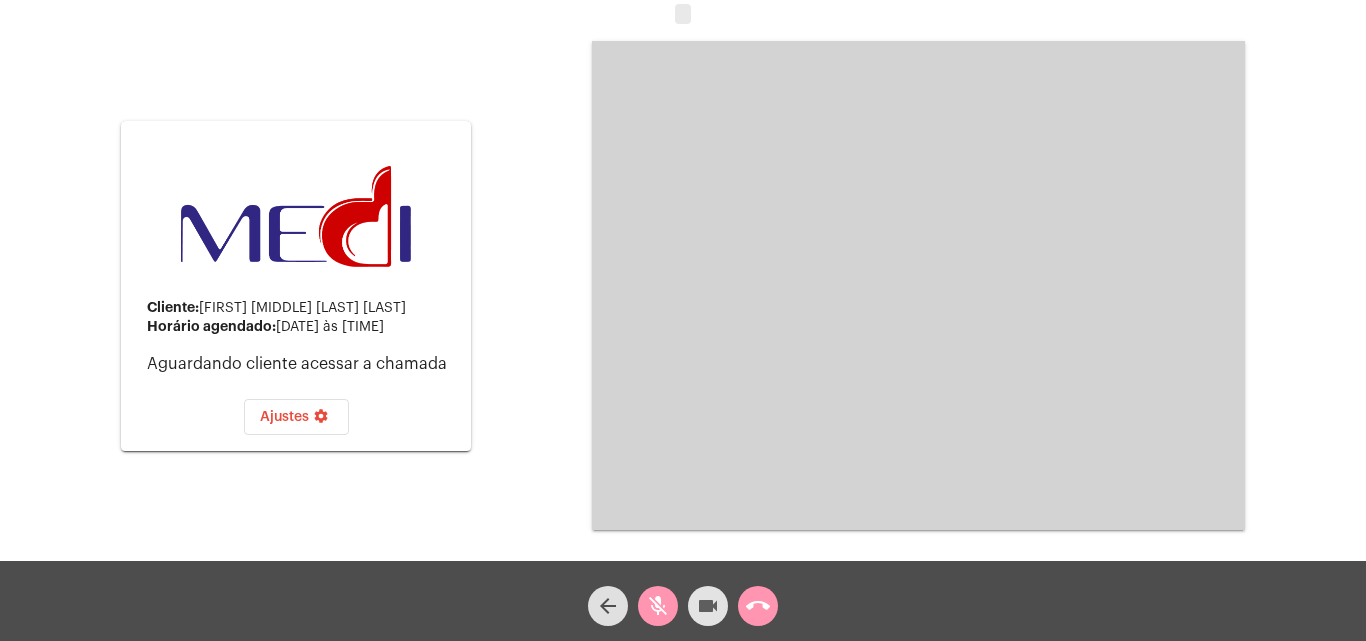 click on "videocam" 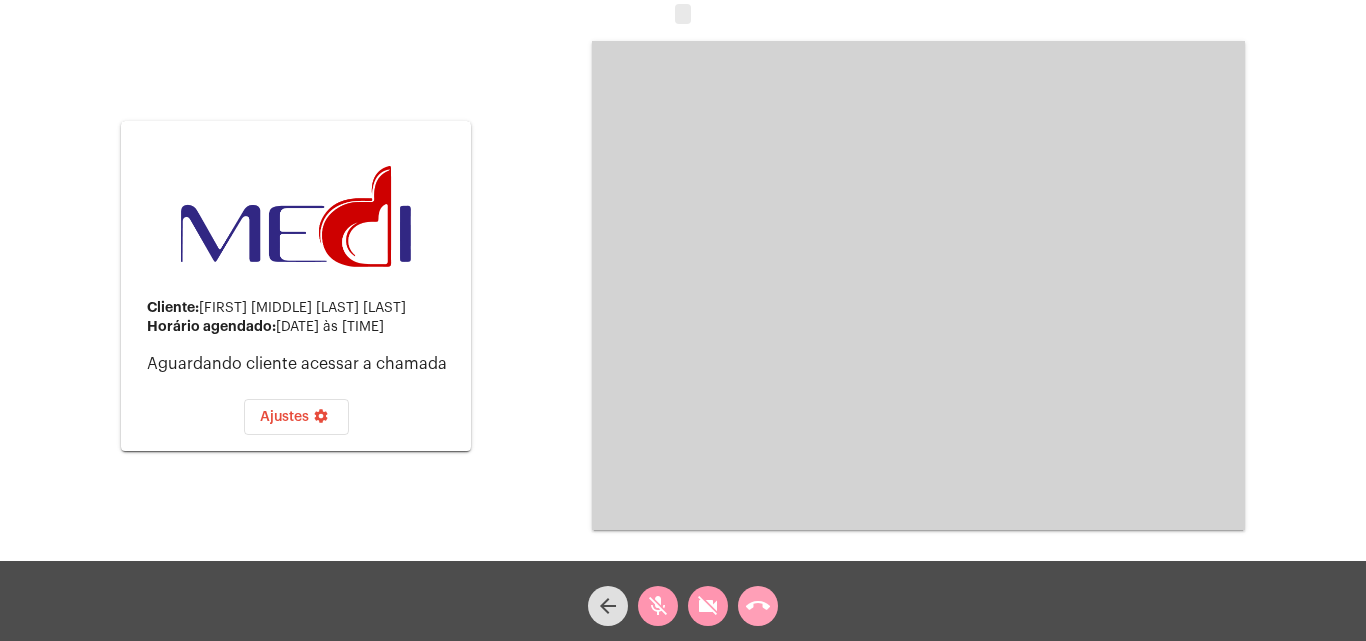 click on "call_end" 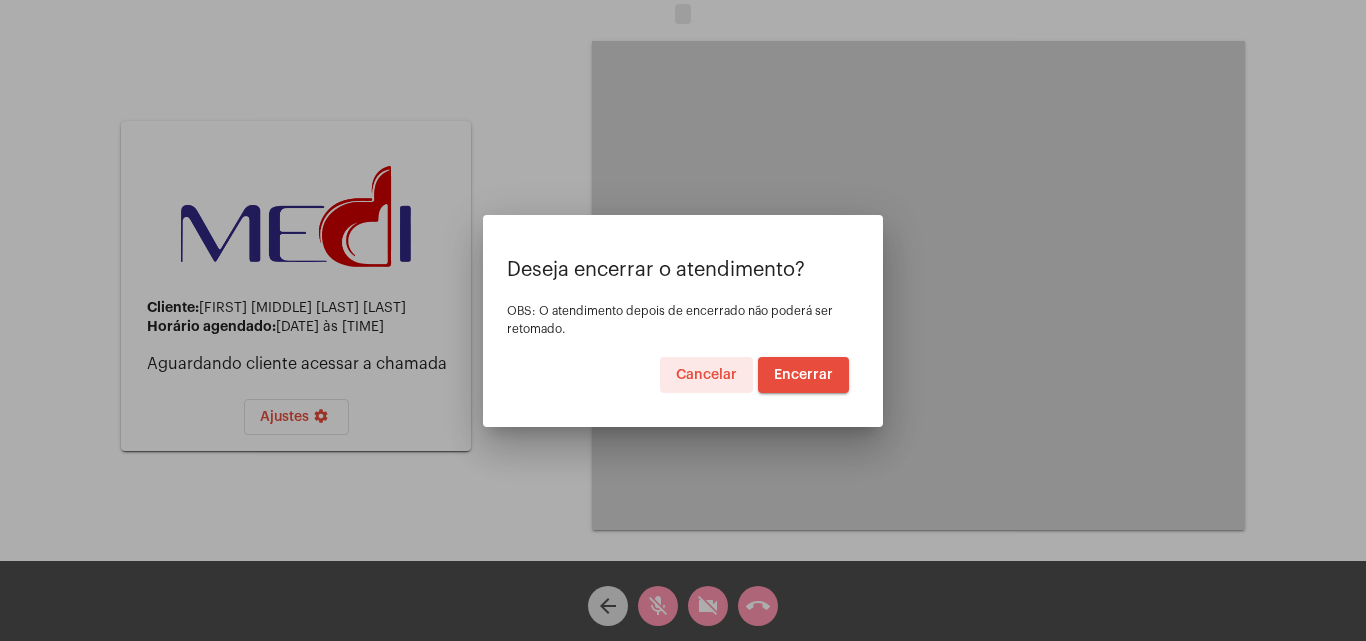 click on "Encerrar" at bounding box center [803, 375] 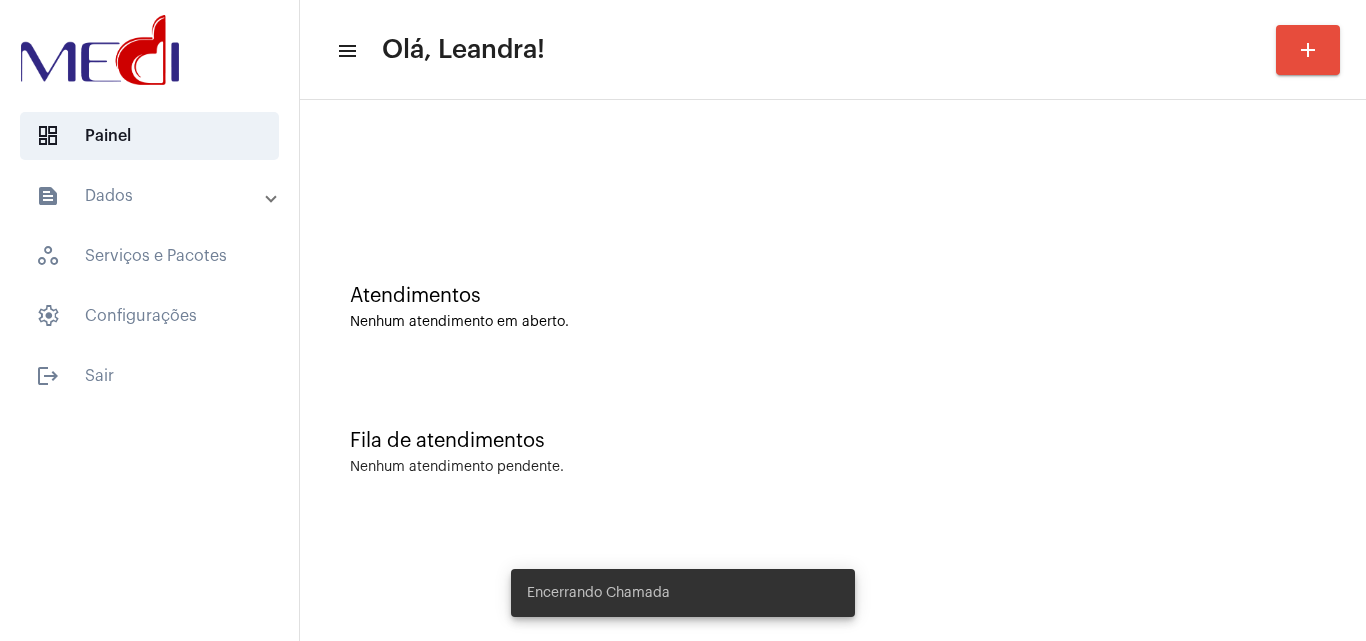 click on "Atendimentos Nenhum atendimento em aberto." 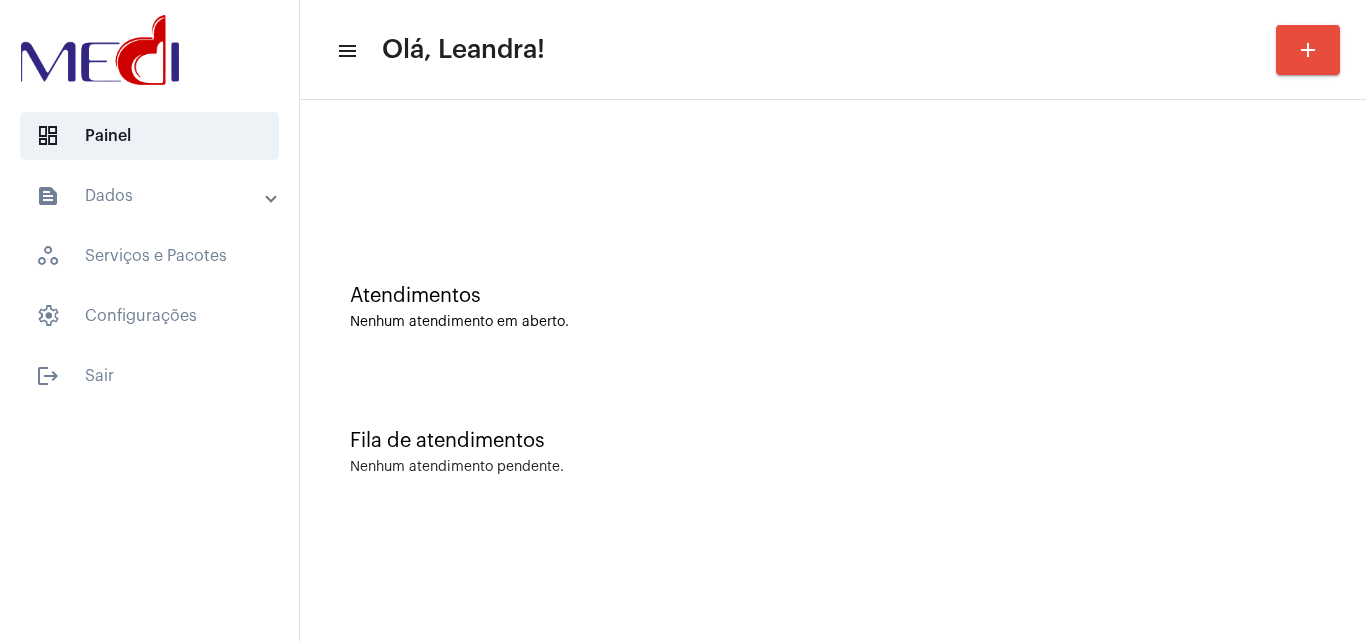 click on "Atendimentos Nenhum atendimento em aberto." 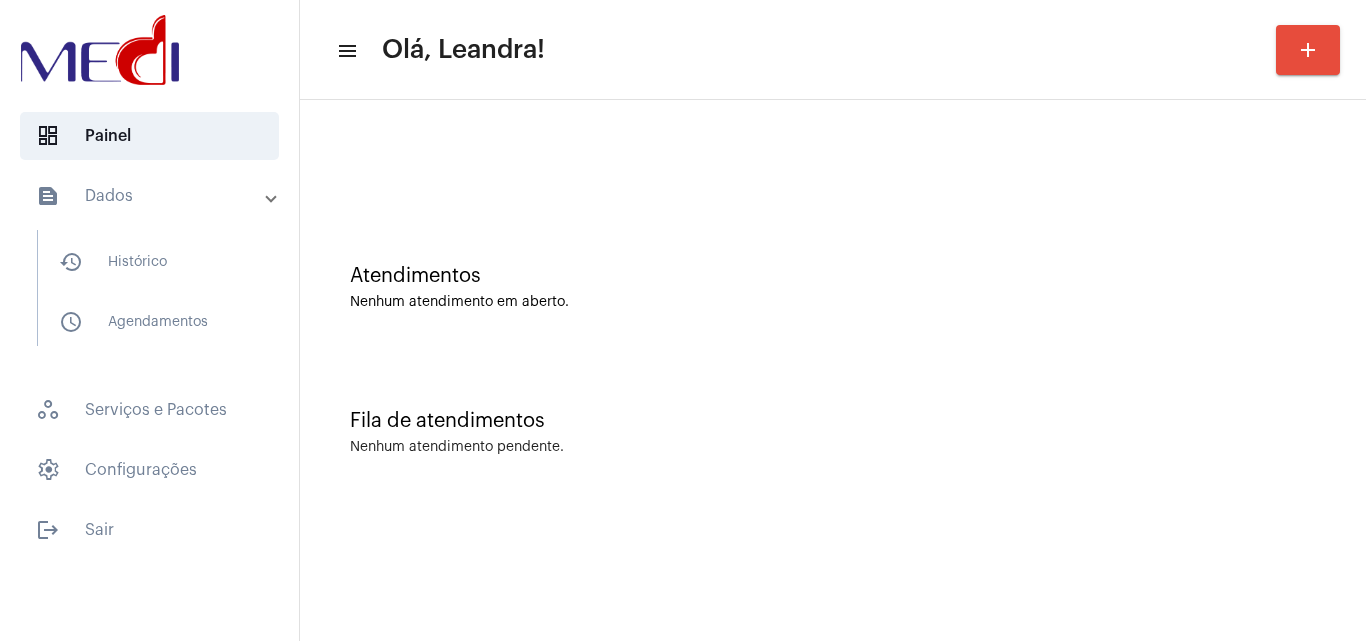 scroll, scrollTop: 0, scrollLeft: 0, axis: both 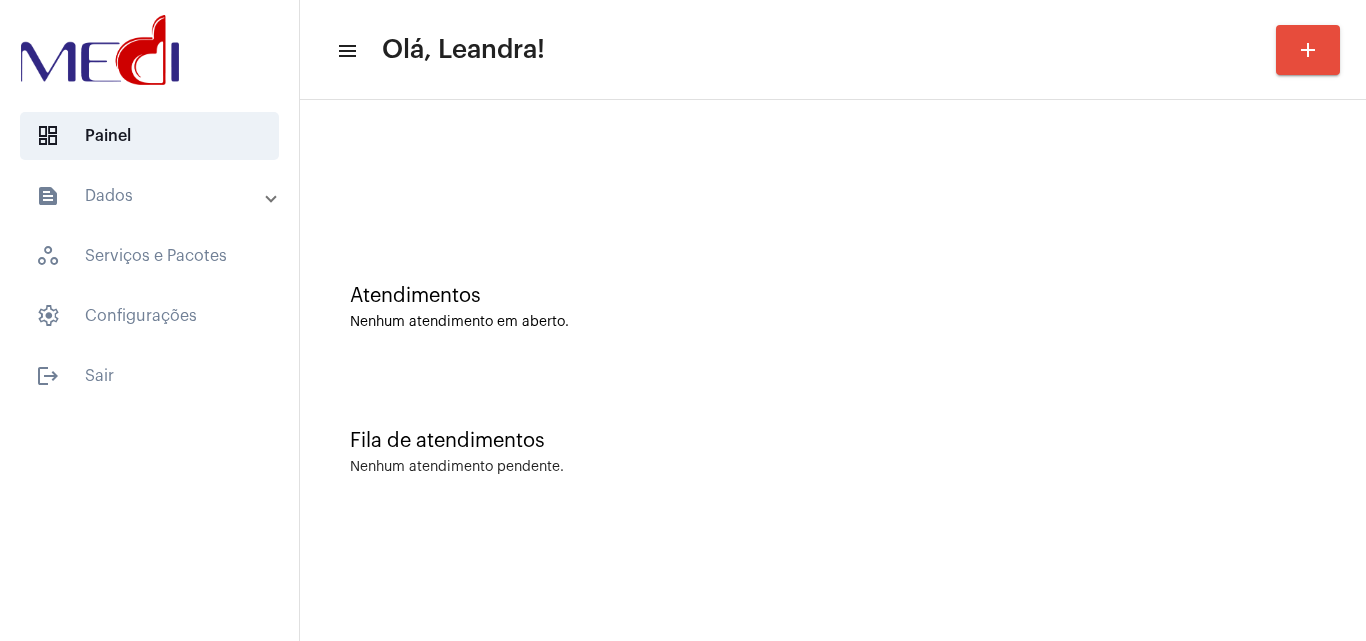 click on "Atendimentos" 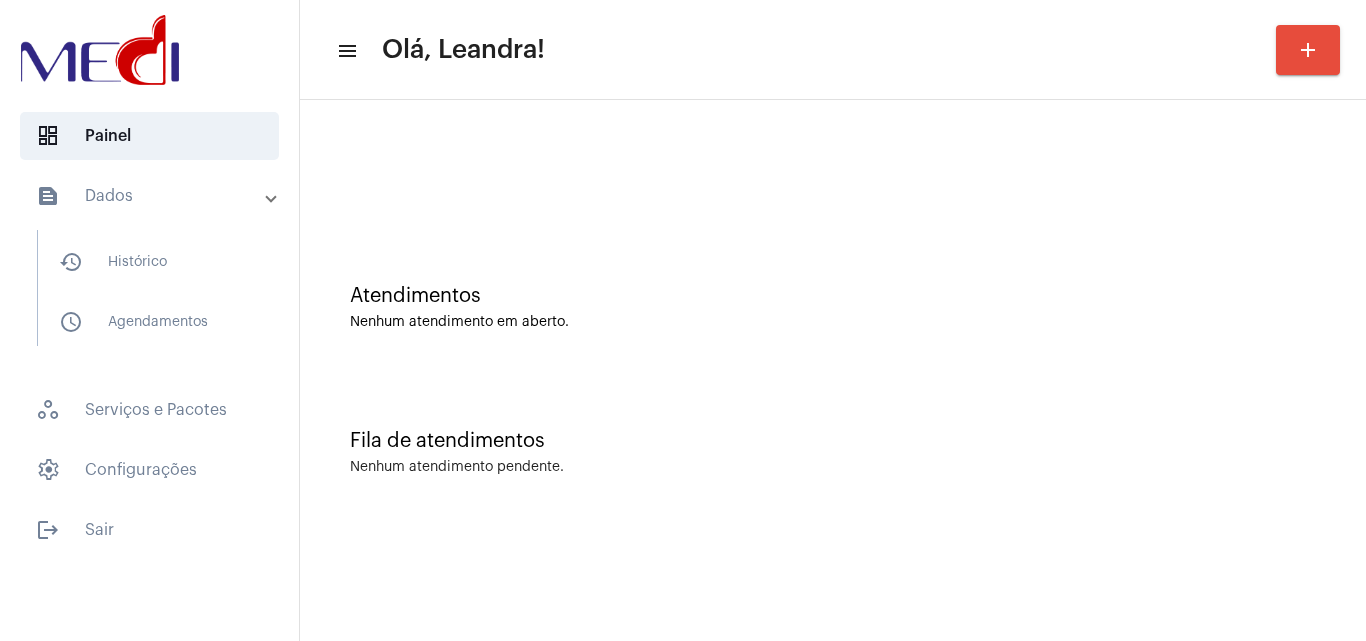 scroll, scrollTop: 0, scrollLeft: 0, axis: both 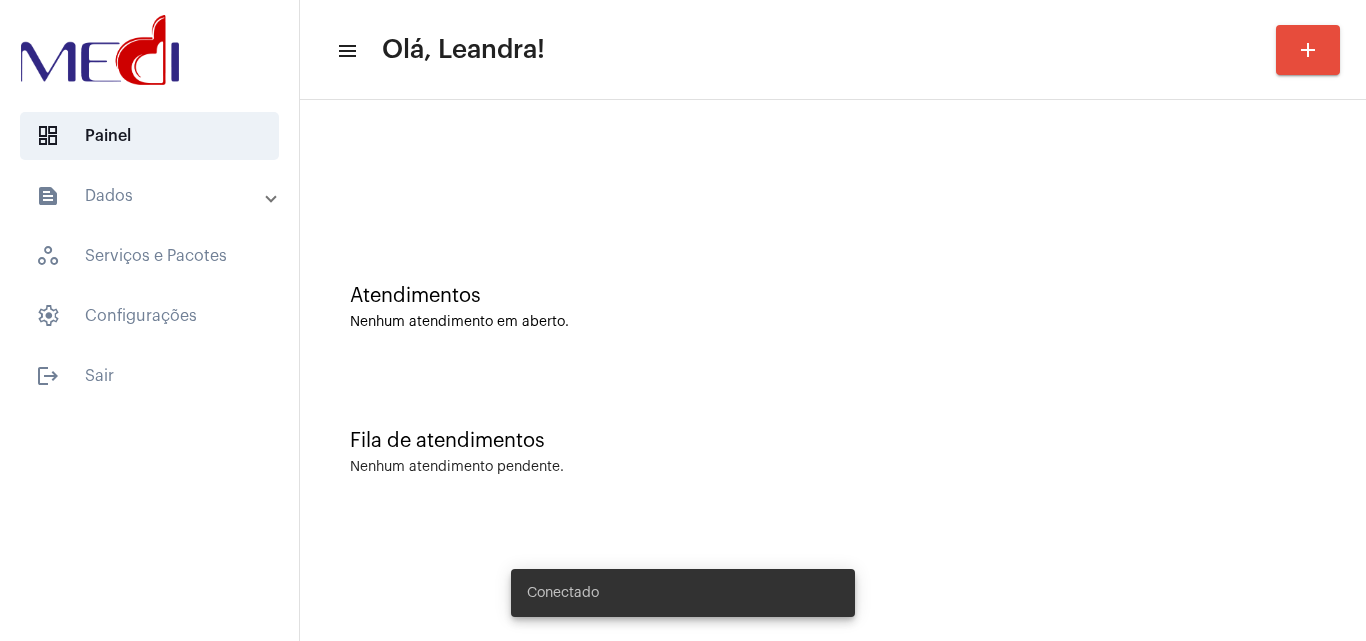 click on "Atendimentos Nenhum atendimento em aberto." 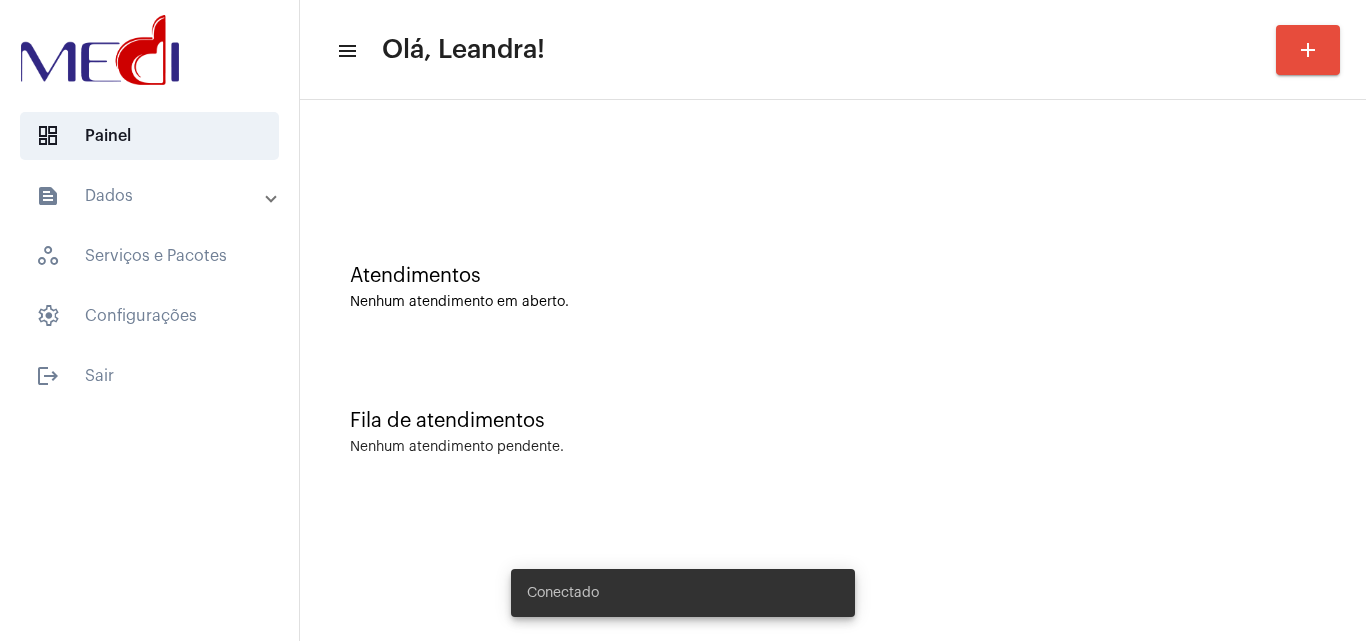 scroll, scrollTop: 0, scrollLeft: 0, axis: both 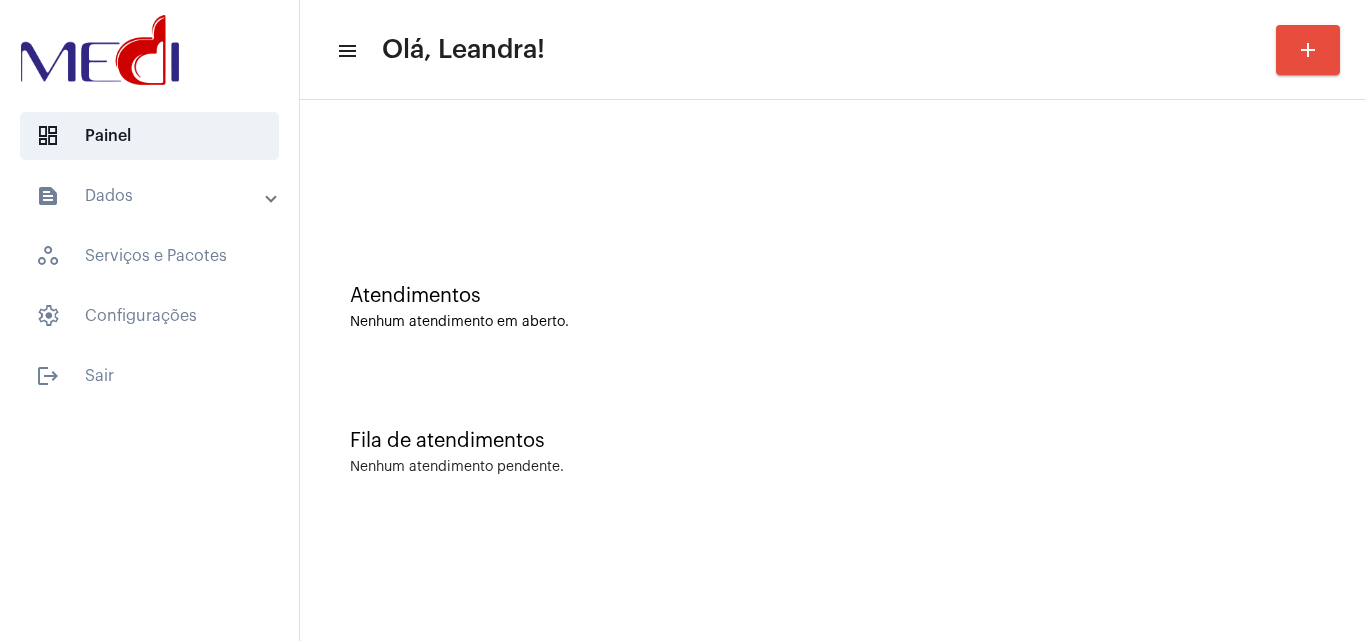 click on "Atendimentos" 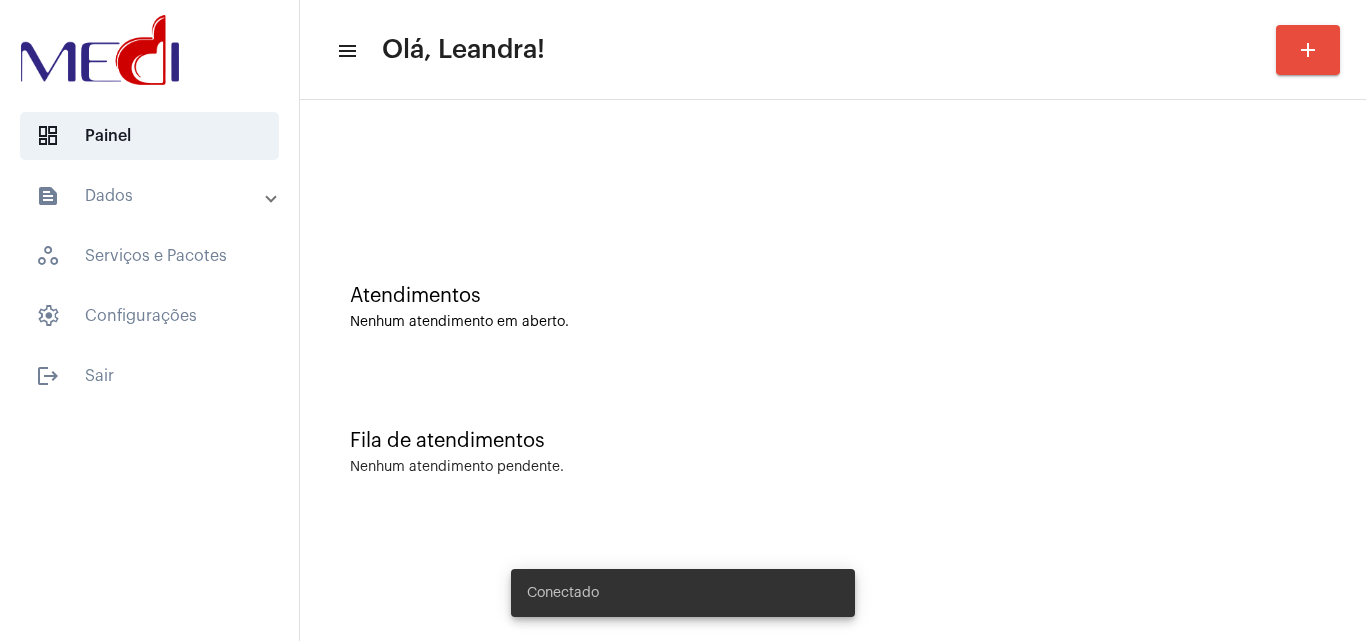 scroll, scrollTop: 0, scrollLeft: 0, axis: both 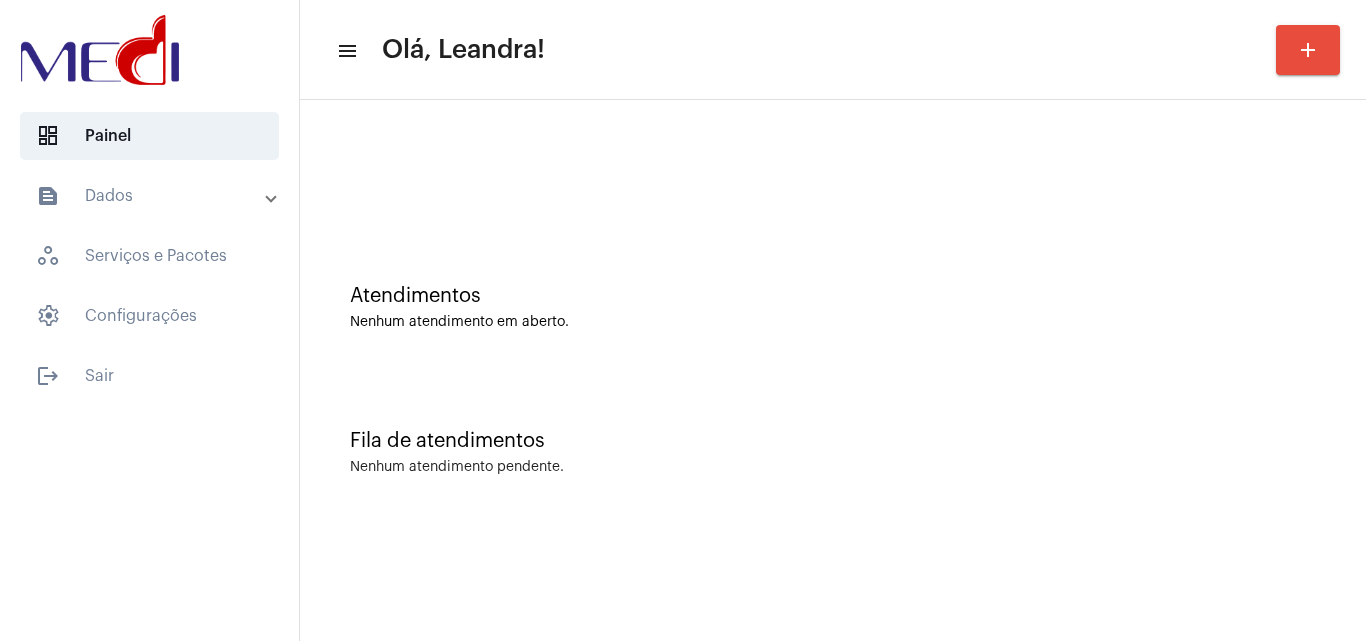 click on "Atendimentos Nenhum atendimento em aberto." 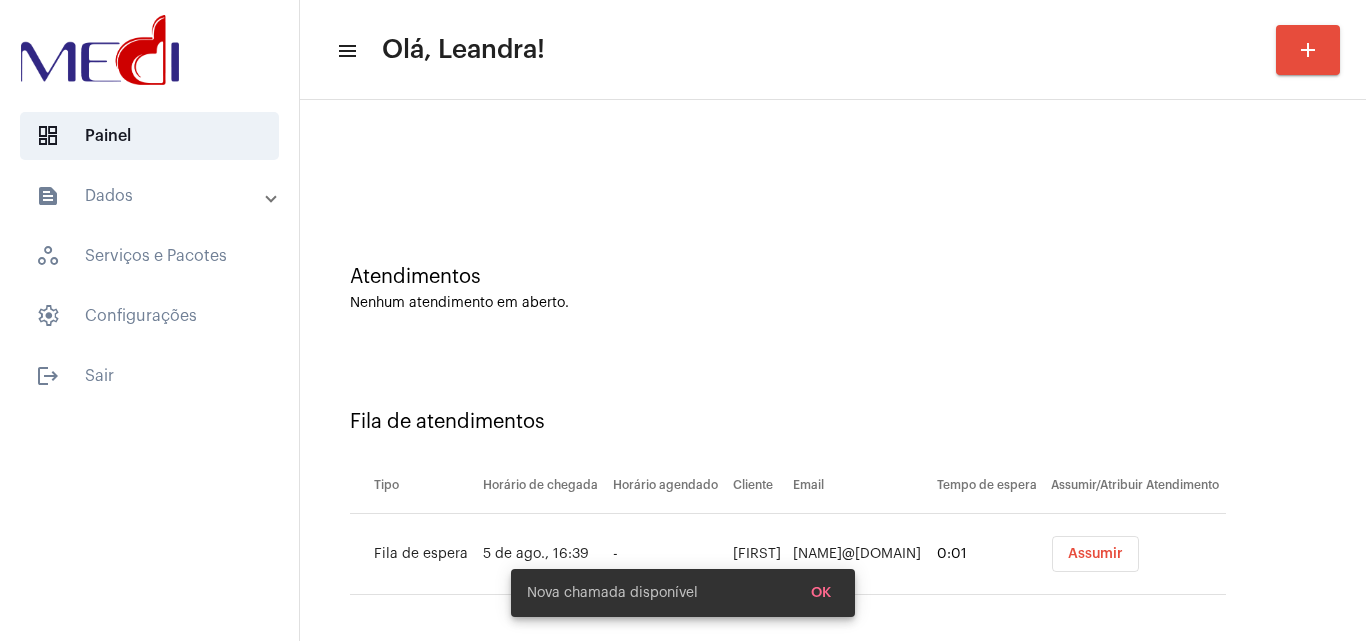 scroll, scrollTop: 27, scrollLeft: 0, axis: vertical 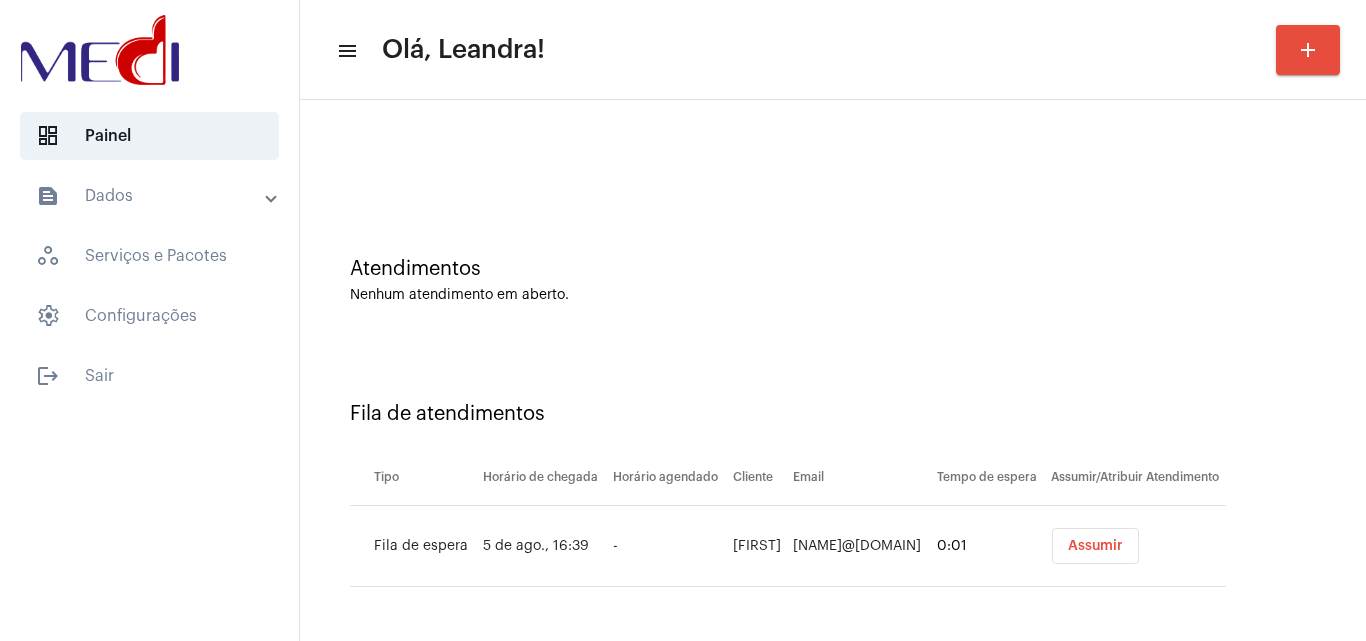 click on "Assumir" at bounding box center (1095, 546) 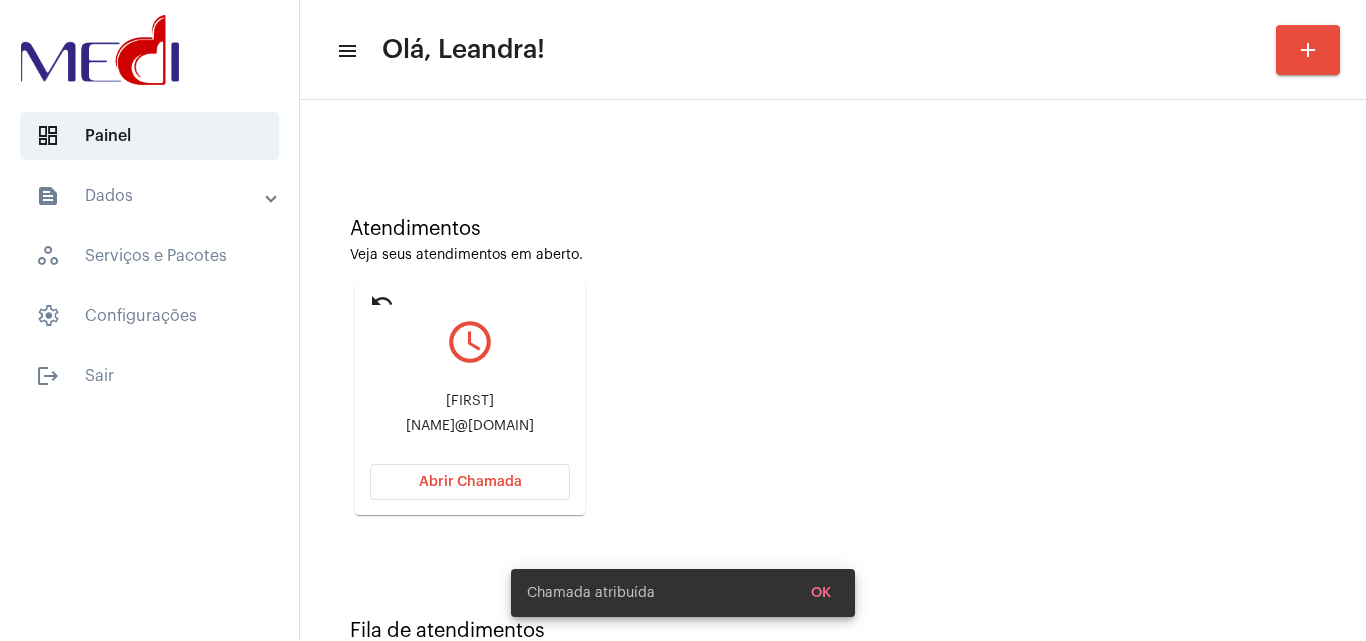 scroll, scrollTop: 141, scrollLeft: 0, axis: vertical 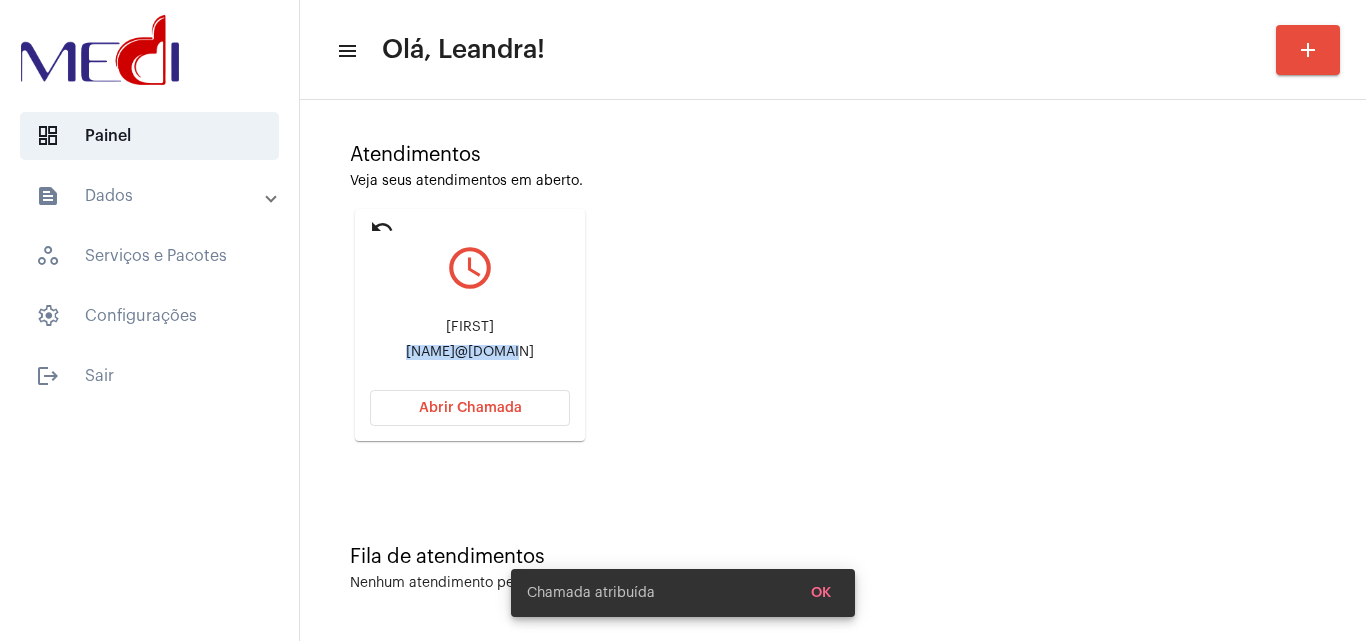 drag, startPoint x: 377, startPoint y: 352, endPoint x: 469, endPoint y: 350, distance: 92.021736 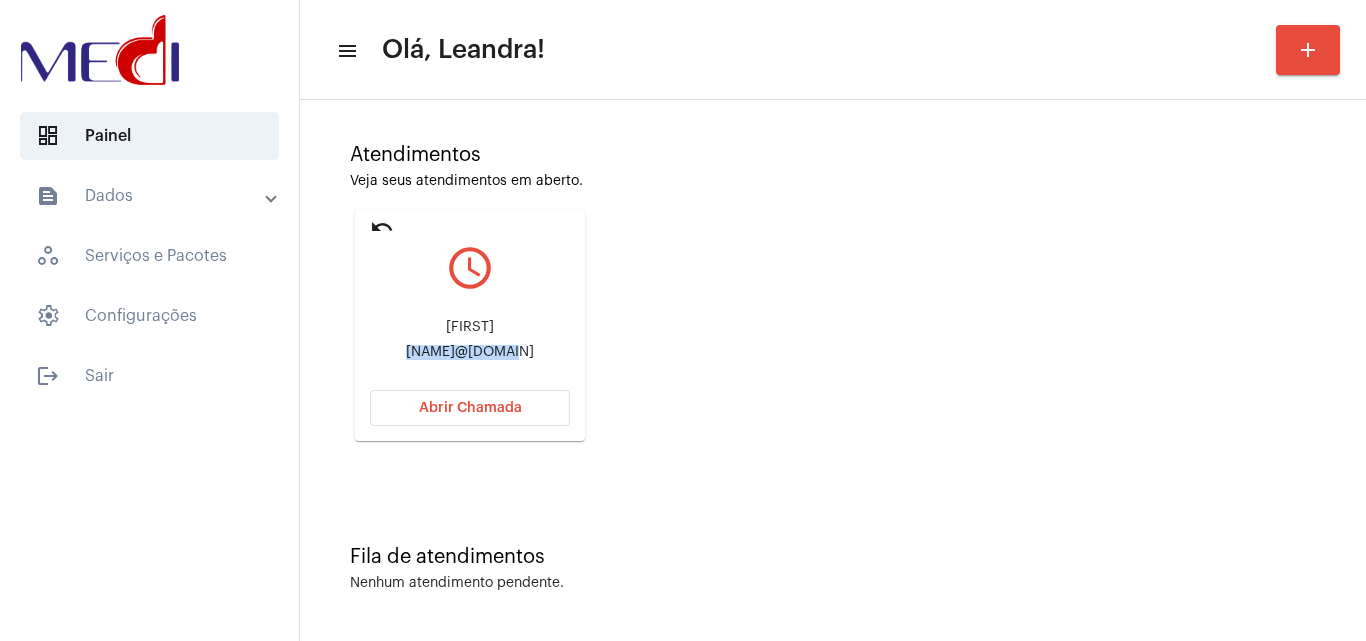 drag, startPoint x: 432, startPoint y: 324, endPoint x: 513, endPoint y: 331, distance: 81.3019 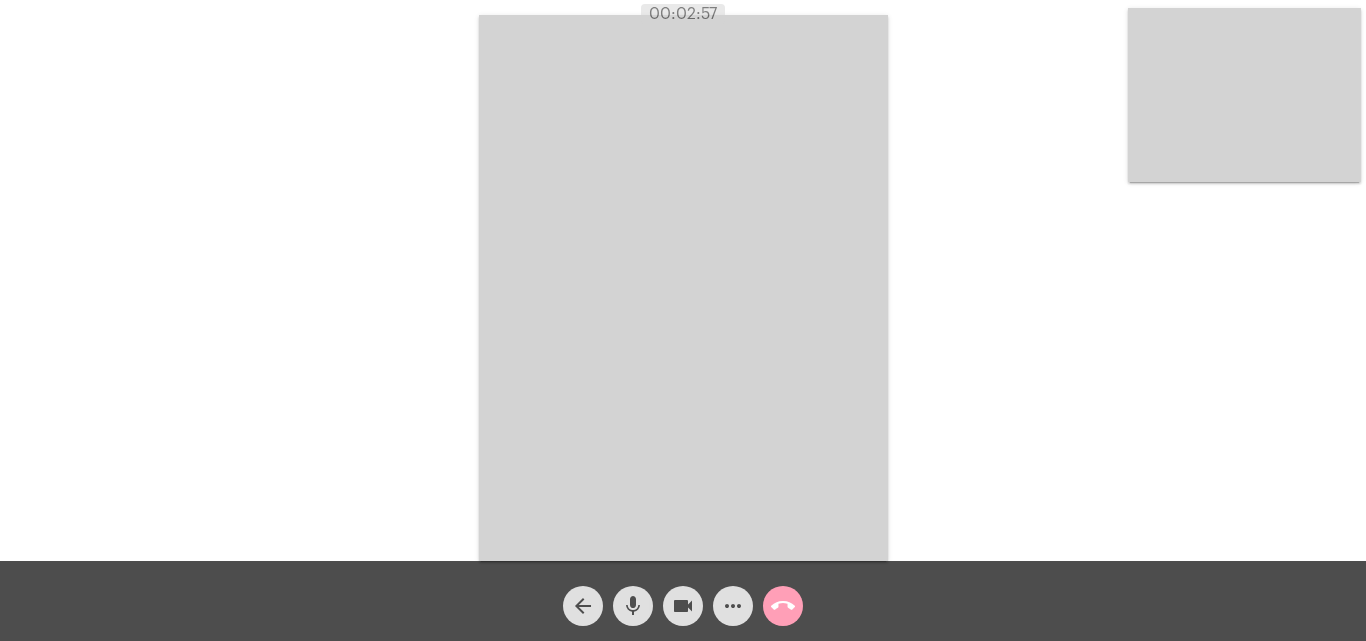 click on "call_end" 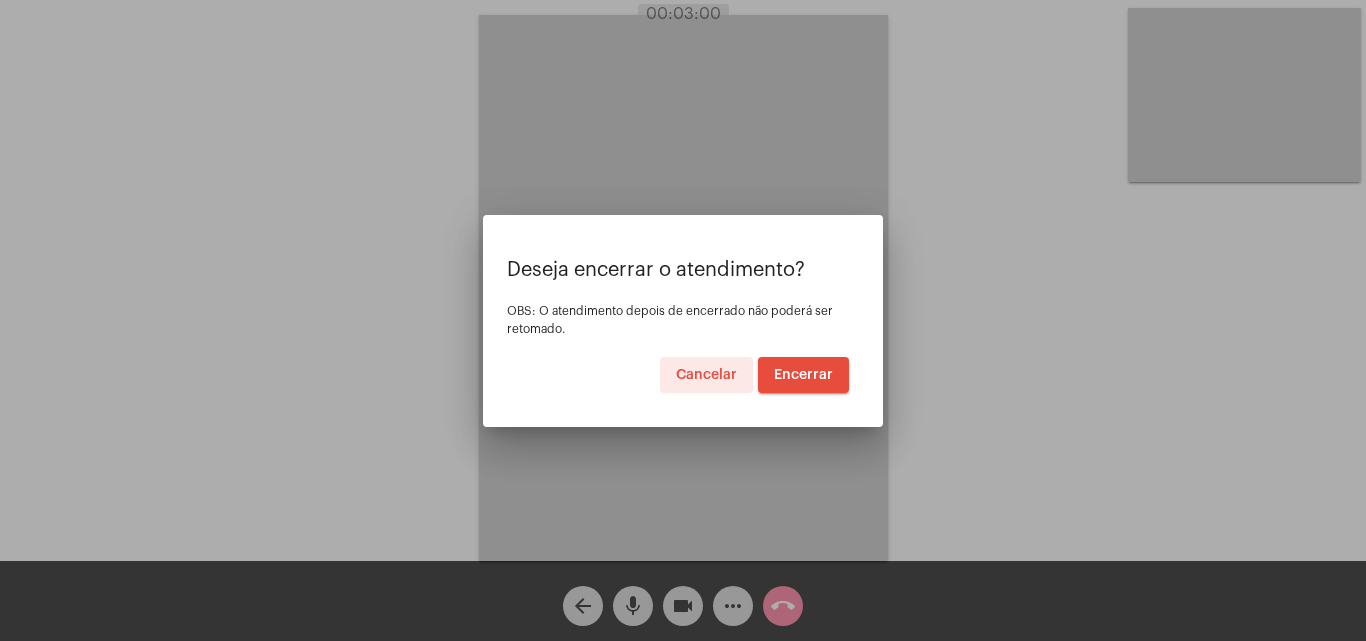 click on "Encerrar" at bounding box center [803, 375] 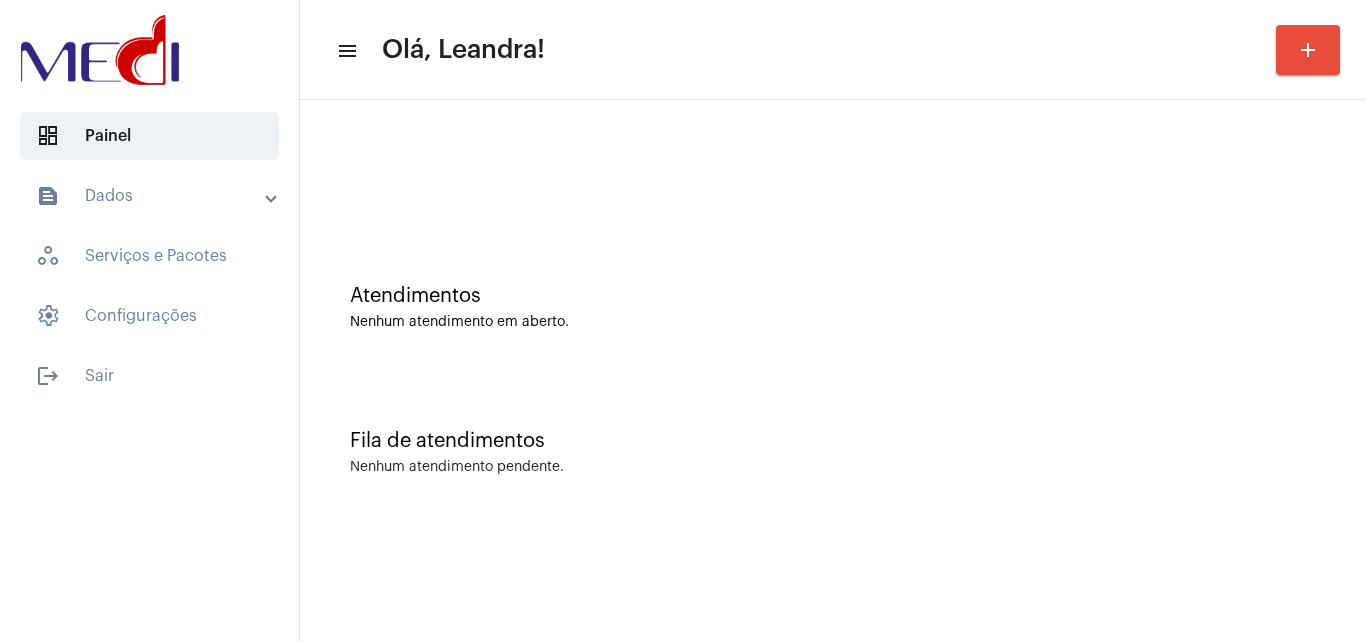 click on "Atendimentos" 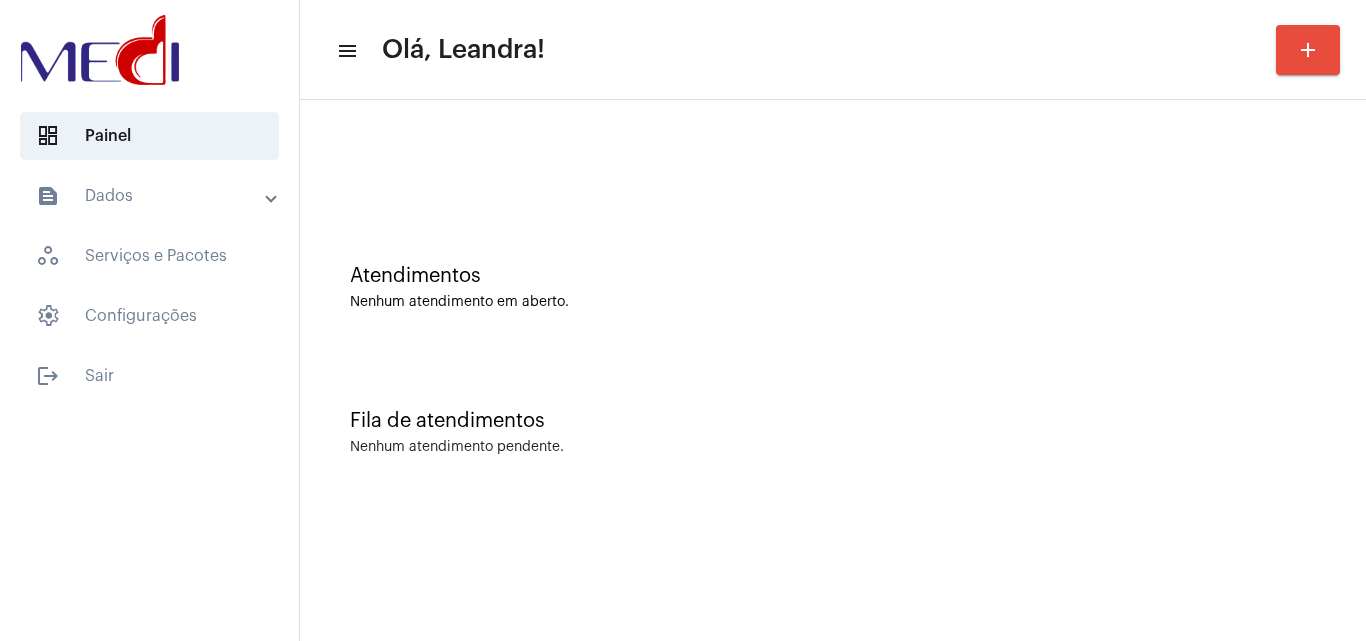scroll, scrollTop: 0, scrollLeft: 0, axis: both 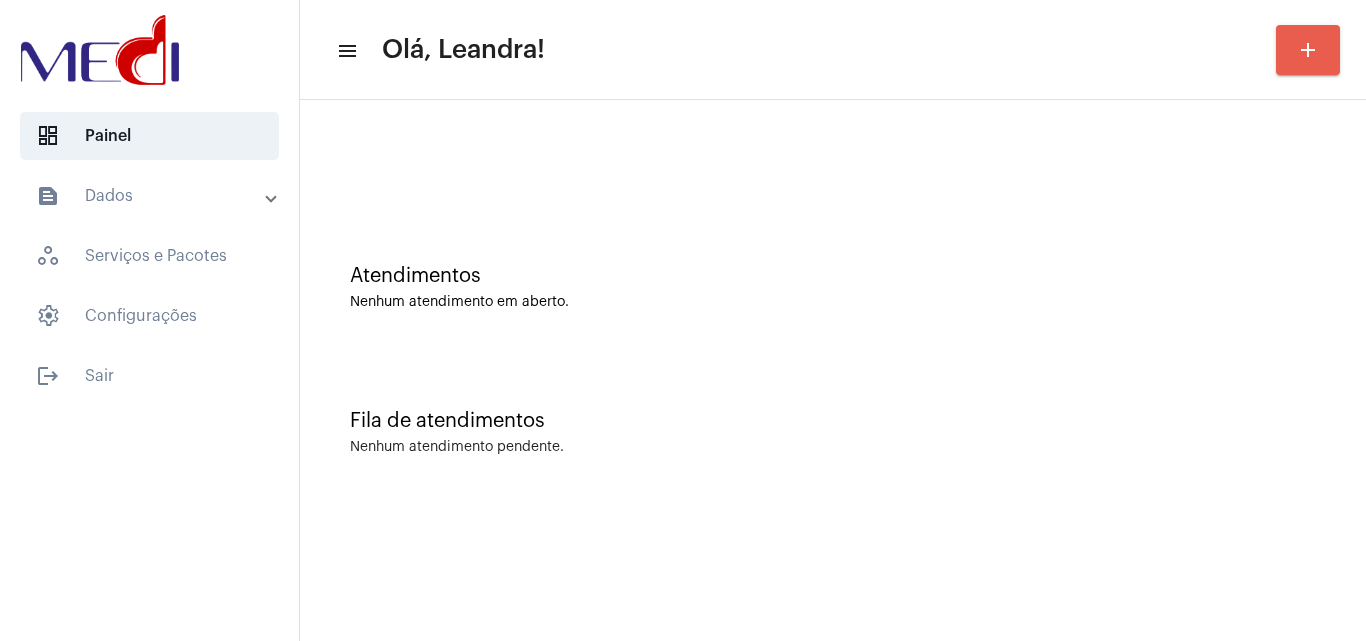 drag, startPoint x: 0, startPoint y: 0, endPoint x: 1322, endPoint y: 44, distance: 1322.732 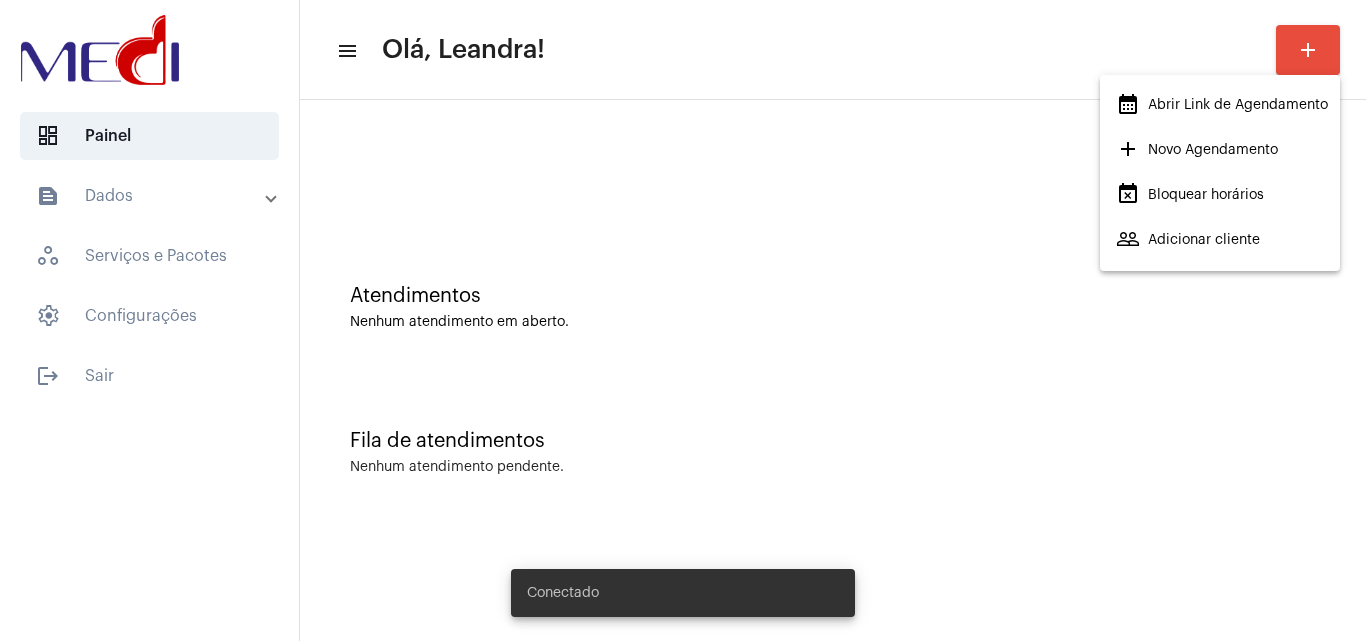 click on "calendar_month_outlined Abrir Link de Agendamento" at bounding box center [1222, 105] 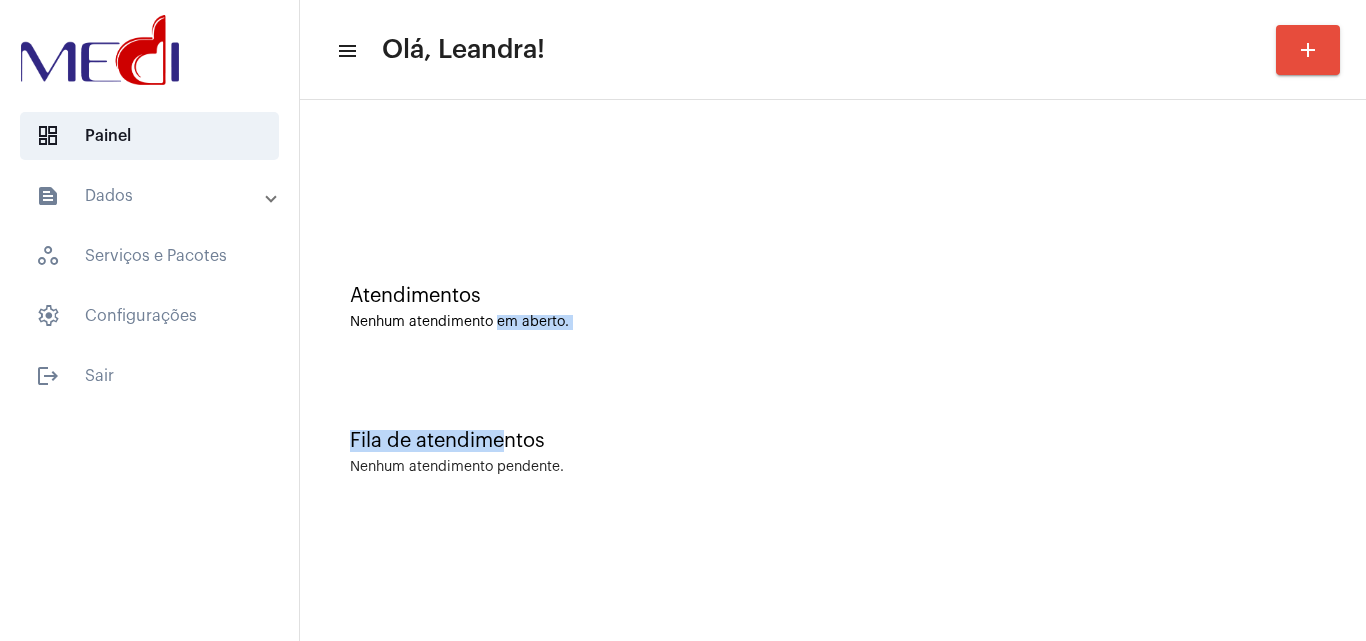 click on "Atendimentos Nenhum atendimento em aberto. Fila de atendimentos Nenhum atendimento pendente." 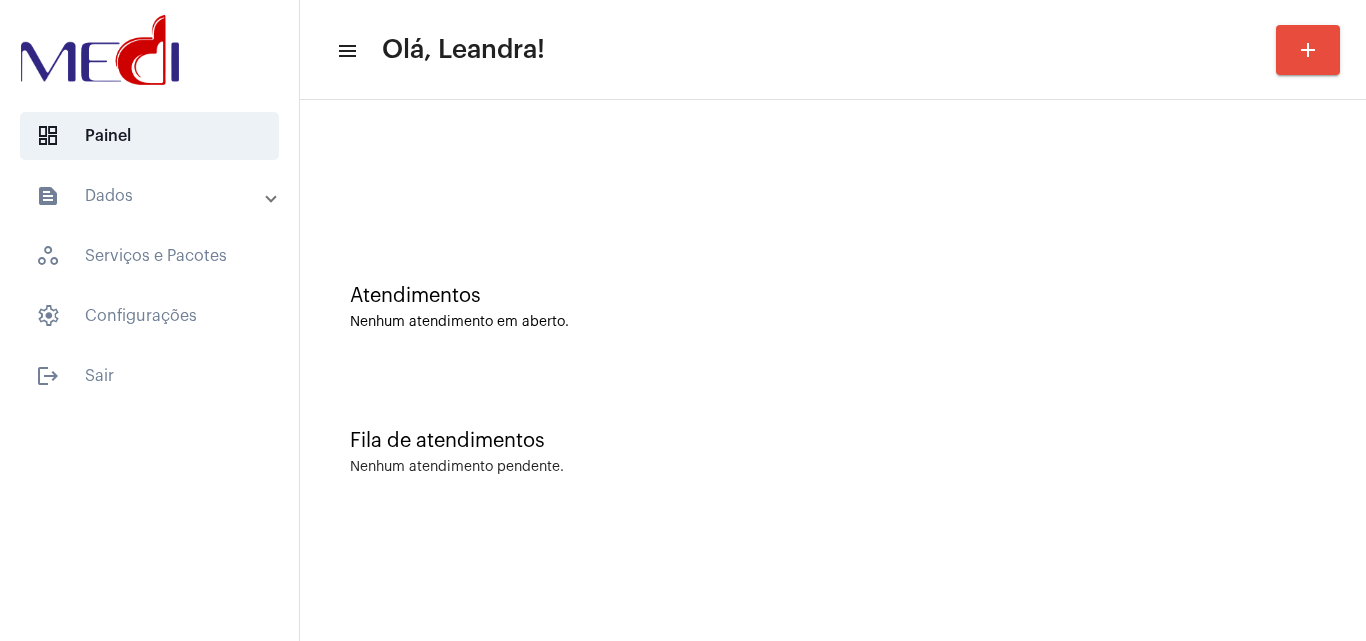 click on "Fila de atendimentos Nenhum atendimento pendente." 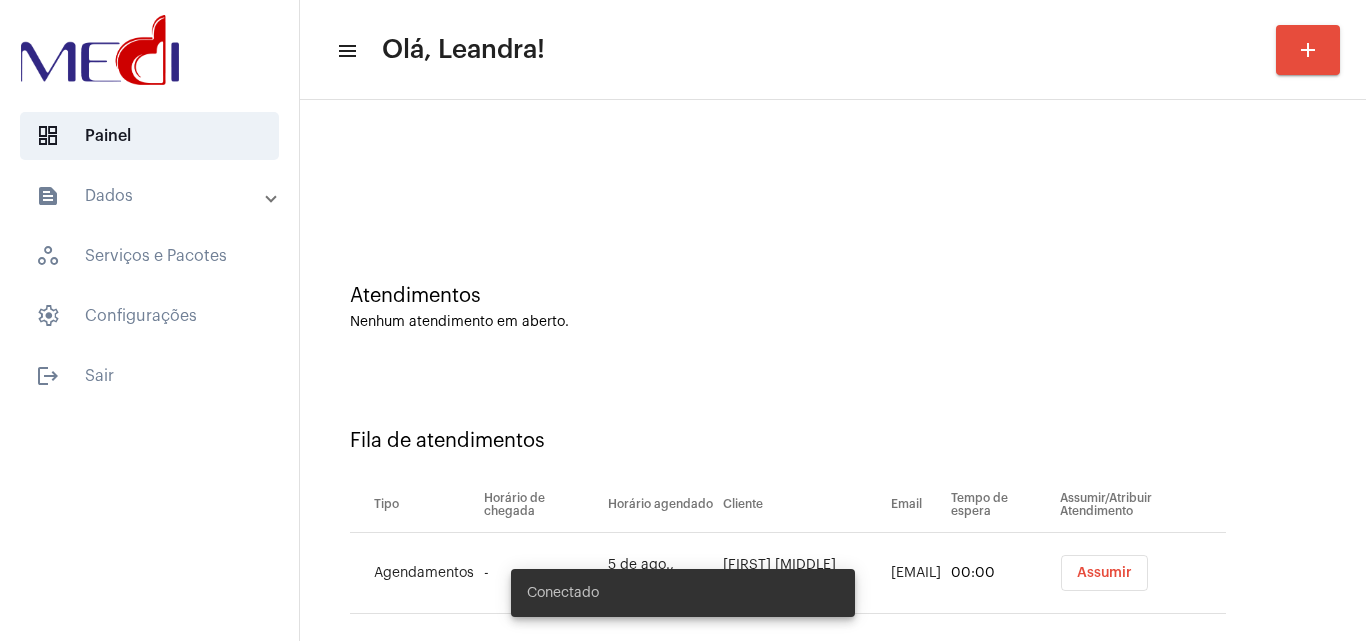click on "Assumir" at bounding box center [1104, 573] 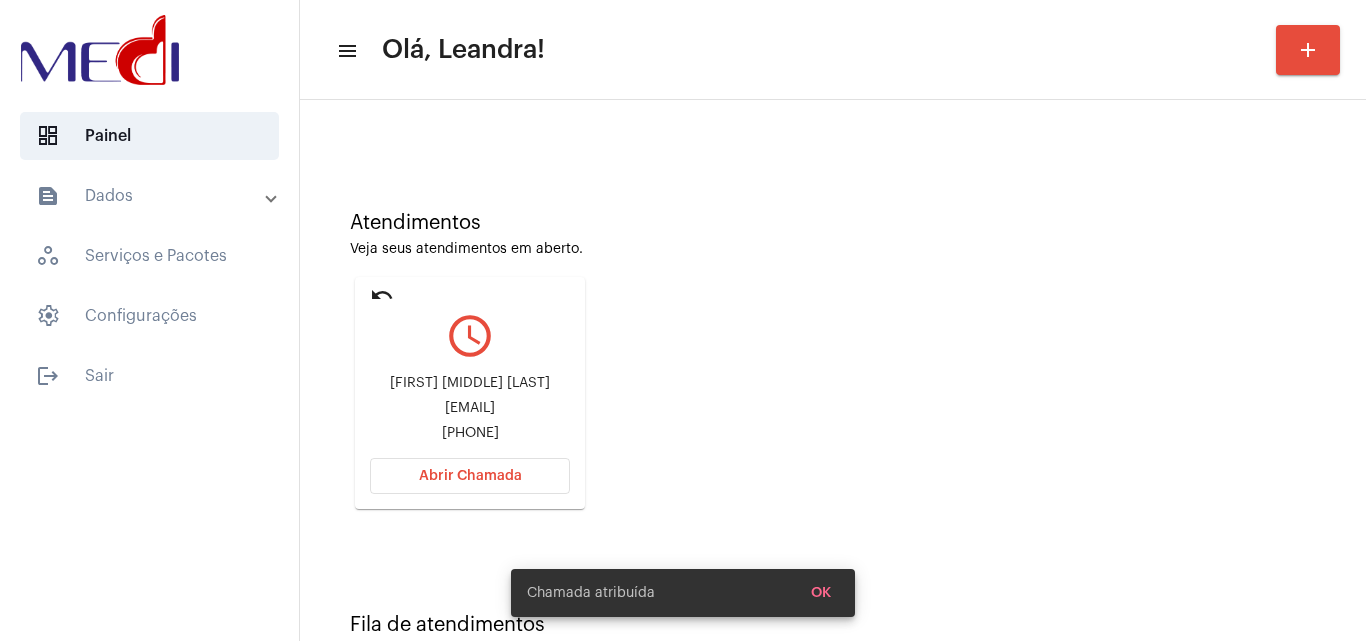 scroll, scrollTop: 100, scrollLeft: 0, axis: vertical 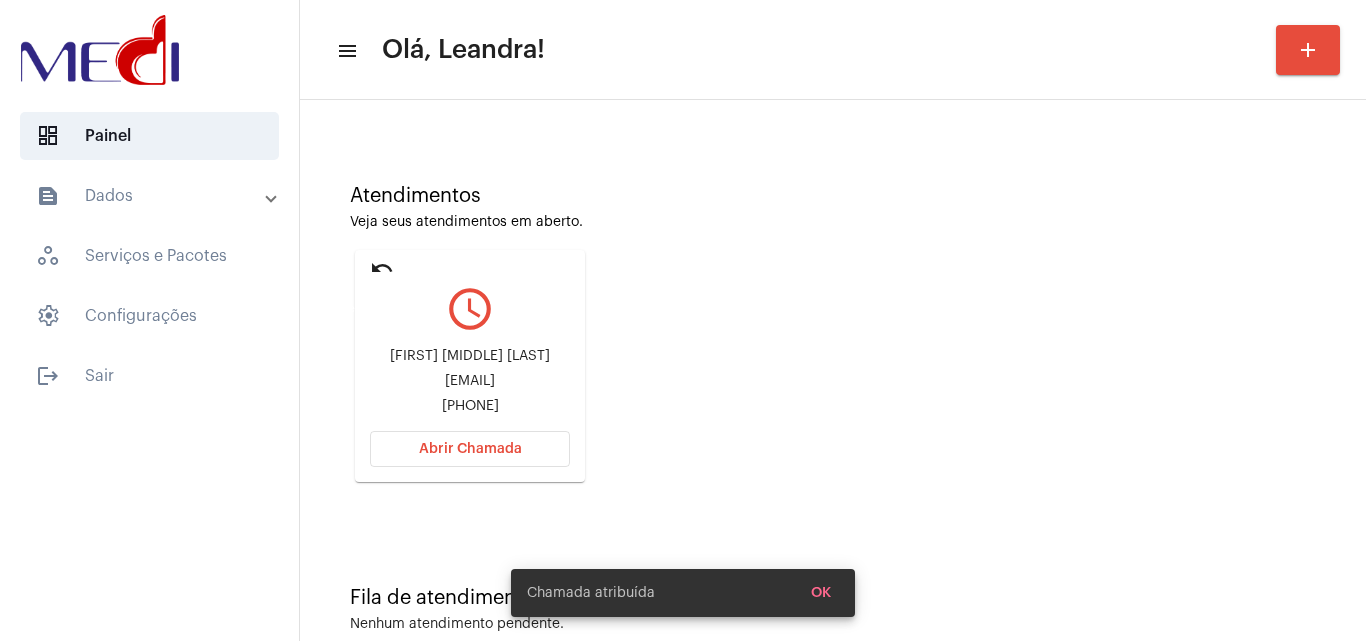 click on "undo" 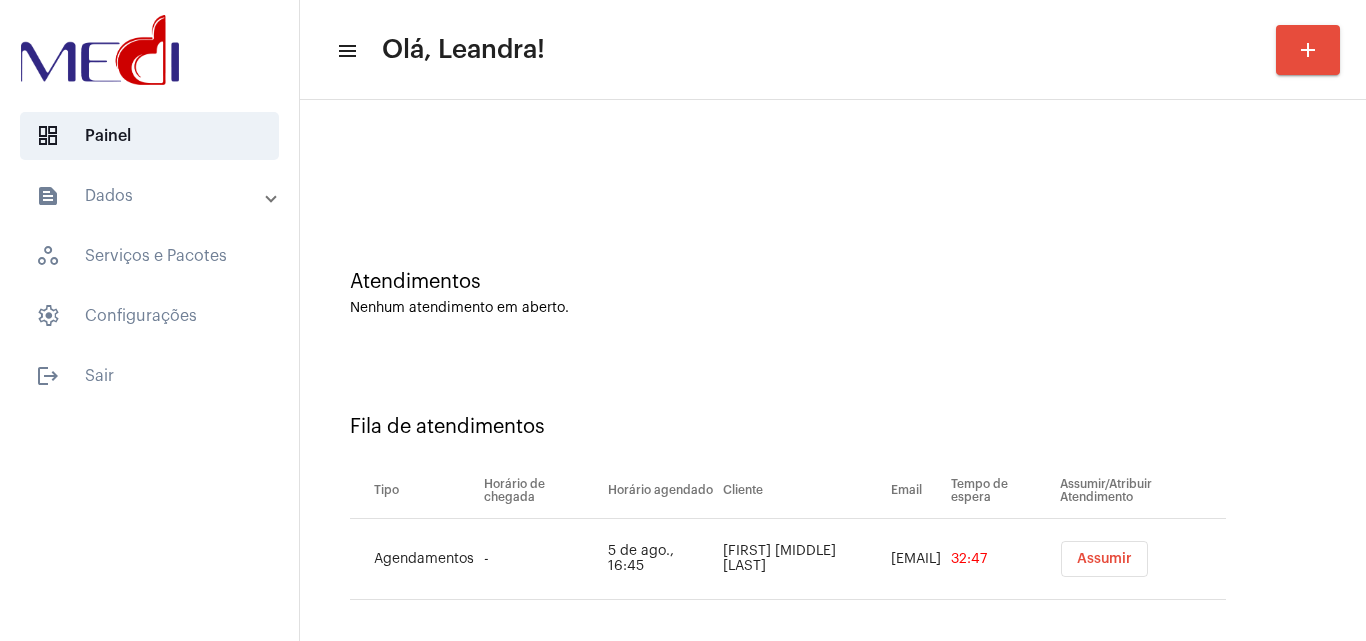 scroll, scrollTop: 27, scrollLeft: 0, axis: vertical 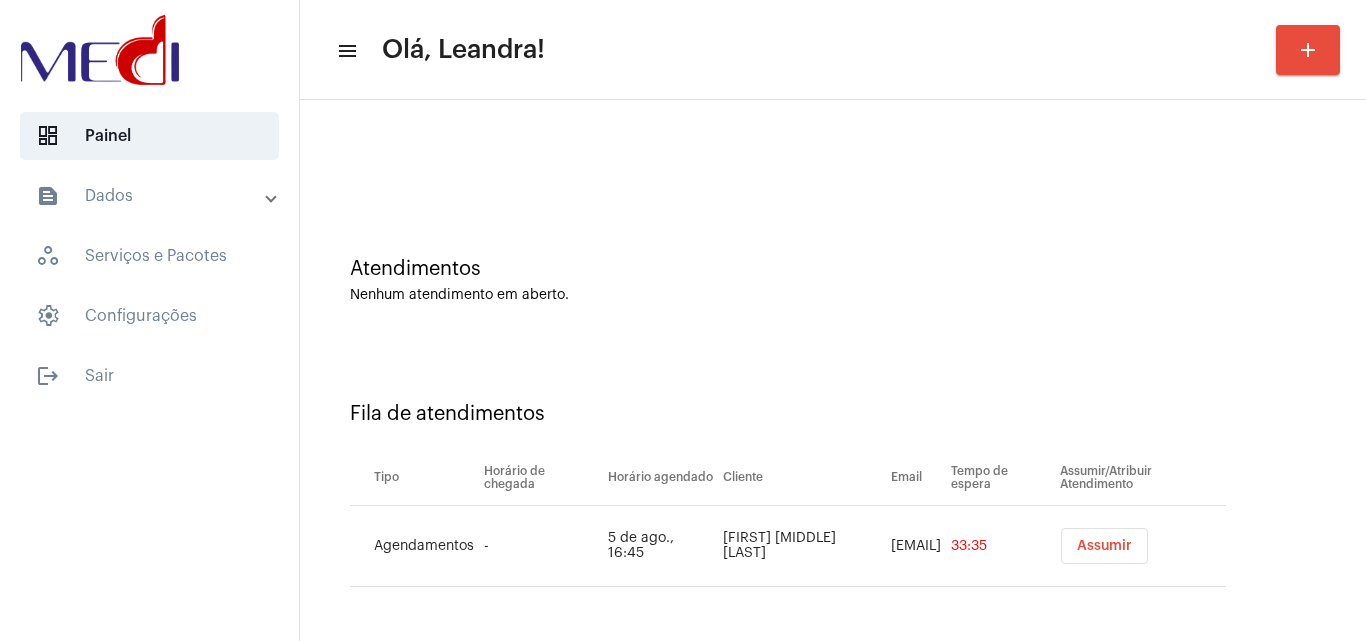 click on "Atendimentos" 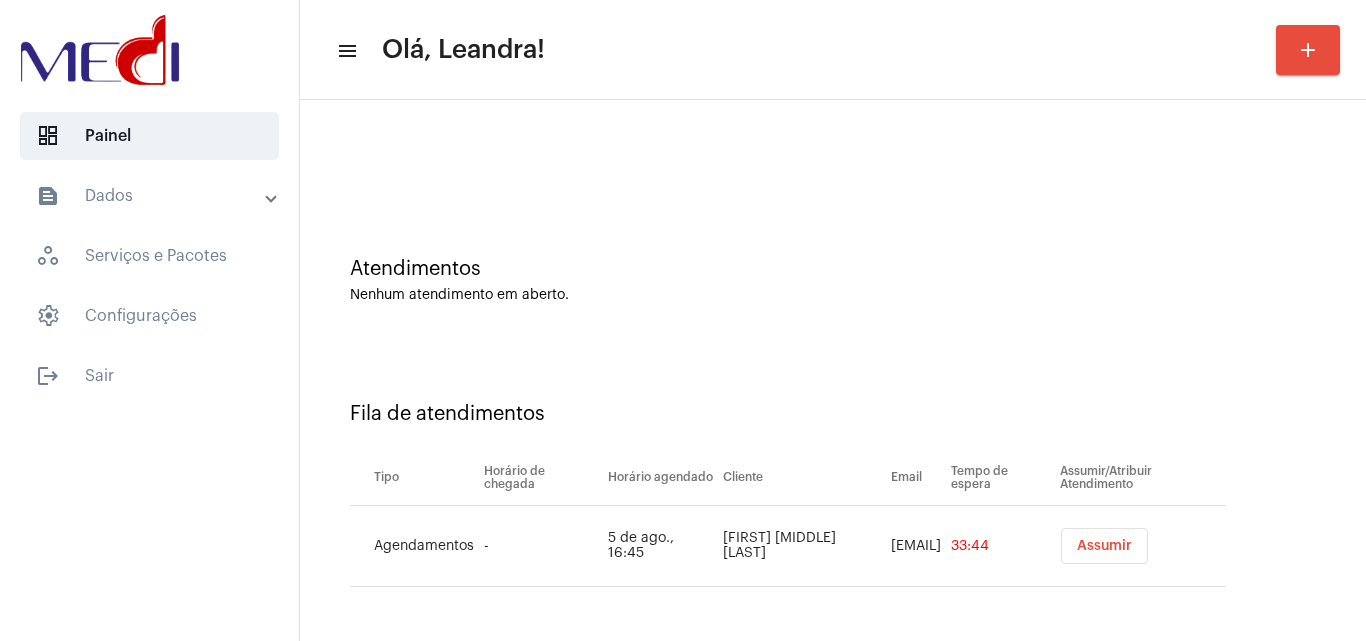 click on "Atendimentos Nenhum atendimento em aberto." 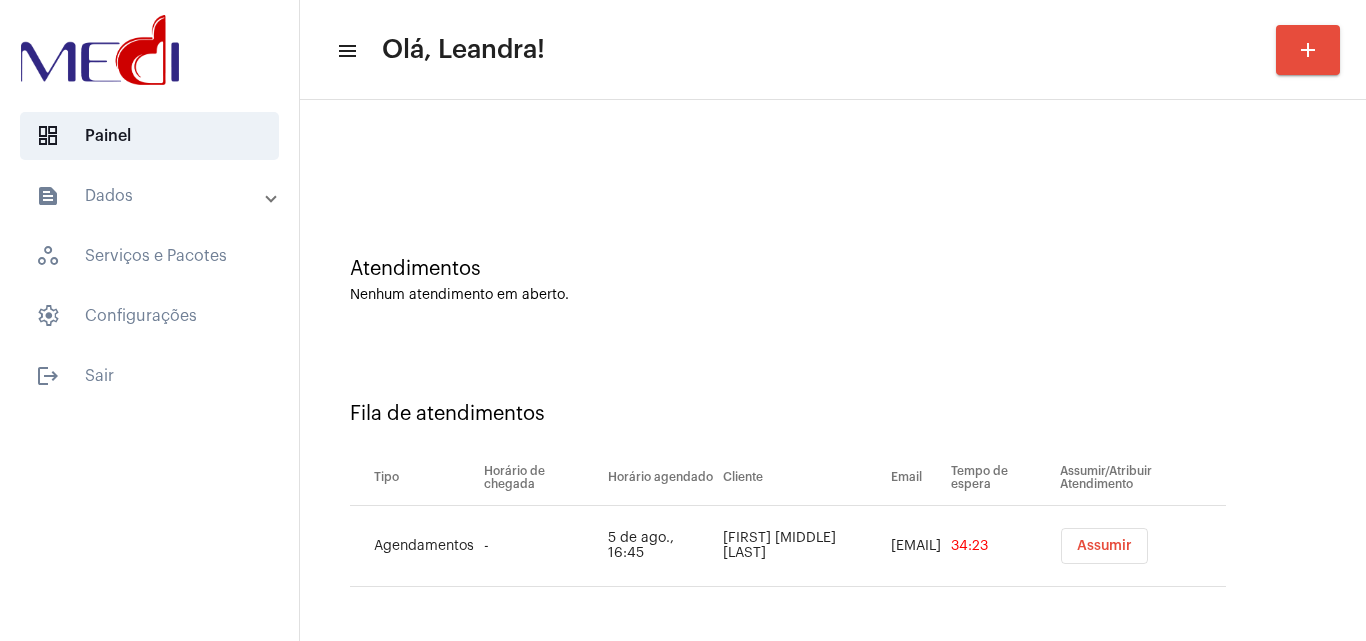 click on "Atendimentos Nenhum atendimento em aberto." 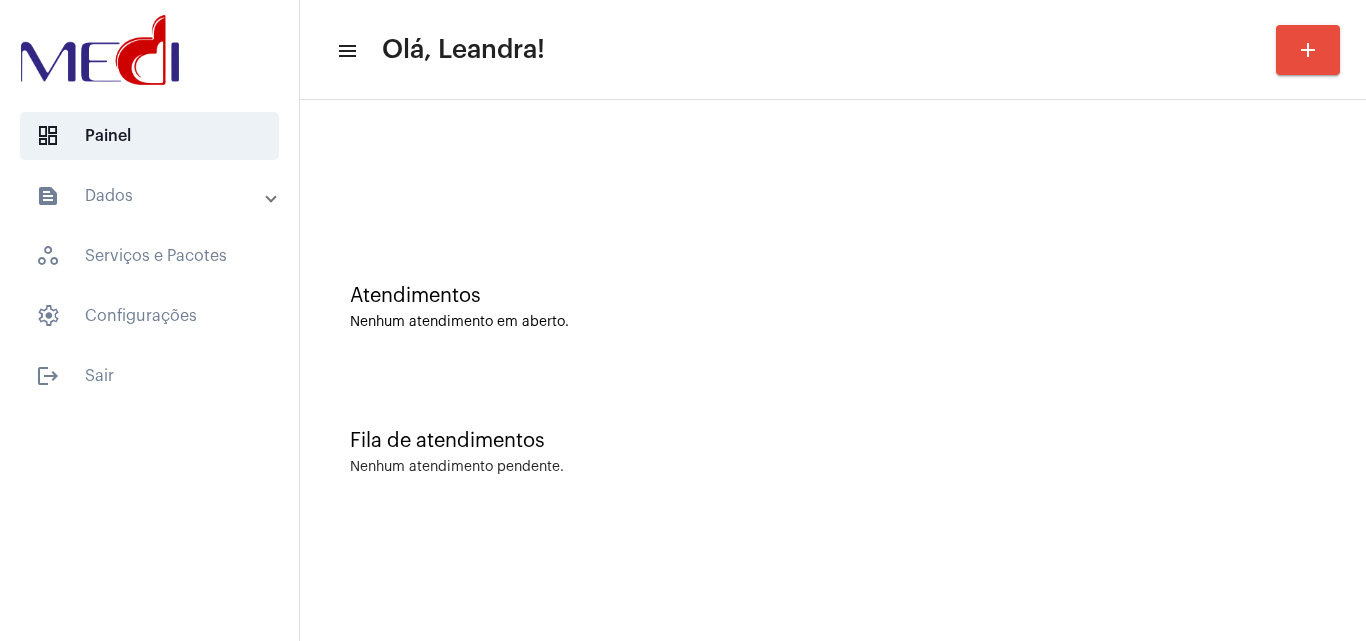 scroll, scrollTop: 0, scrollLeft: 0, axis: both 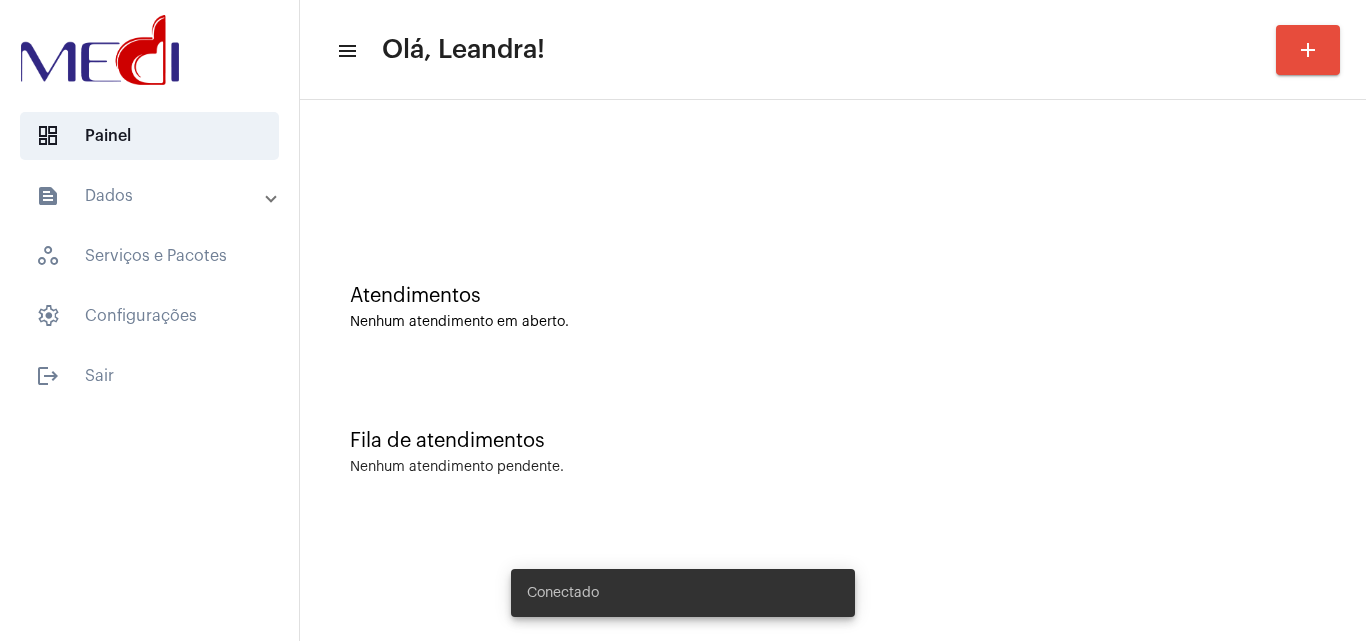click on "Fila de atendimentos Nenhum atendimento pendente." 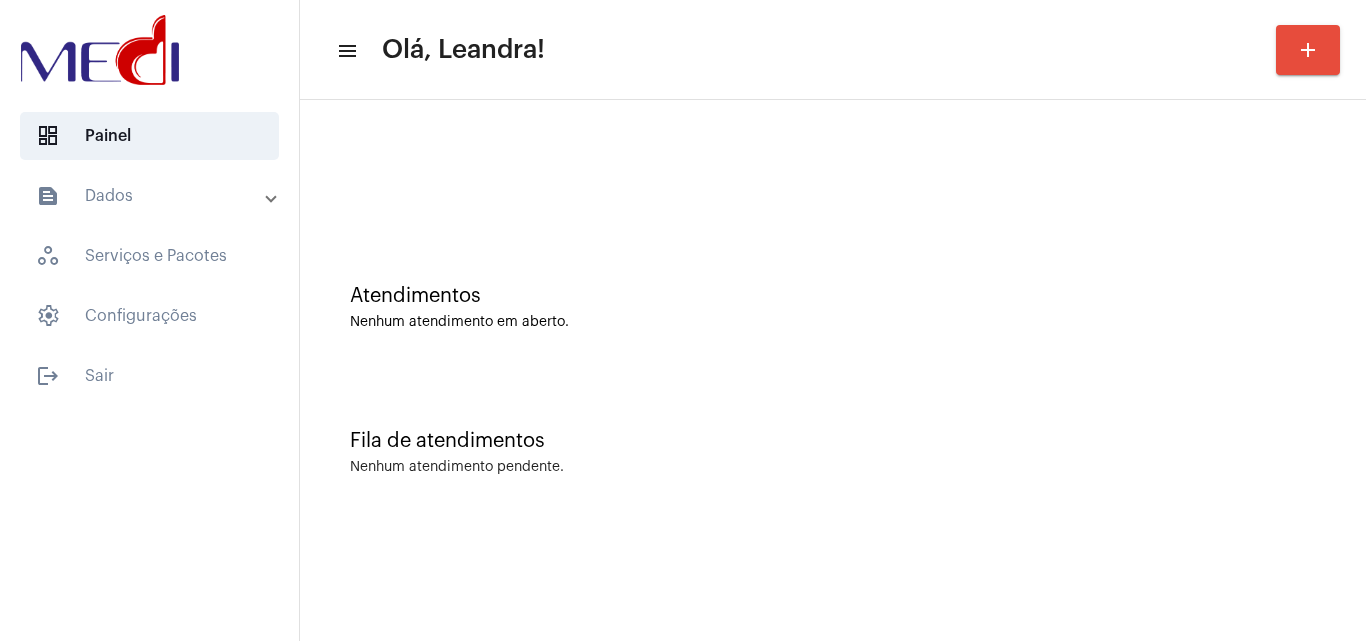 click on "Nenhum atendimento pendente." 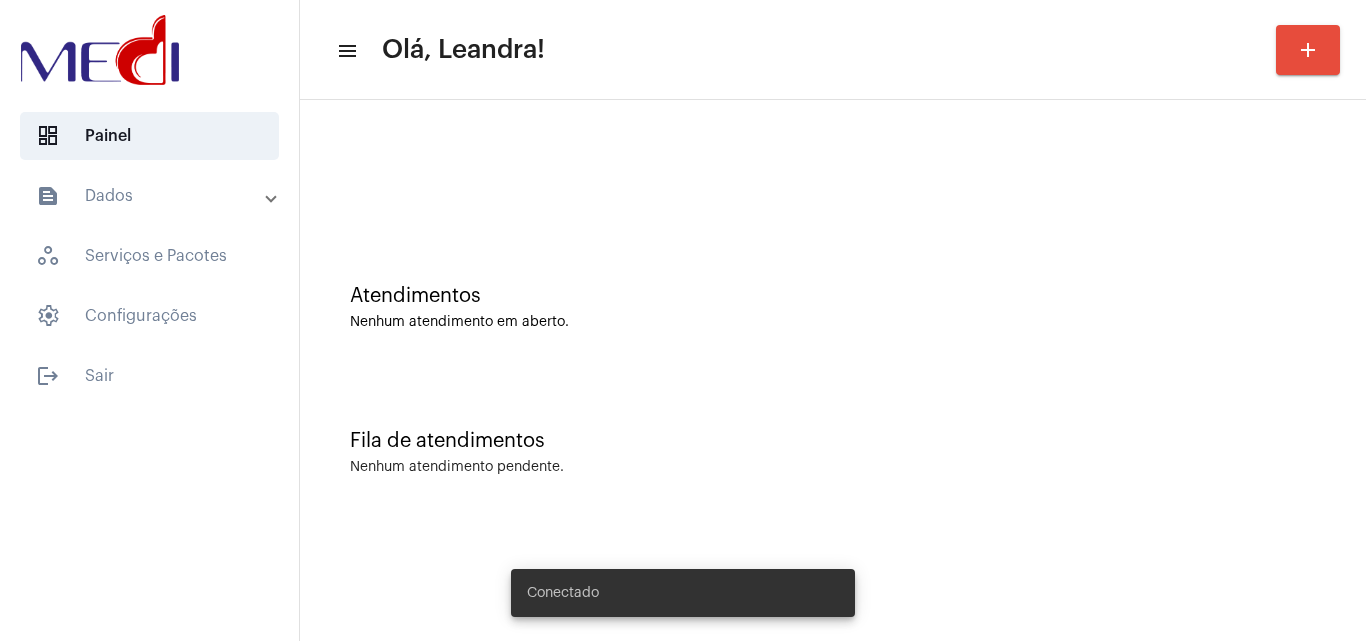 scroll, scrollTop: 0, scrollLeft: 0, axis: both 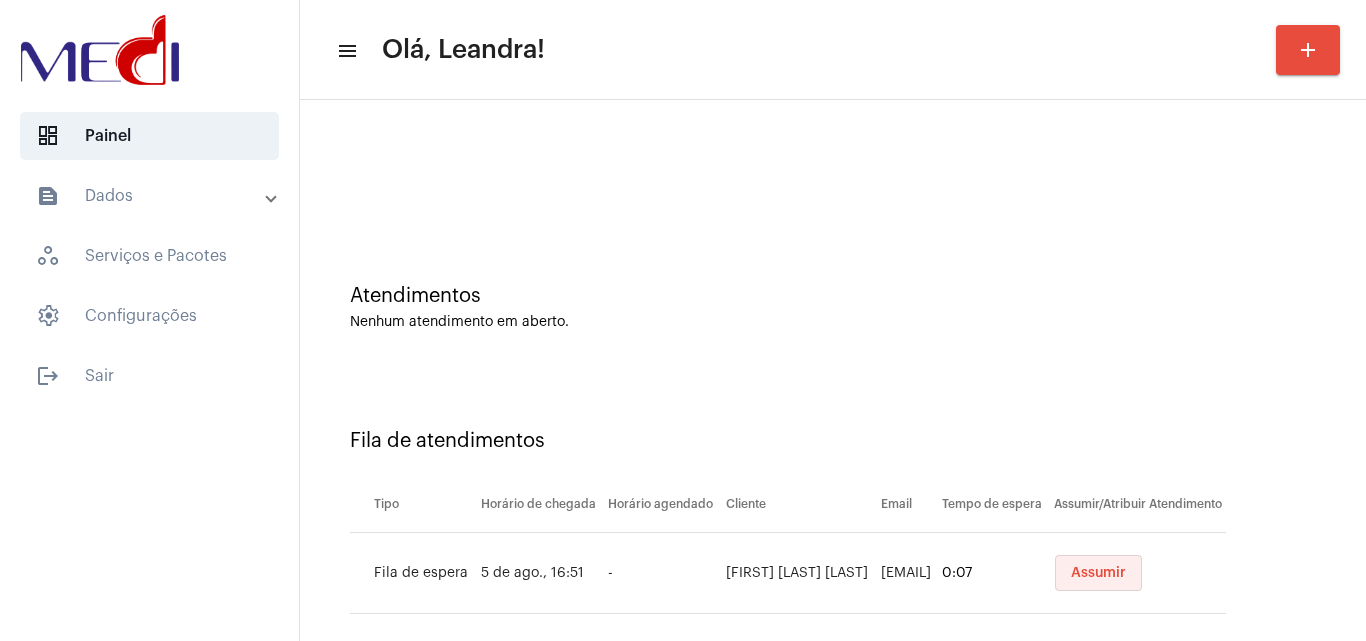 click on "Assumir" at bounding box center [1098, 573] 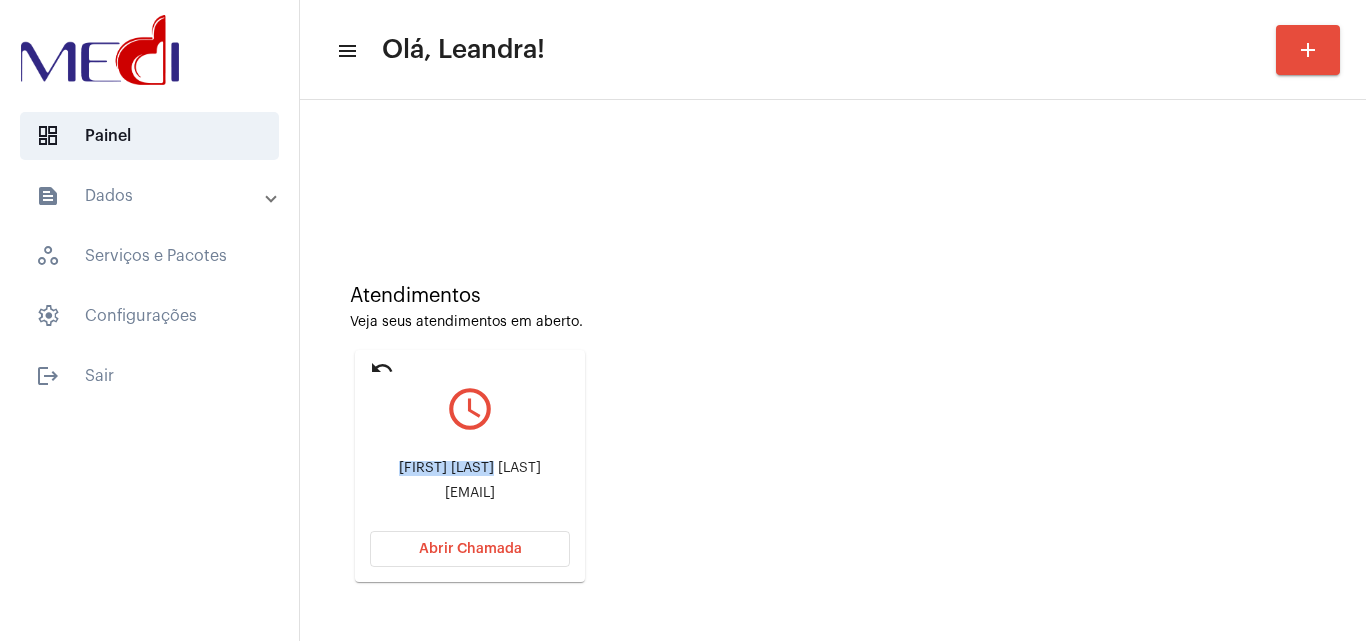 drag, startPoint x: 414, startPoint y: 463, endPoint x: 499, endPoint y: 463, distance: 85 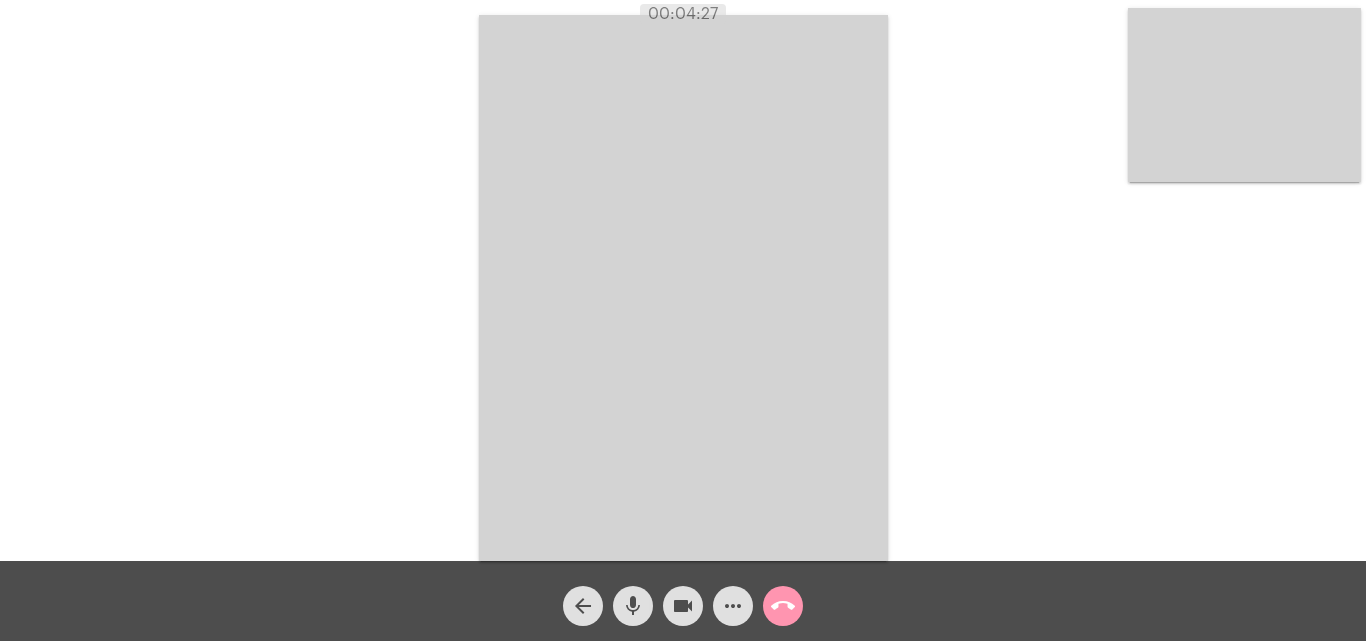 click on "call_end" 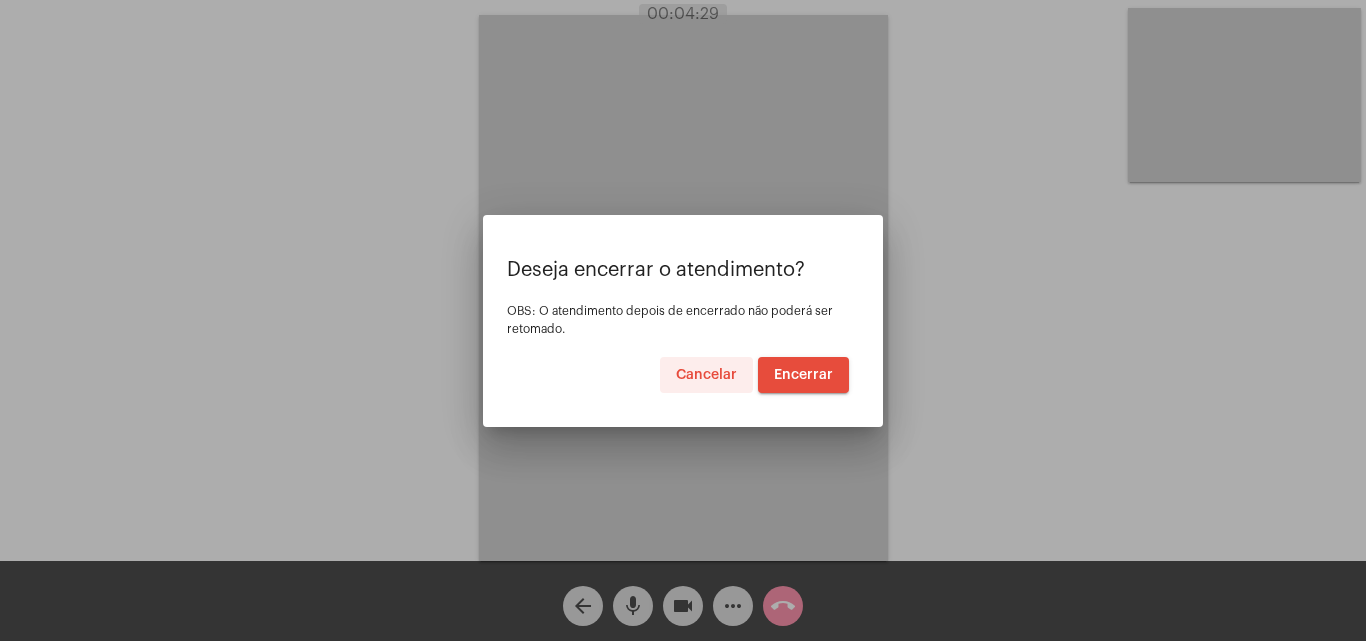 click on "Cancelar" at bounding box center (706, 375) 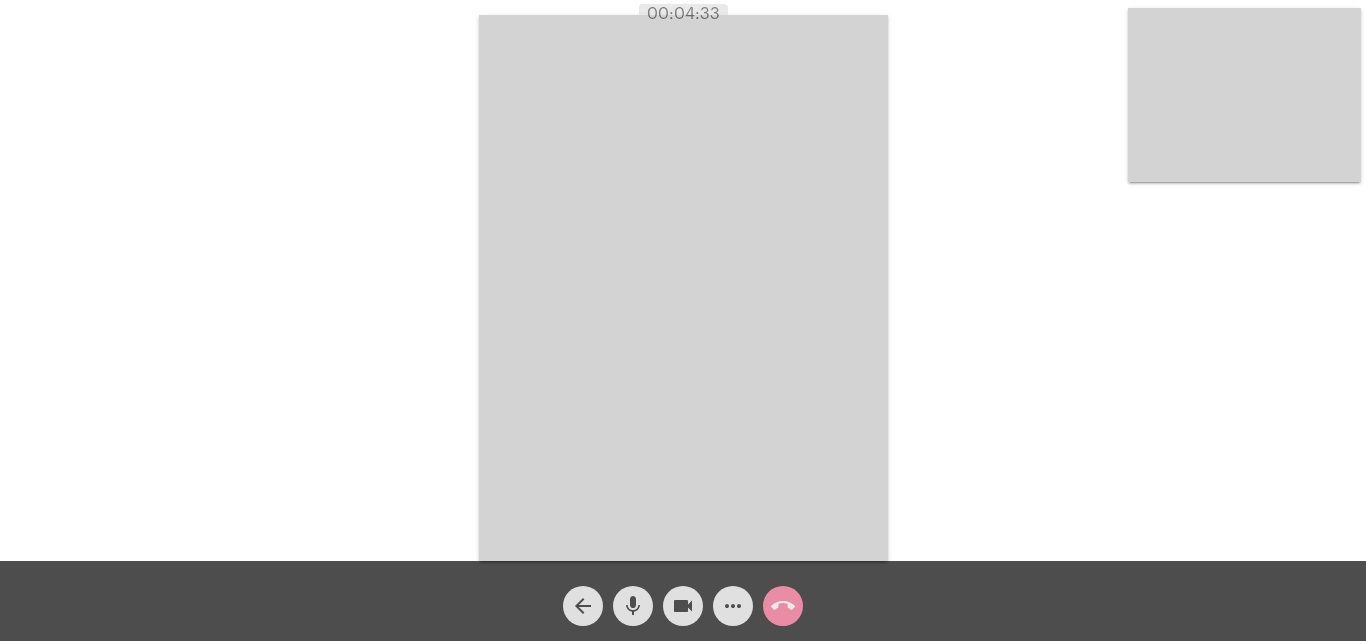 click on "call_end" 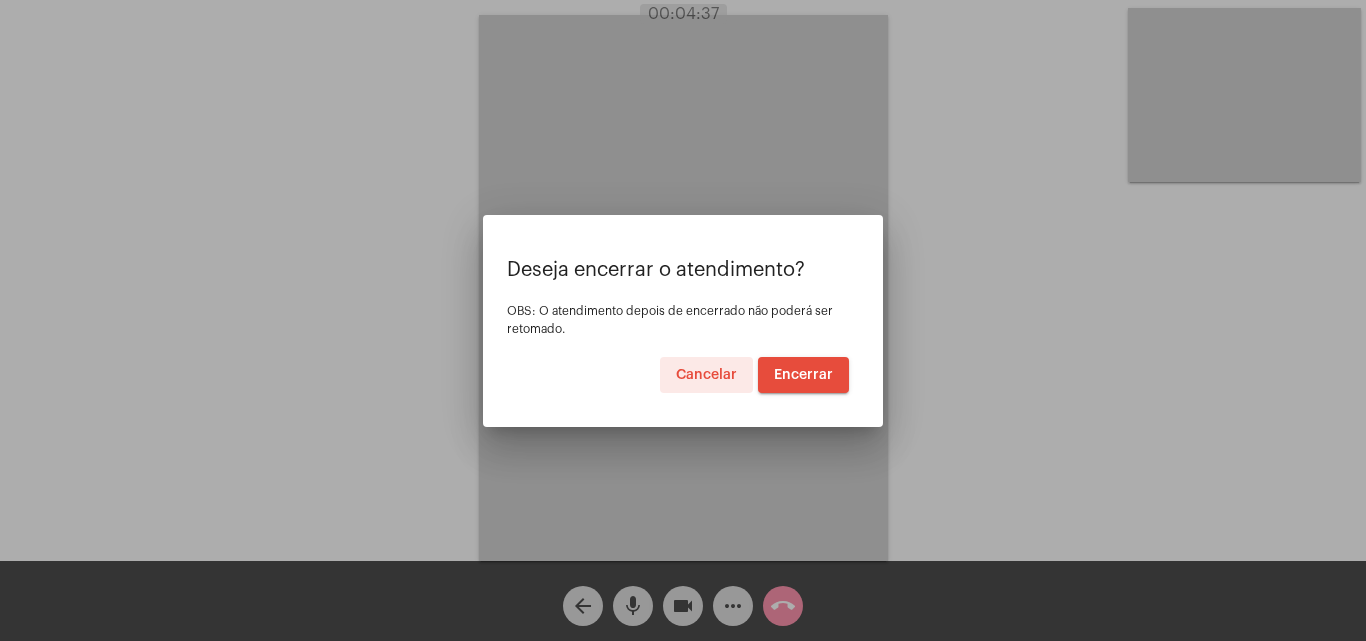click on "Encerrar" at bounding box center (803, 375) 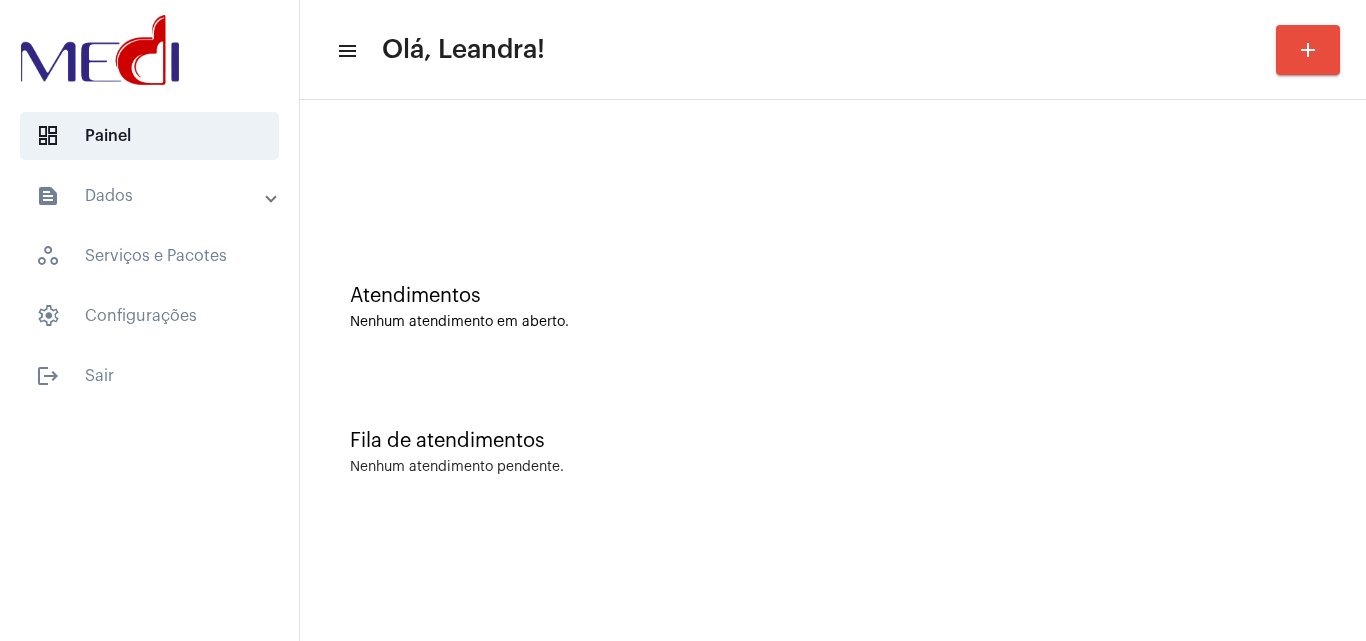 click on "Fila de atendimentos Nenhum atendimento pendente." 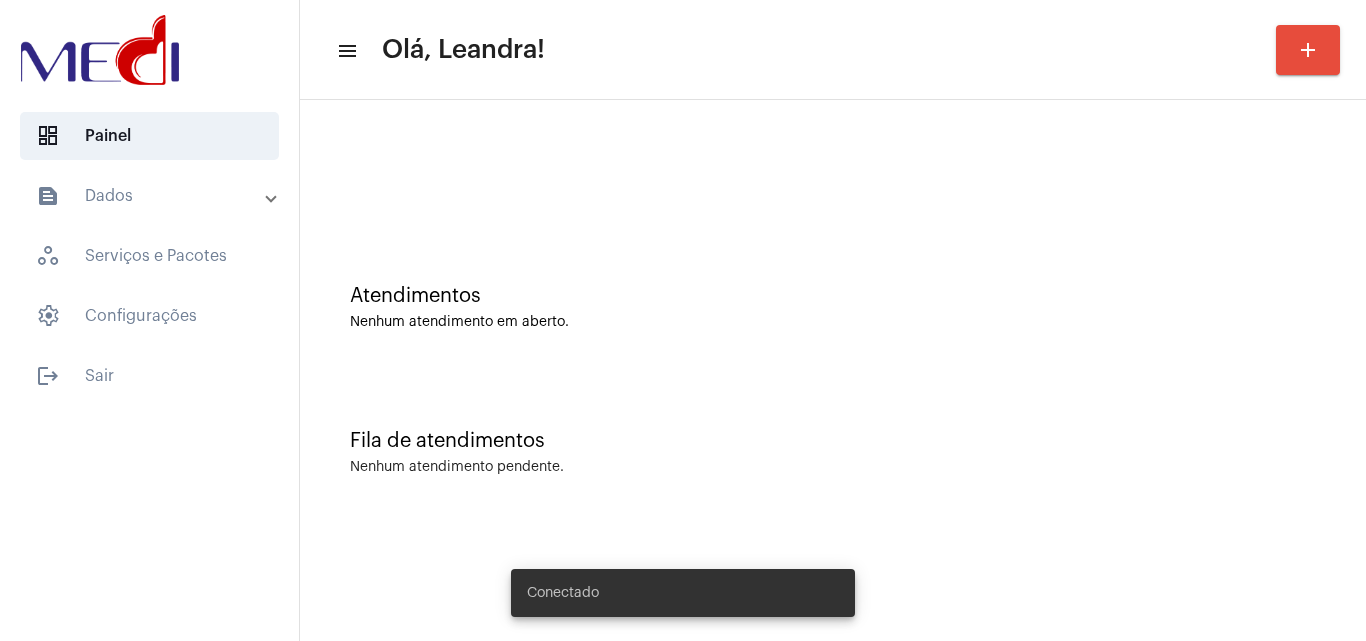 scroll, scrollTop: 0, scrollLeft: 0, axis: both 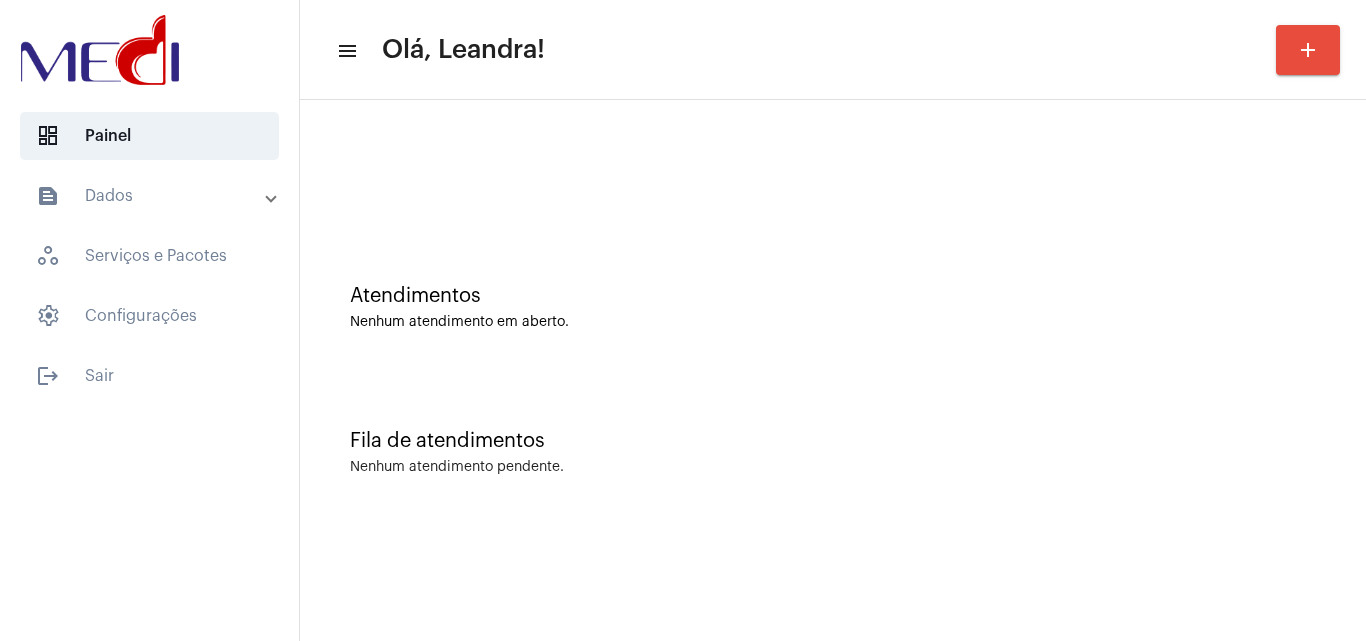 click on "Atendimentos" 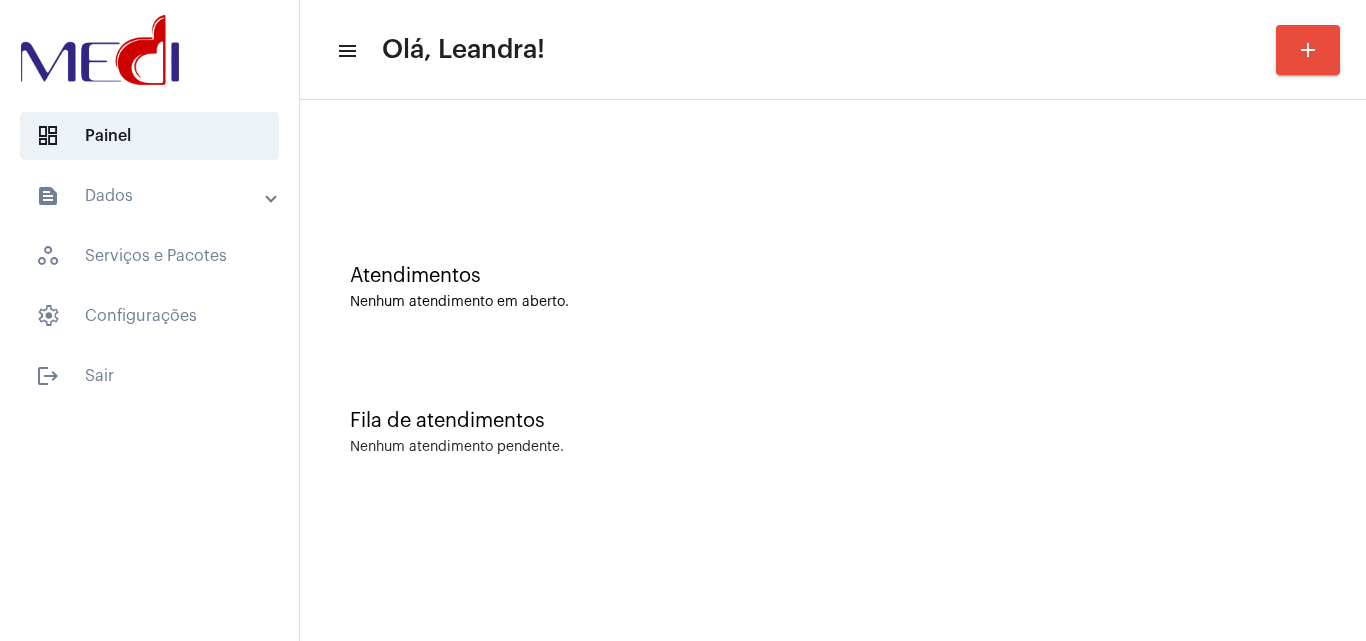 scroll, scrollTop: 0, scrollLeft: 0, axis: both 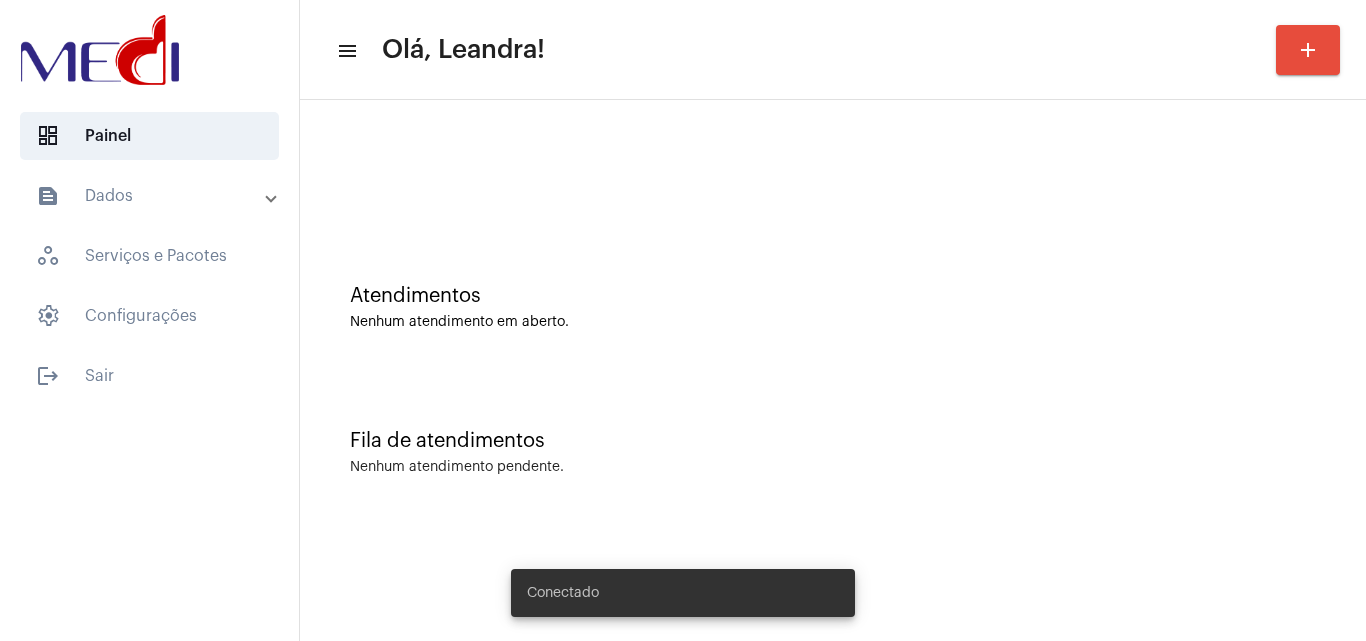click on "Nenhum atendimento pendente." 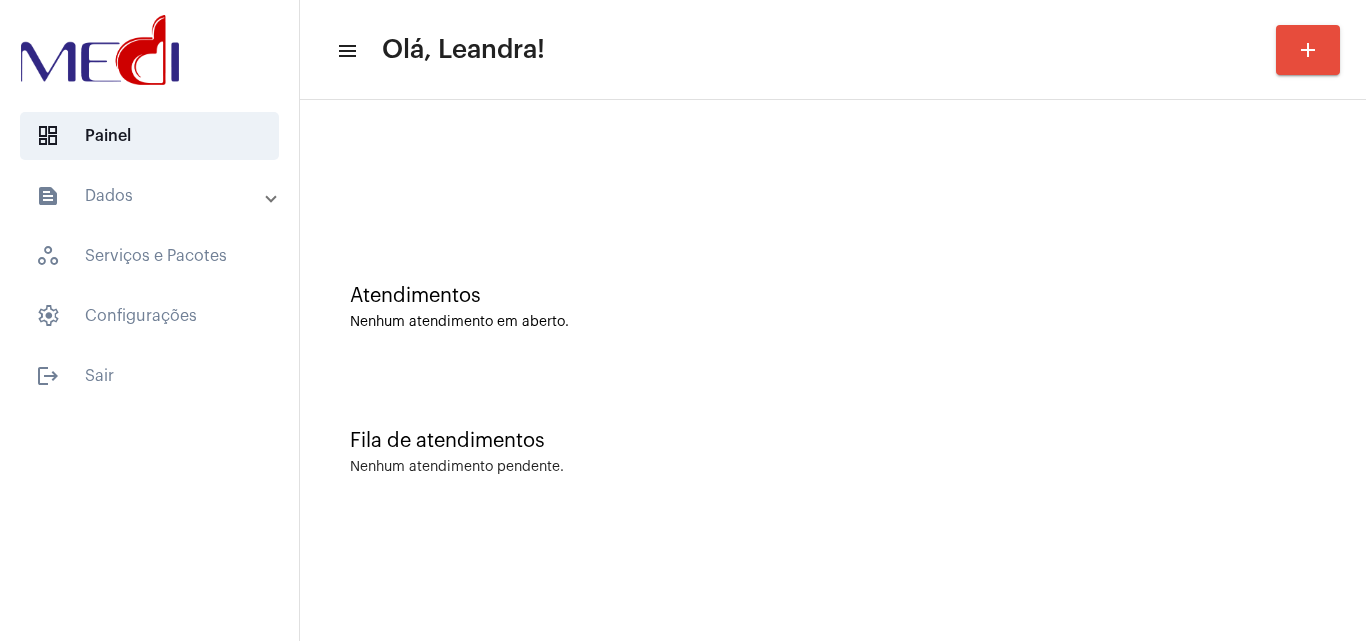 click on "Fila de atendimentos Nenhum atendimento pendente." 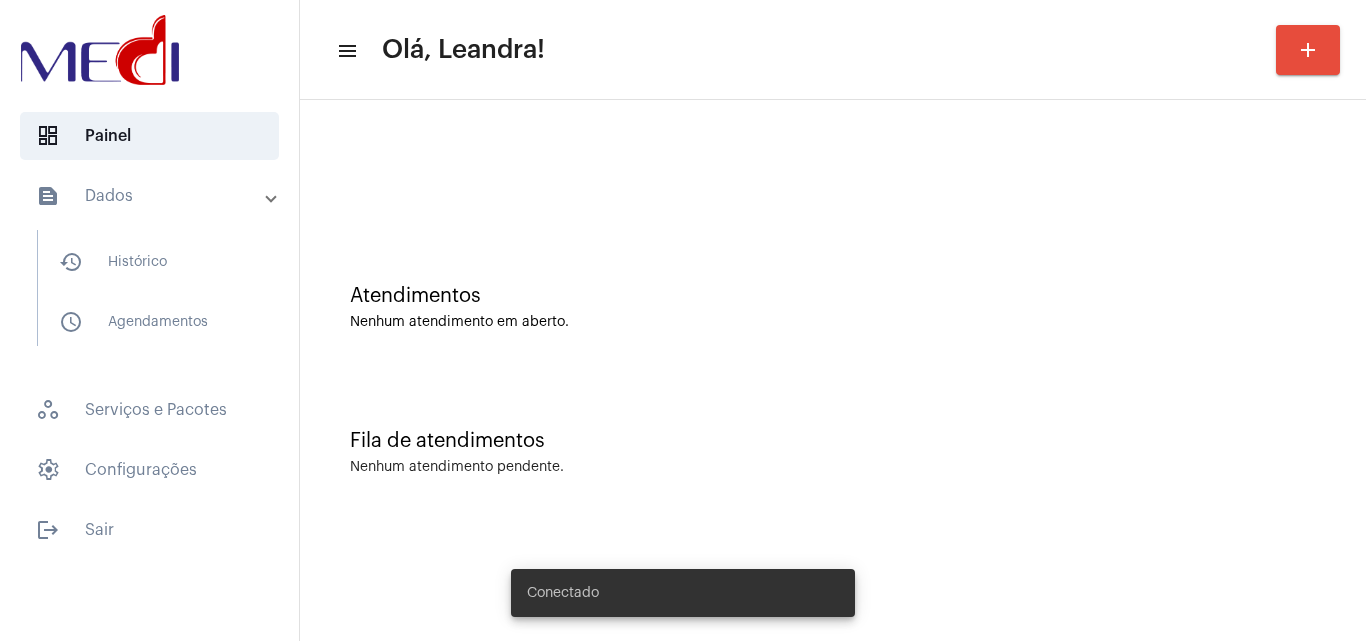 scroll, scrollTop: 0, scrollLeft: 0, axis: both 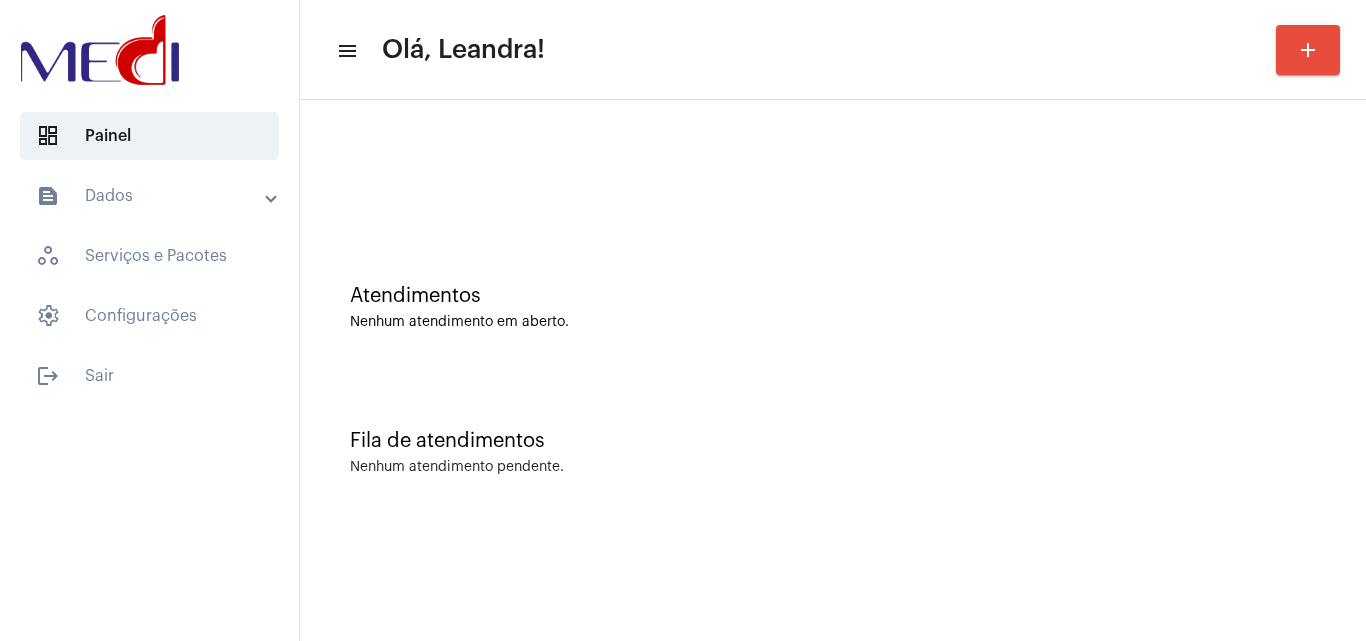 click on "Fila de atendimentos Nenhum atendimento pendente." 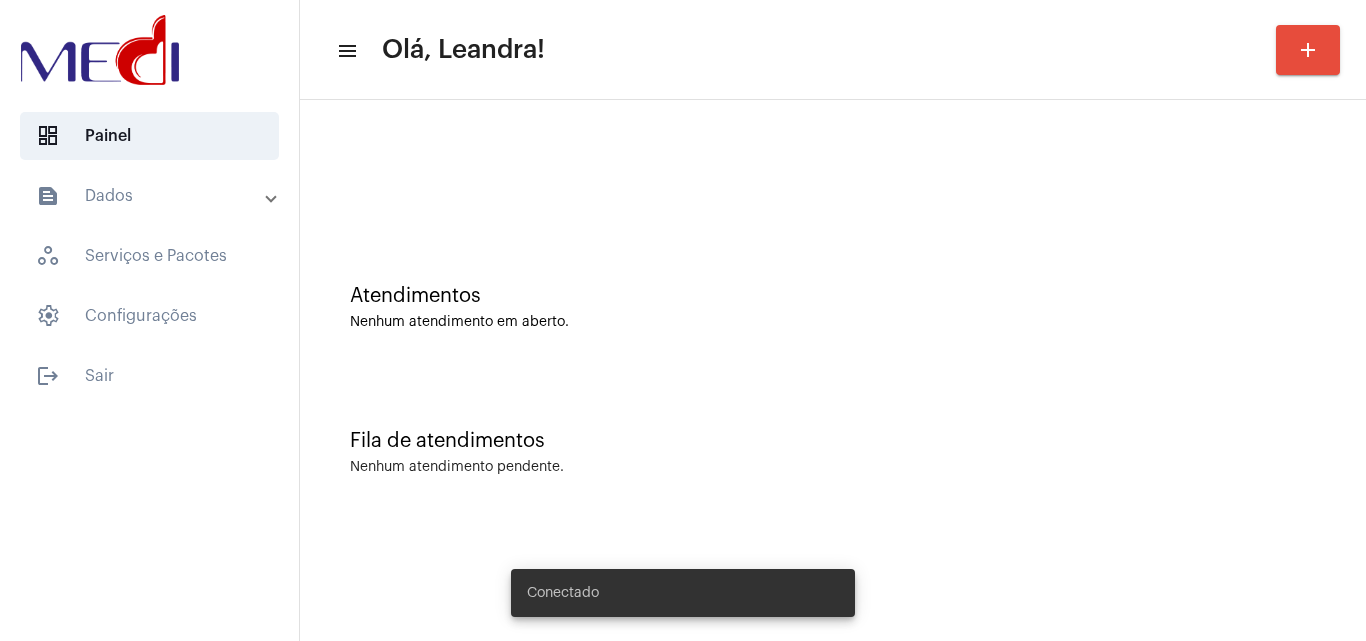 scroll, scrollTop: 0, scrollLeft: 0, axis: both 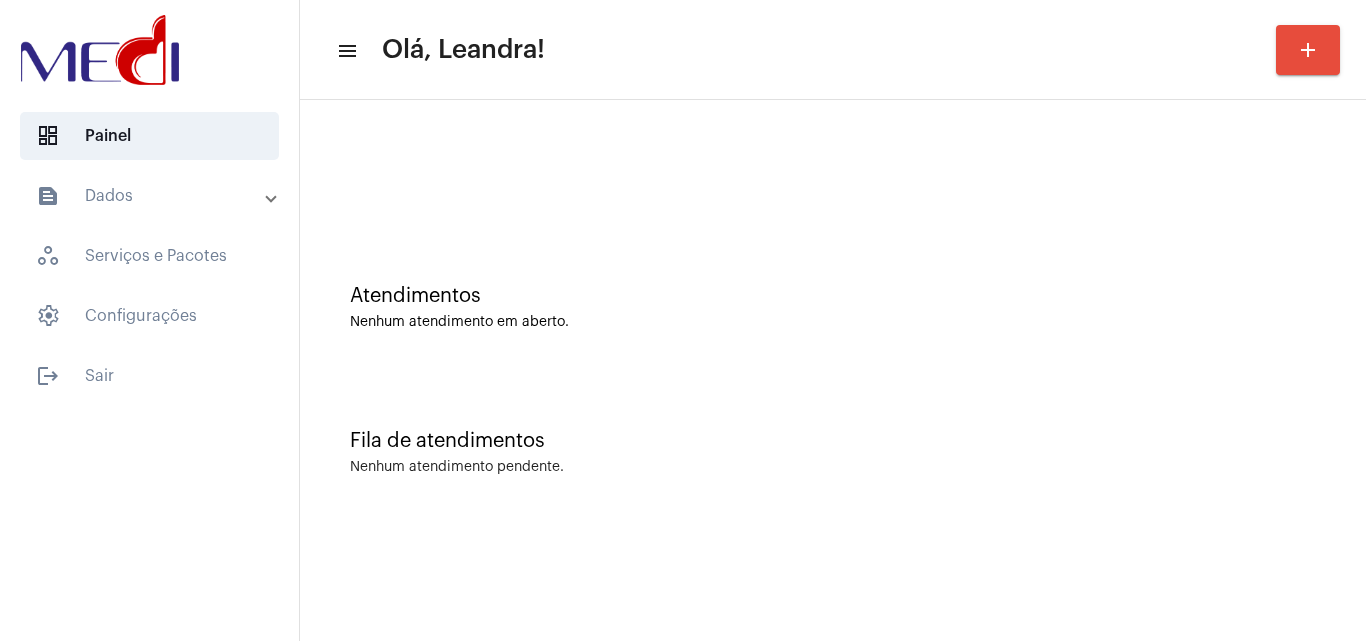 click on "Nenhum atendimento pendente." 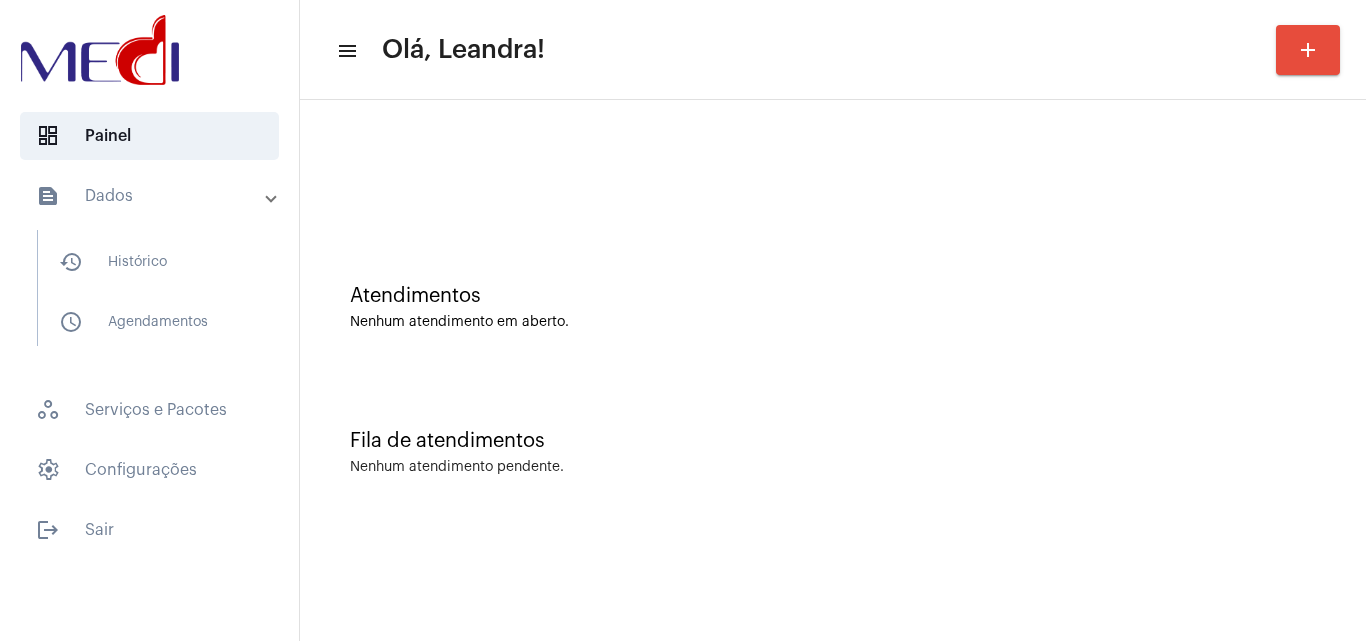 scroll, scrollTop: 0, scrollLeft: 0, axis: both 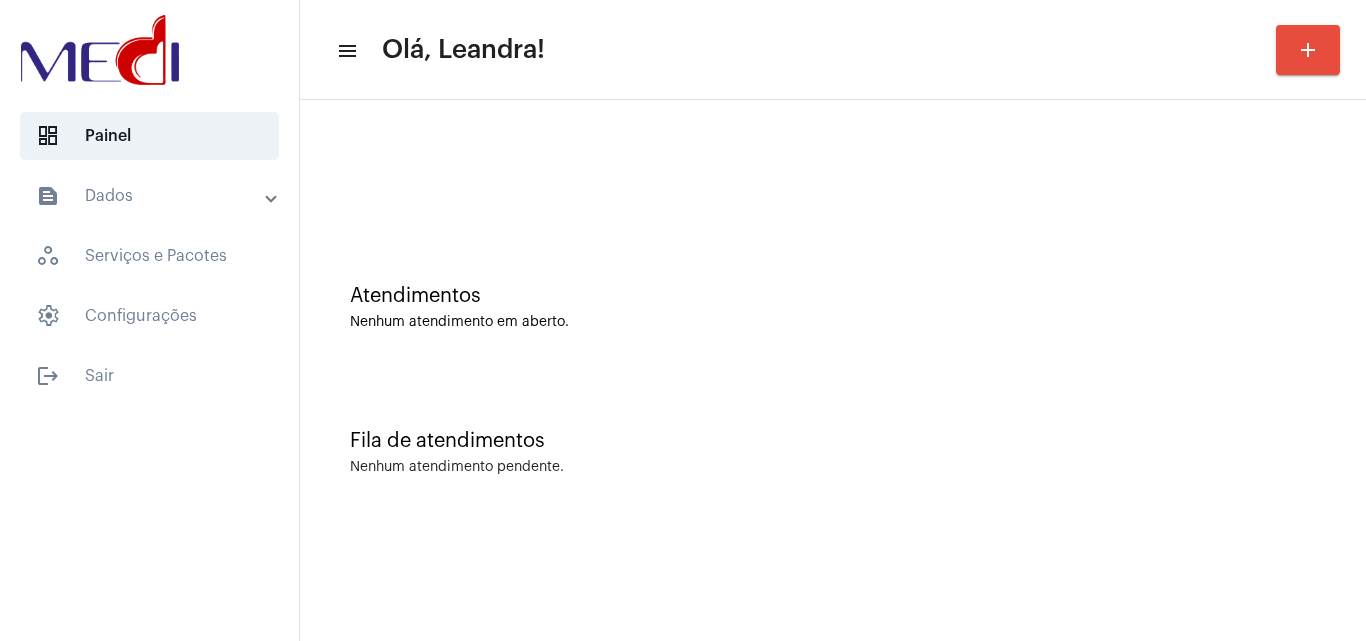 click on "Atendimentos Nenhum atendimento em aberto." 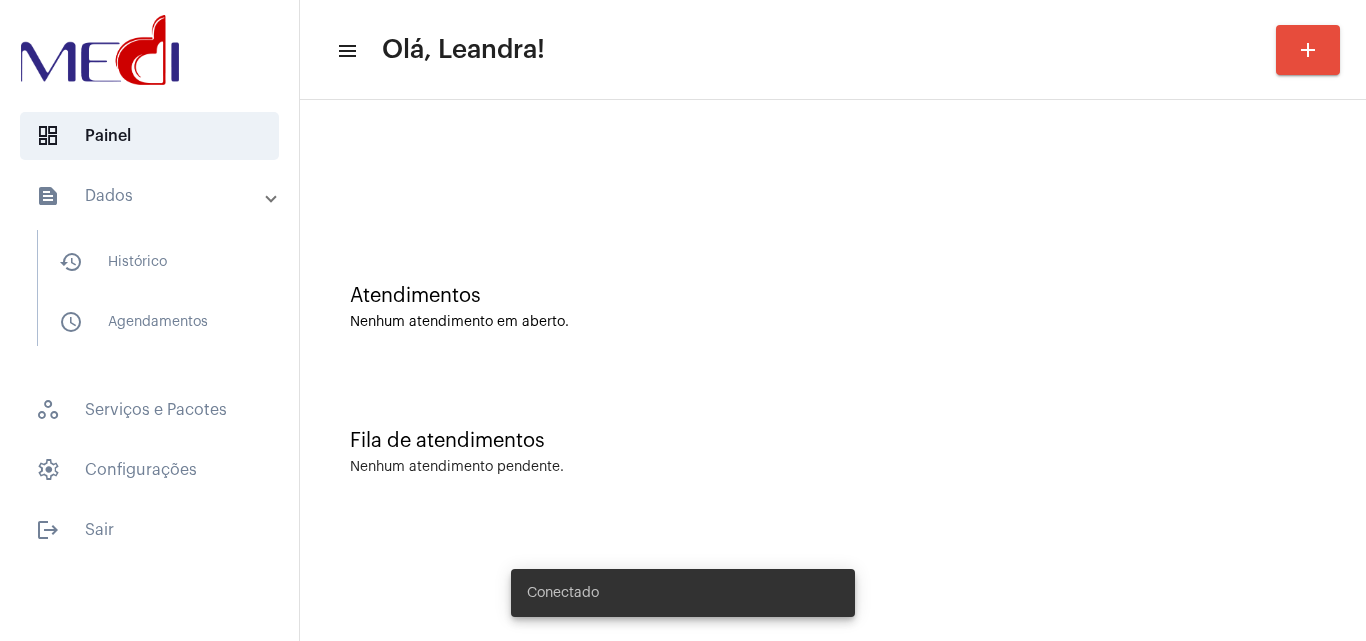 scroll, scrollTop: 0, scrollLeft: 0, axis: both 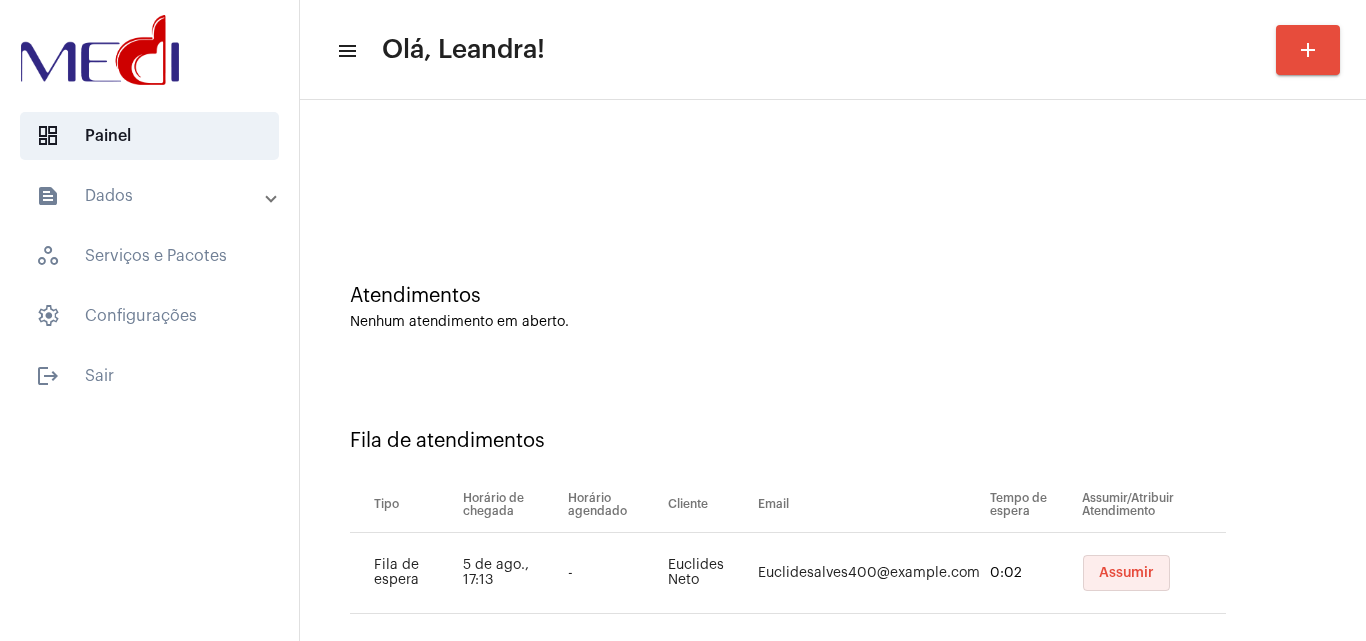 click on "Assumir" at bounding box center [1126, 573] 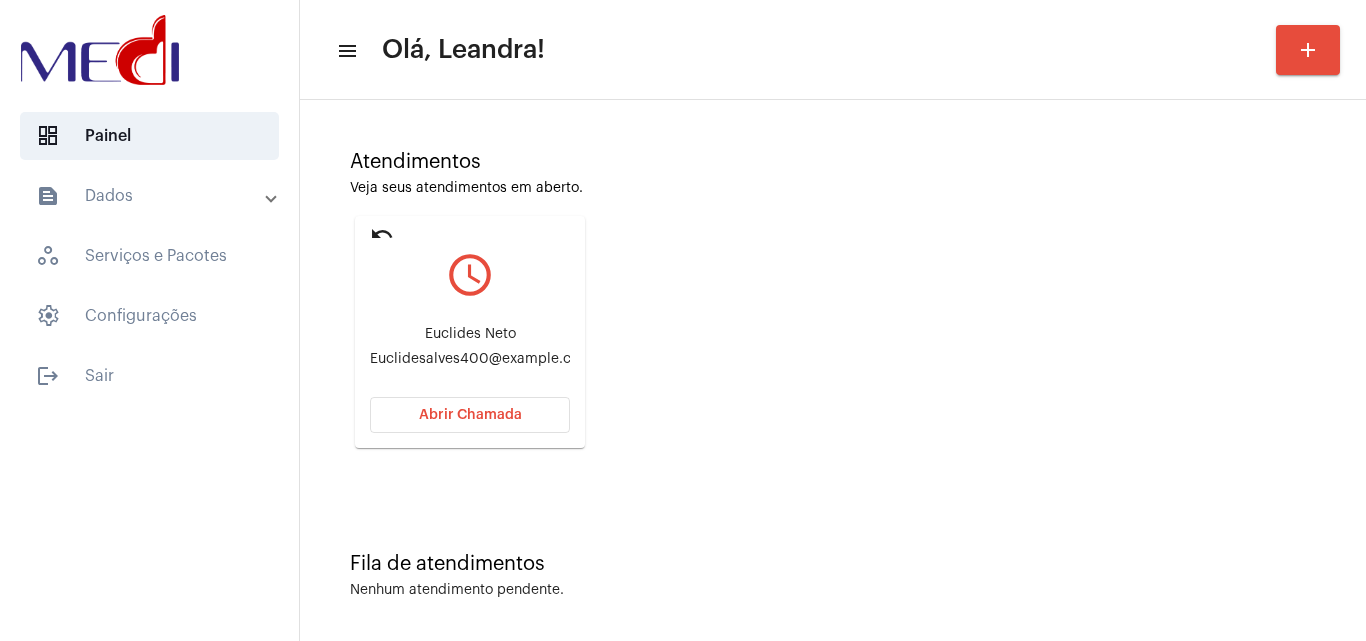 scroll, scrollTop: 141, scrollLeft: 0, axis: vertical 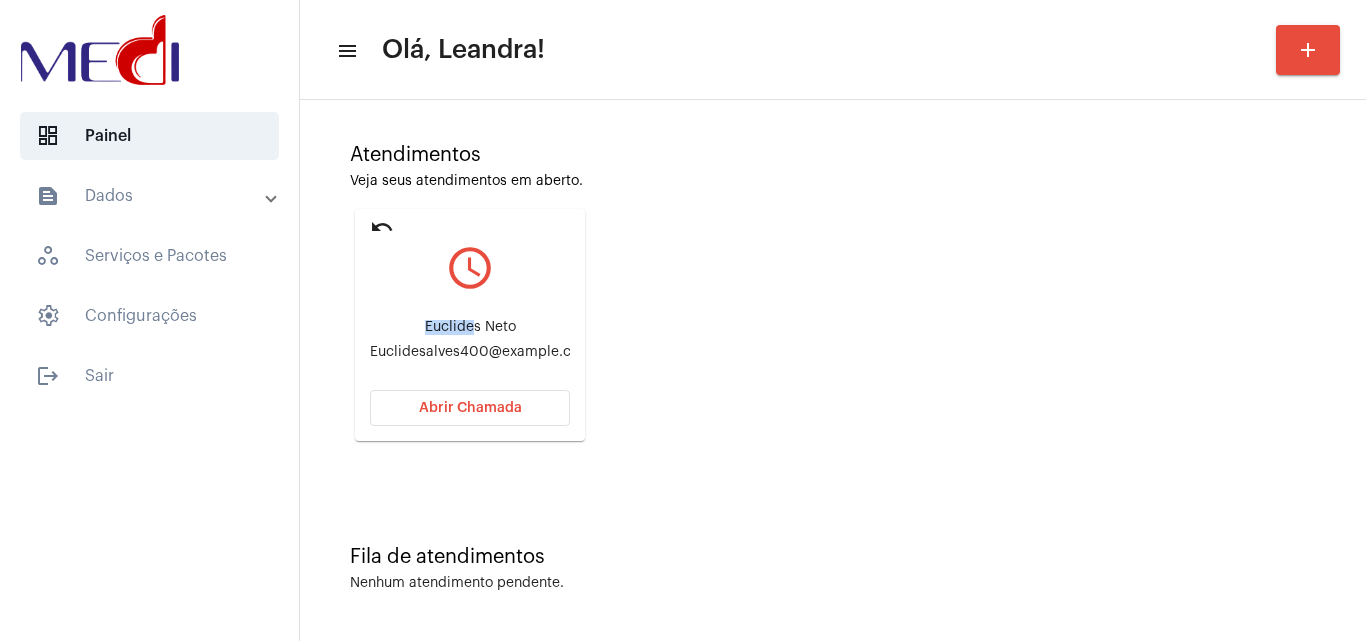 drag, startPoint x: 427, startPoint y: 322, endPoint x: 472, endPoint y: 335, distance: 46.840153 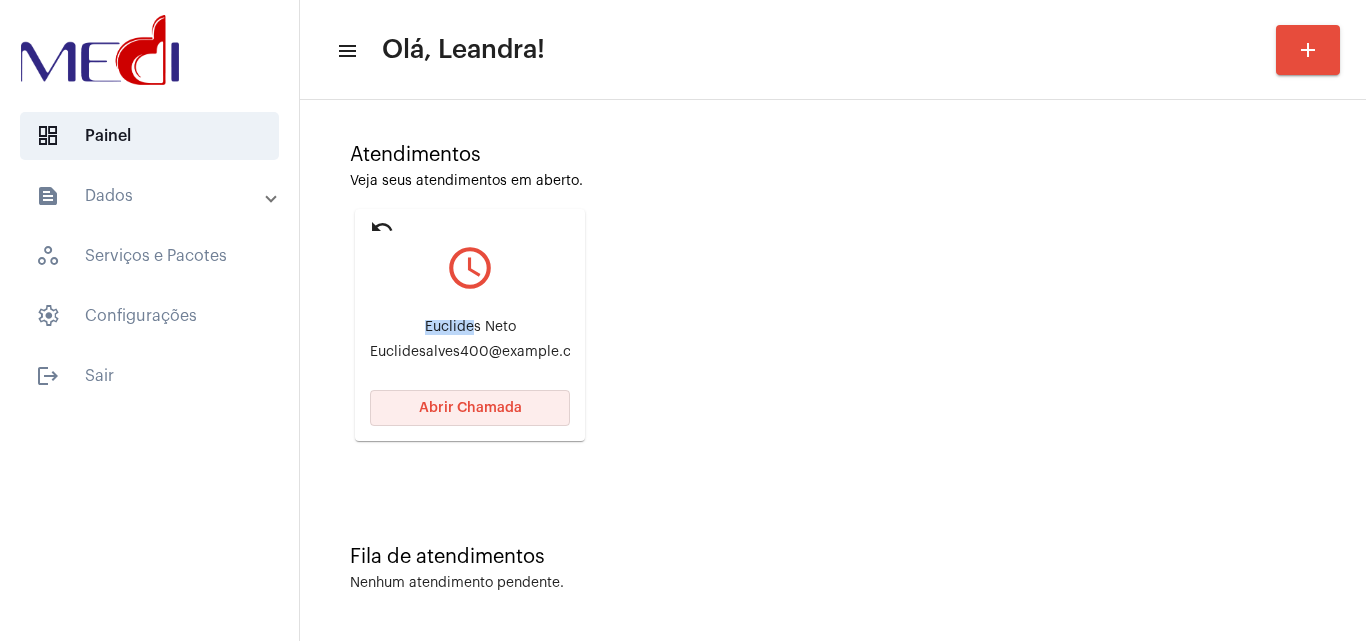 click on "Abrir Chamada" 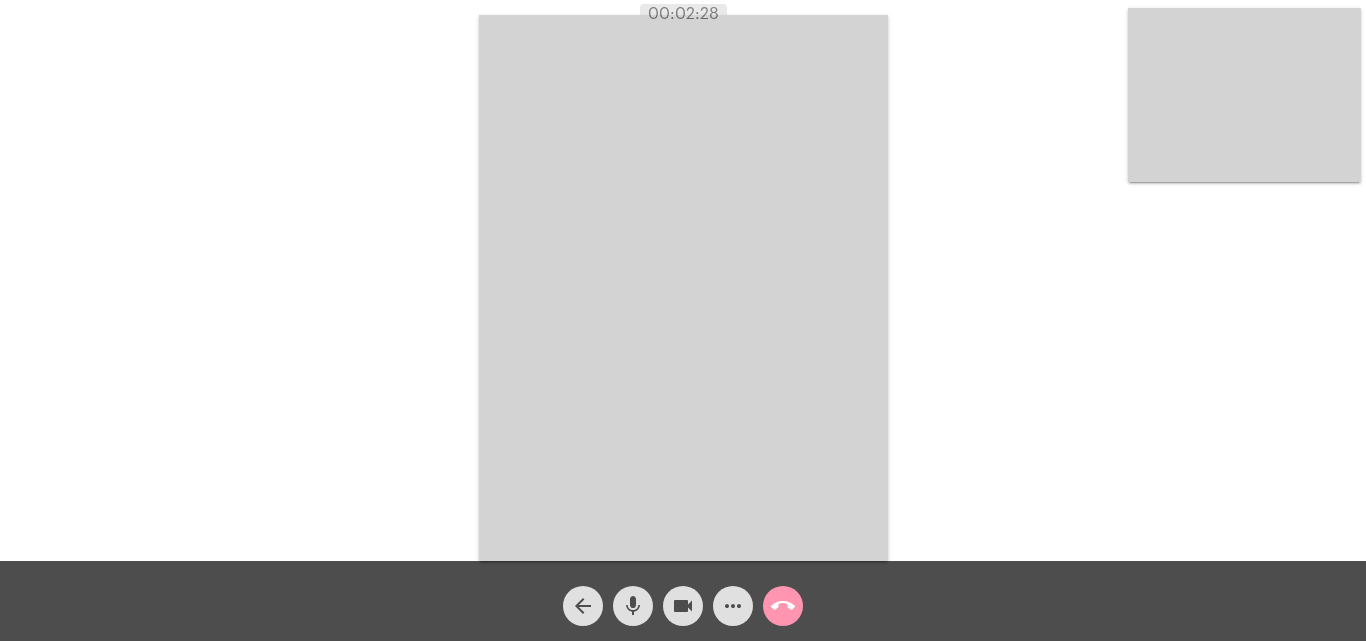 click on "call_end" 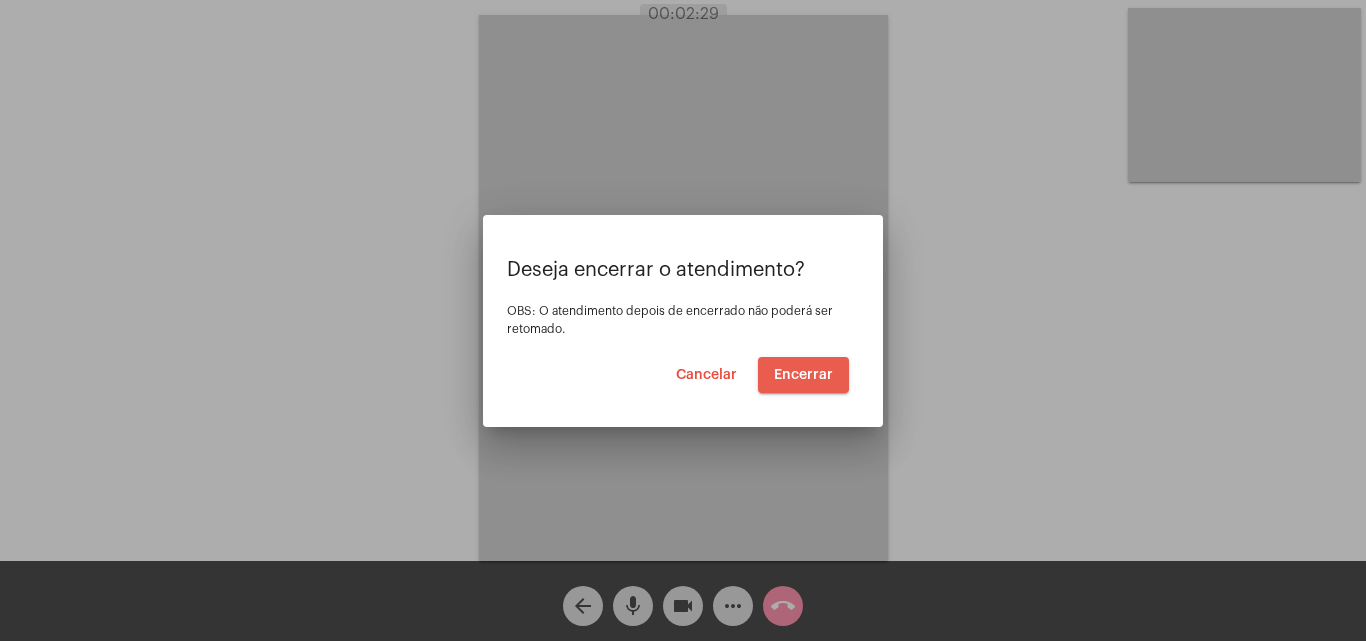 click on "Encerrar" at bounding box center (803, 375) 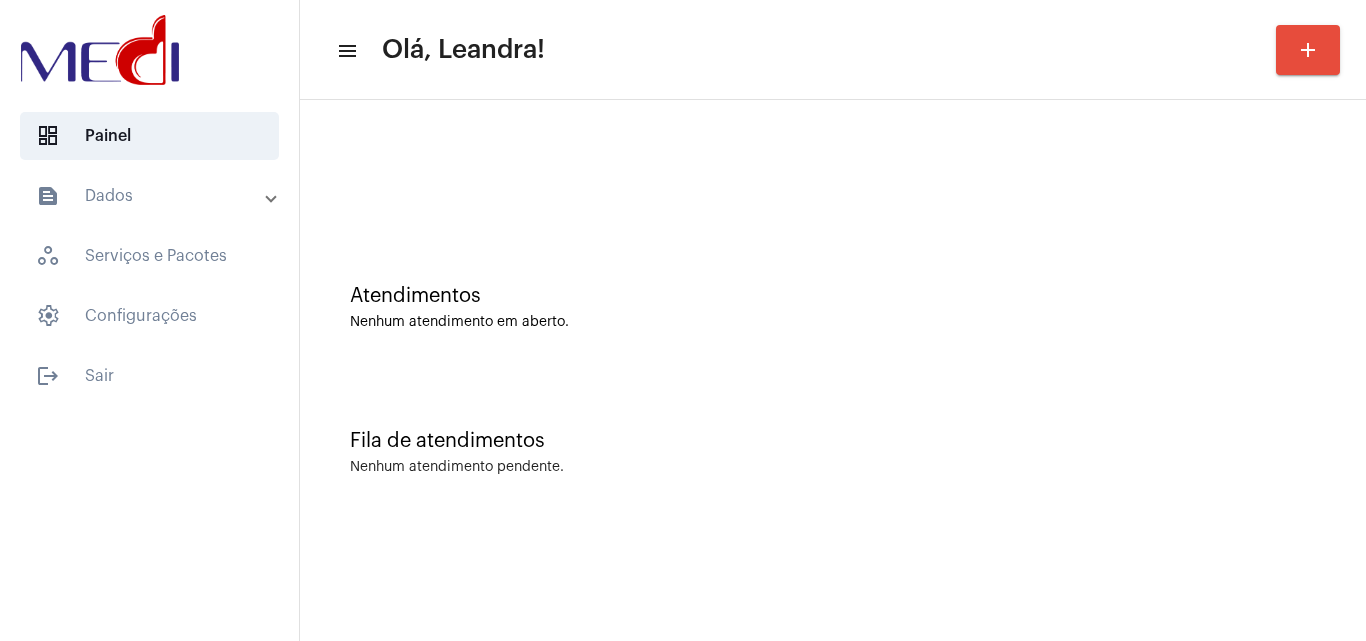 click on "Fila de atendimentos Nenhum atendimento pendente." 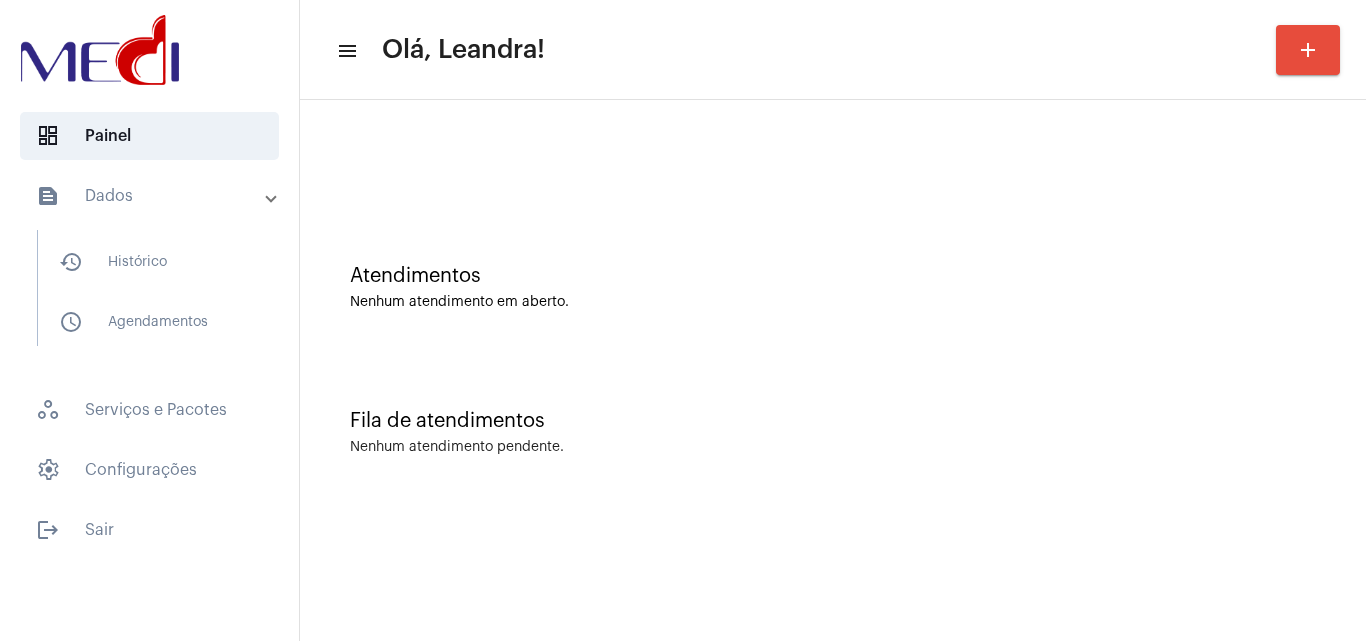 scroll, scrollTop: 0, scrollLeft: 0, axis: both 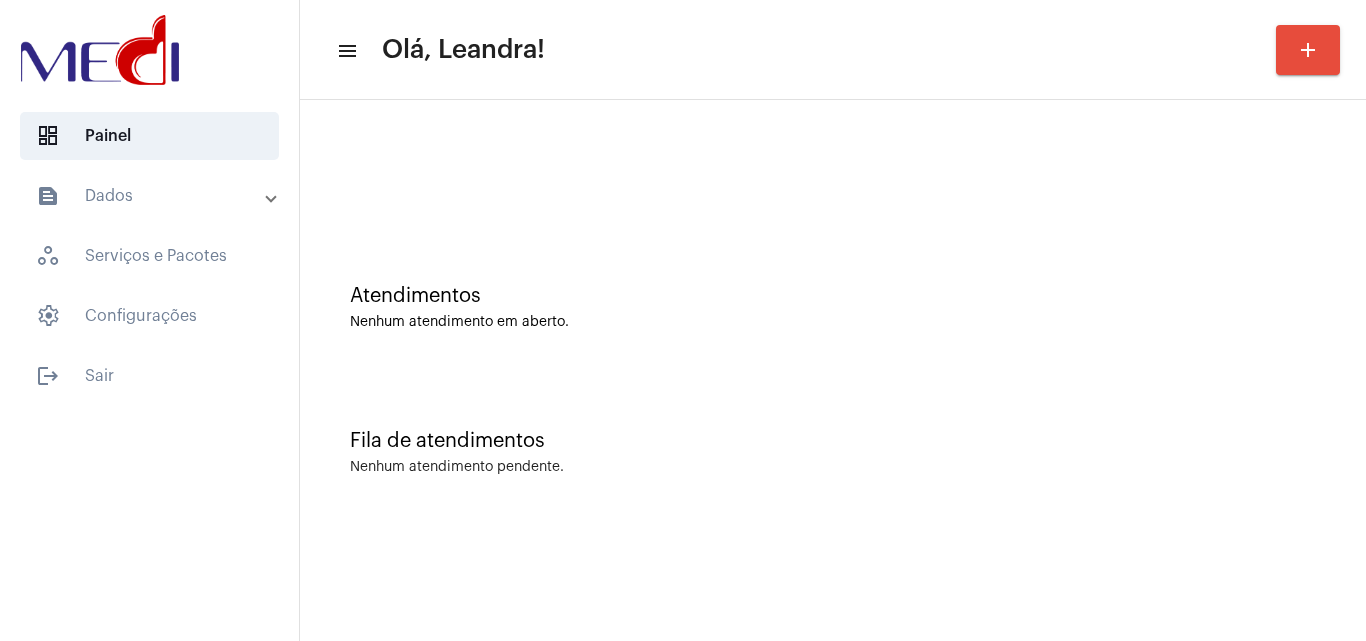 click on "Fila de atendimentos Nenhum atendimento pendente." 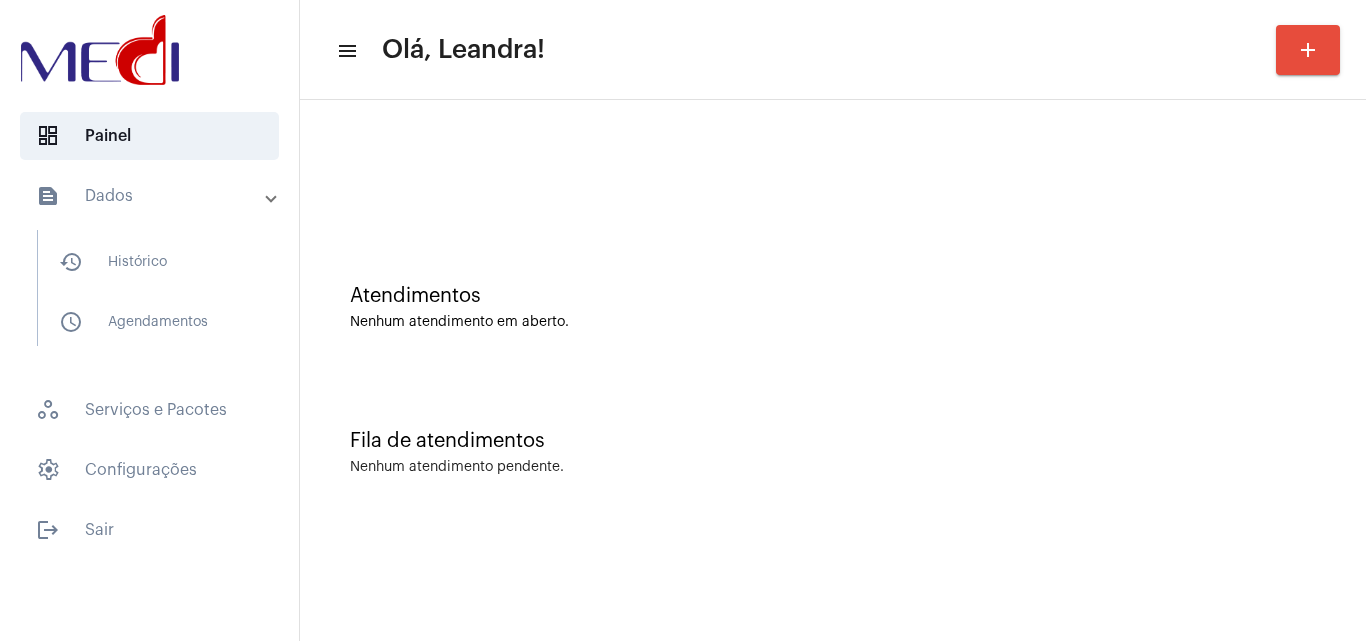 scroll, scrollTop: 0, scrollLeft: 0, axis: both 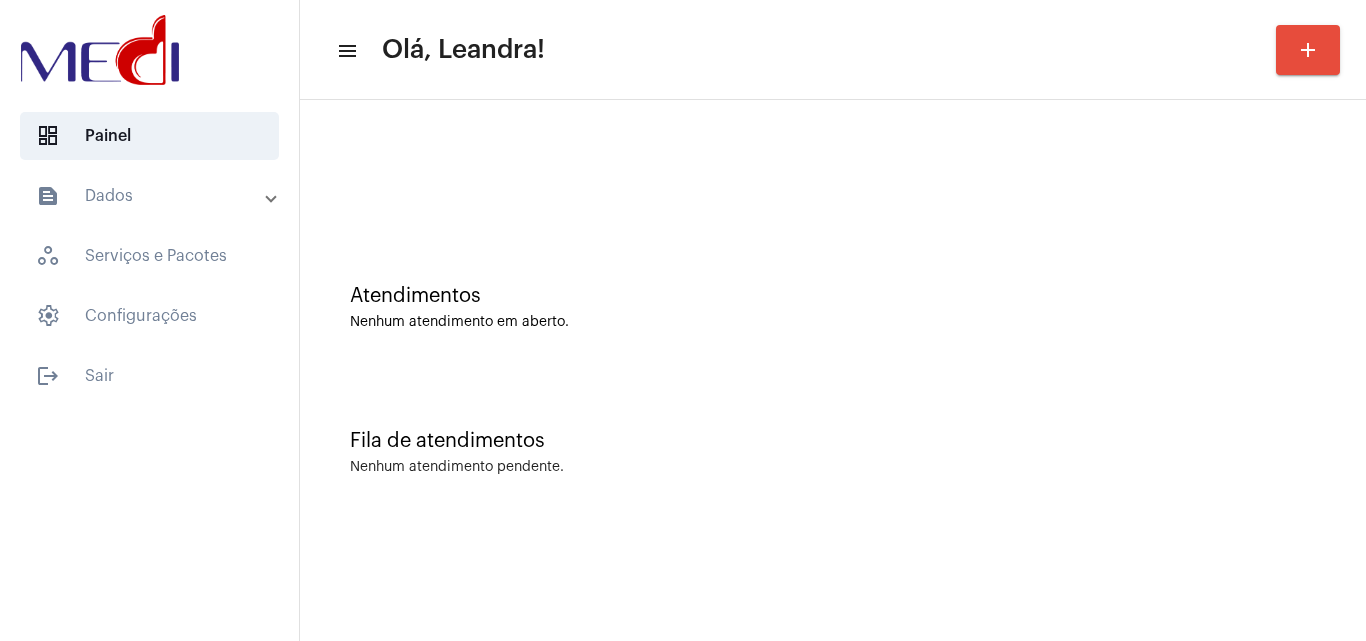 click on "menu Olá, Leandra! add Atendimentos Nenhum atendimento em aberto. Fila de atendimentos Nenhum atendimento pendente." 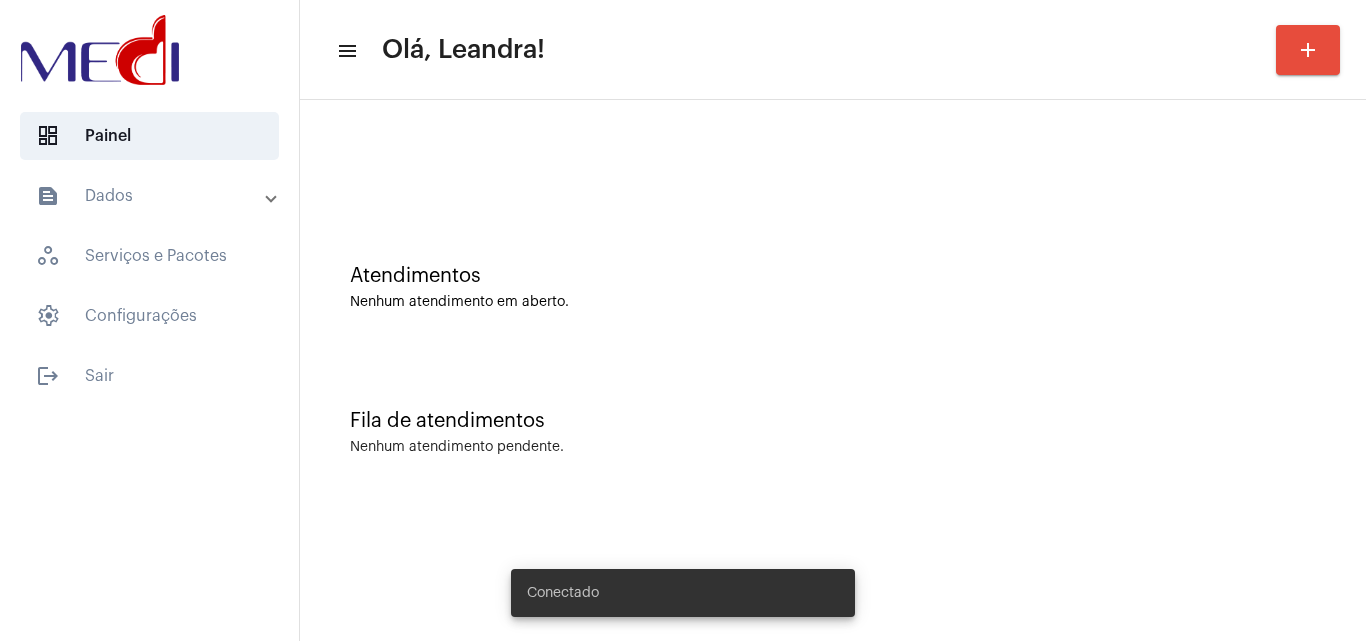 scroll, scrollTop: 0, scrollLeft: 0, axis: both 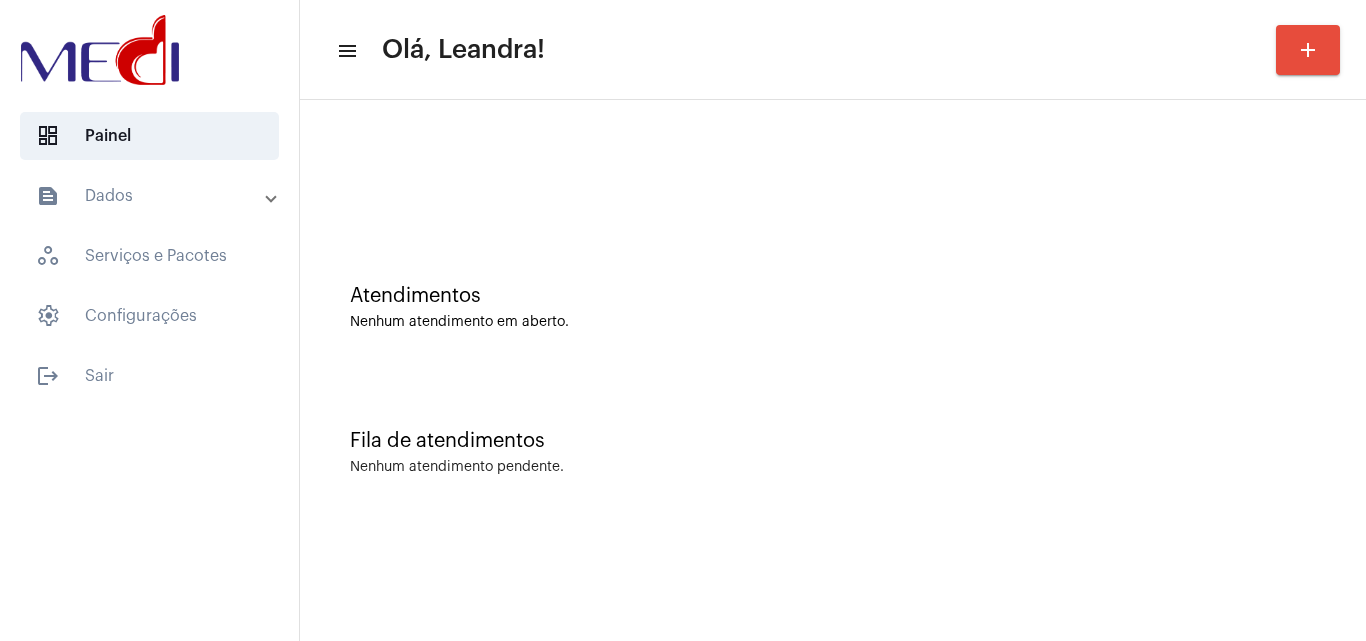 click on "Nenhum atendimento pendente." 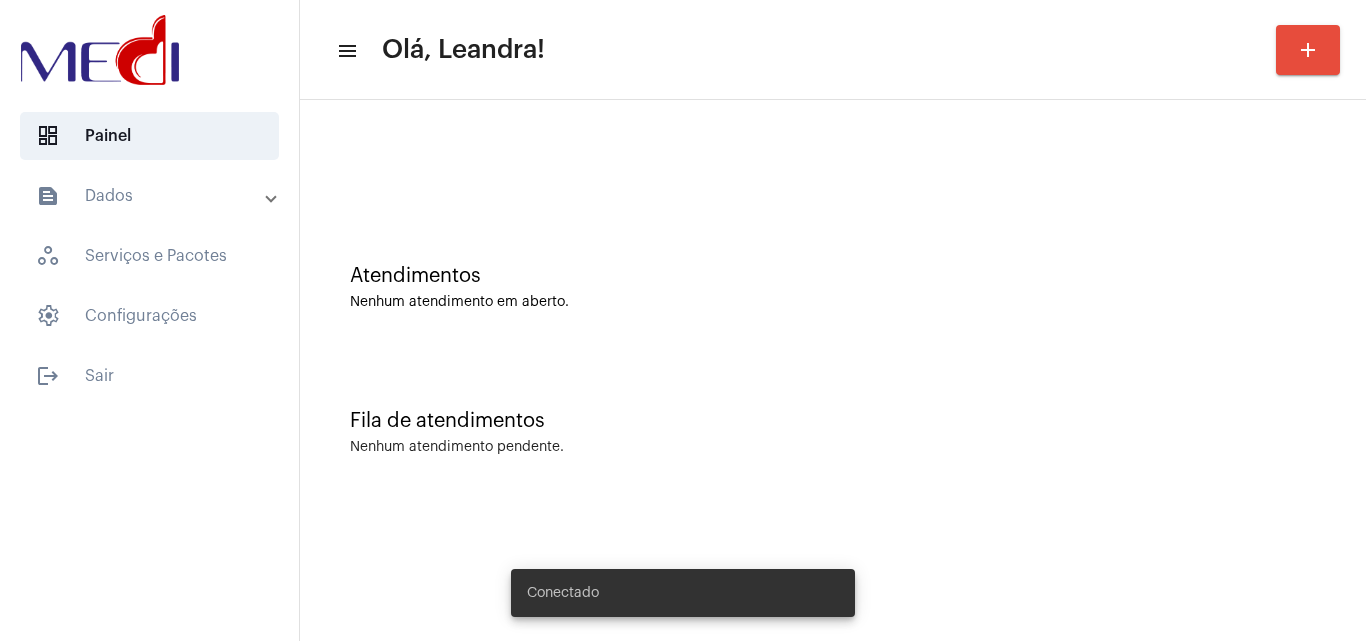 scroll, scrollTop: 0, scrollLeft: 0, axis: both 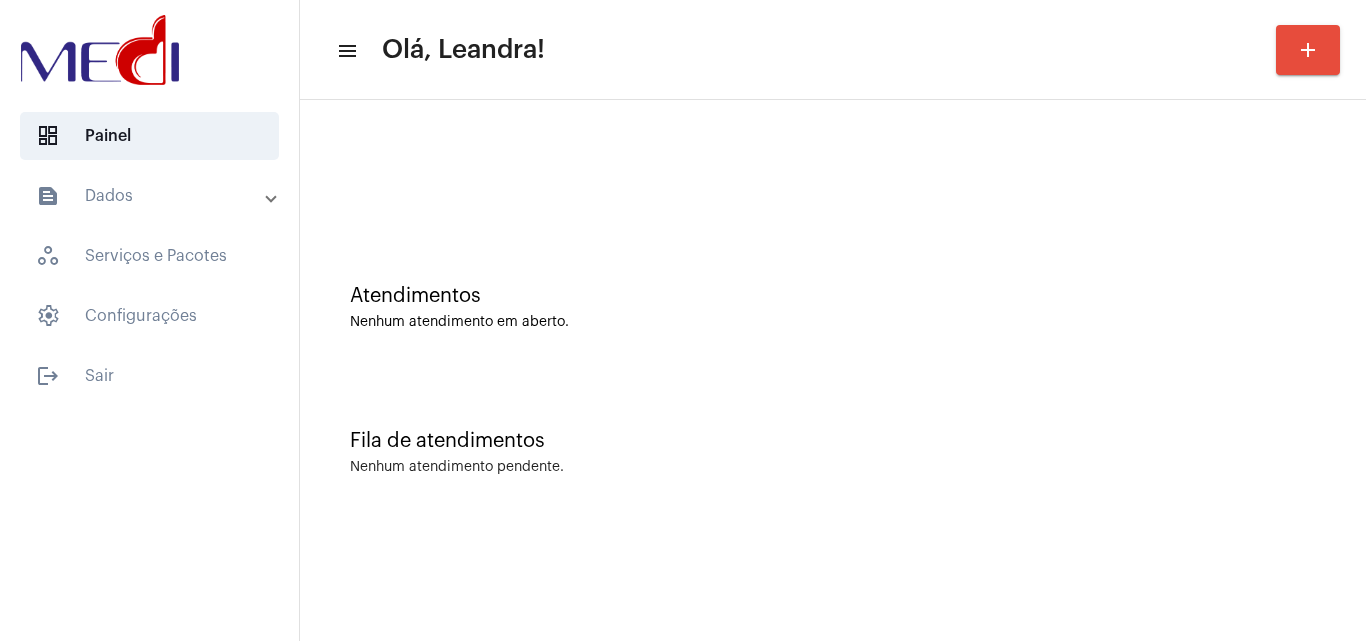 click on "Atendimentos Nenhum atendimento em aberto." 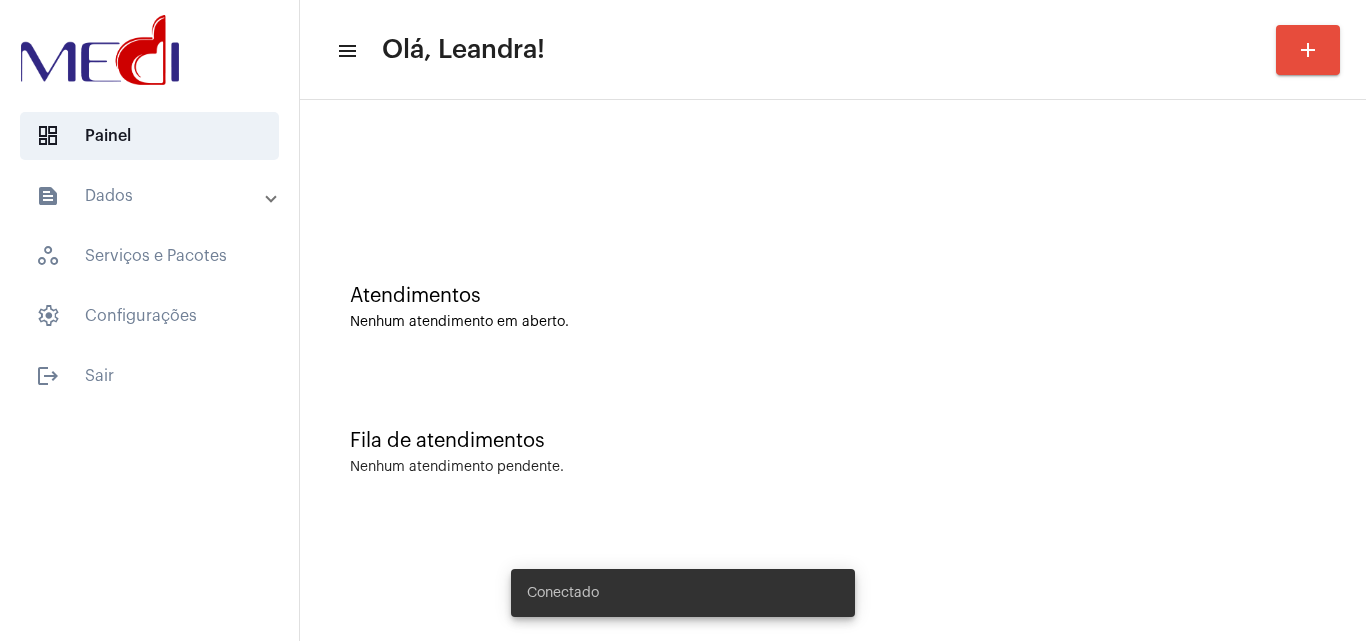 scroll, scrollTop: 0, scrollLeft: 0, axis: both 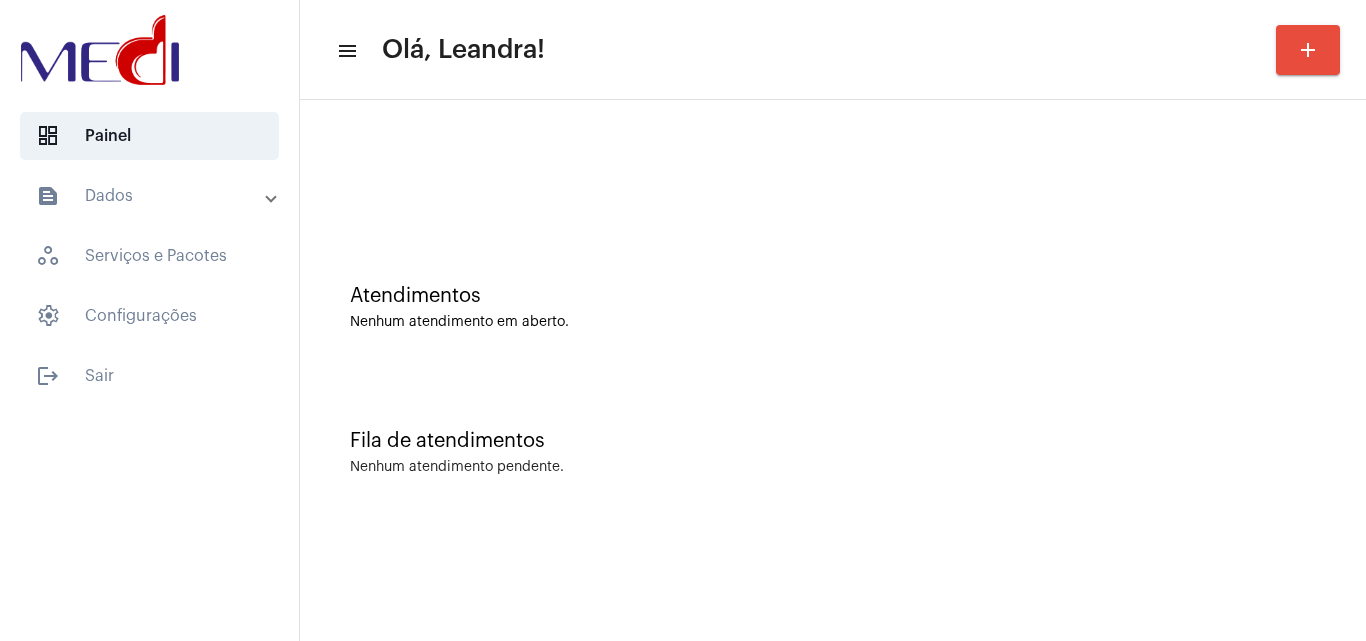 click on "Fila de atendimentos Nenhum atendimento pendente." 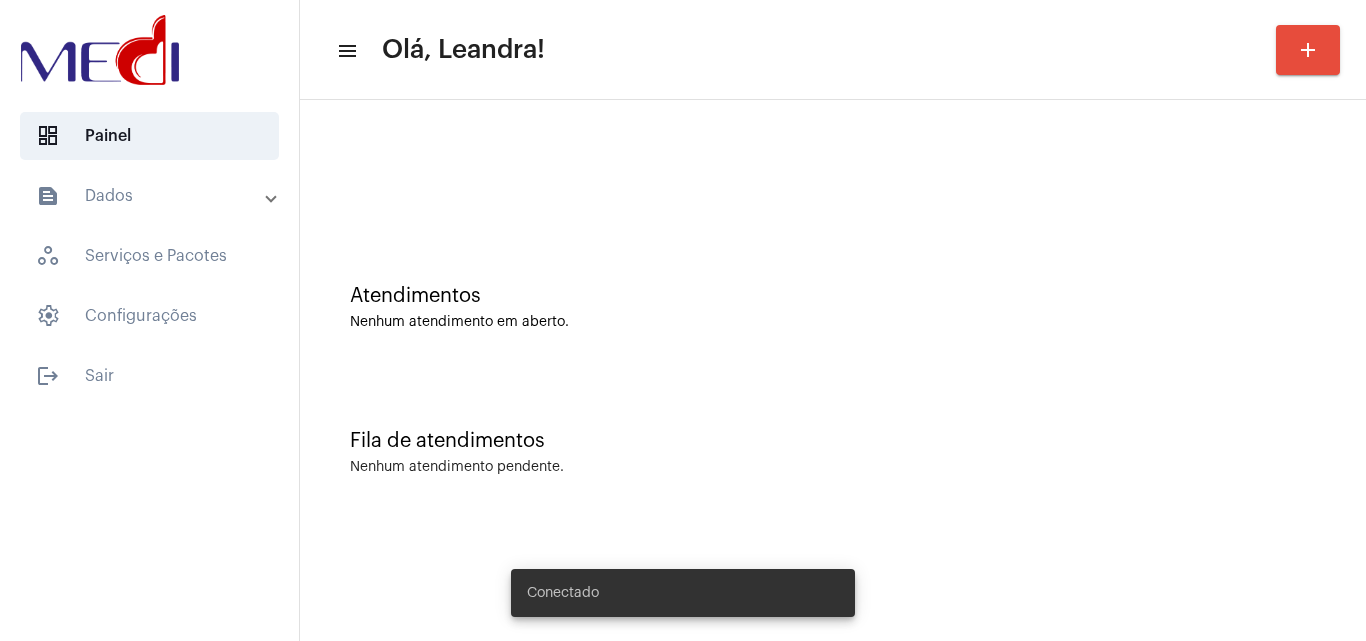 scroll, scrollTop: 0, scrollLeft: 0, axis: both 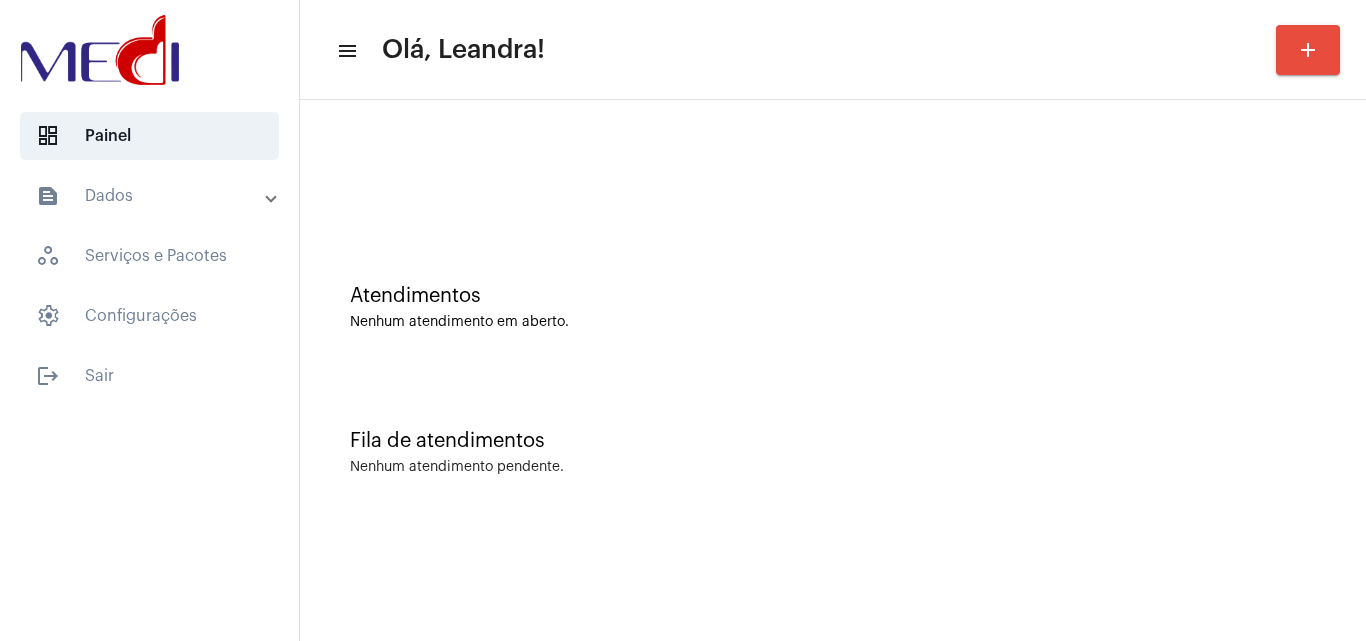 click on "menu Olá, Leandra! add Atendimentos Nenhum atendimento em aberto. Fila de atendimentos Nenhum atendimento pendente." 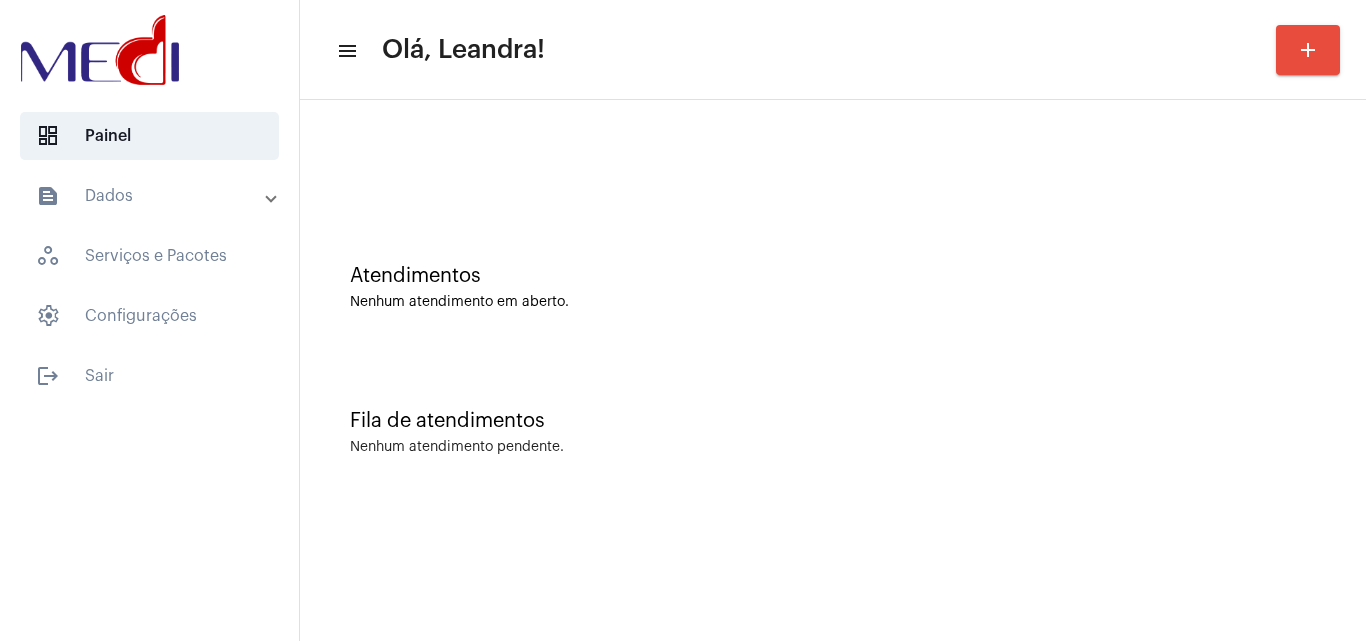 scroll, scrollTop: 0, scrollLeft: 0, axis: both 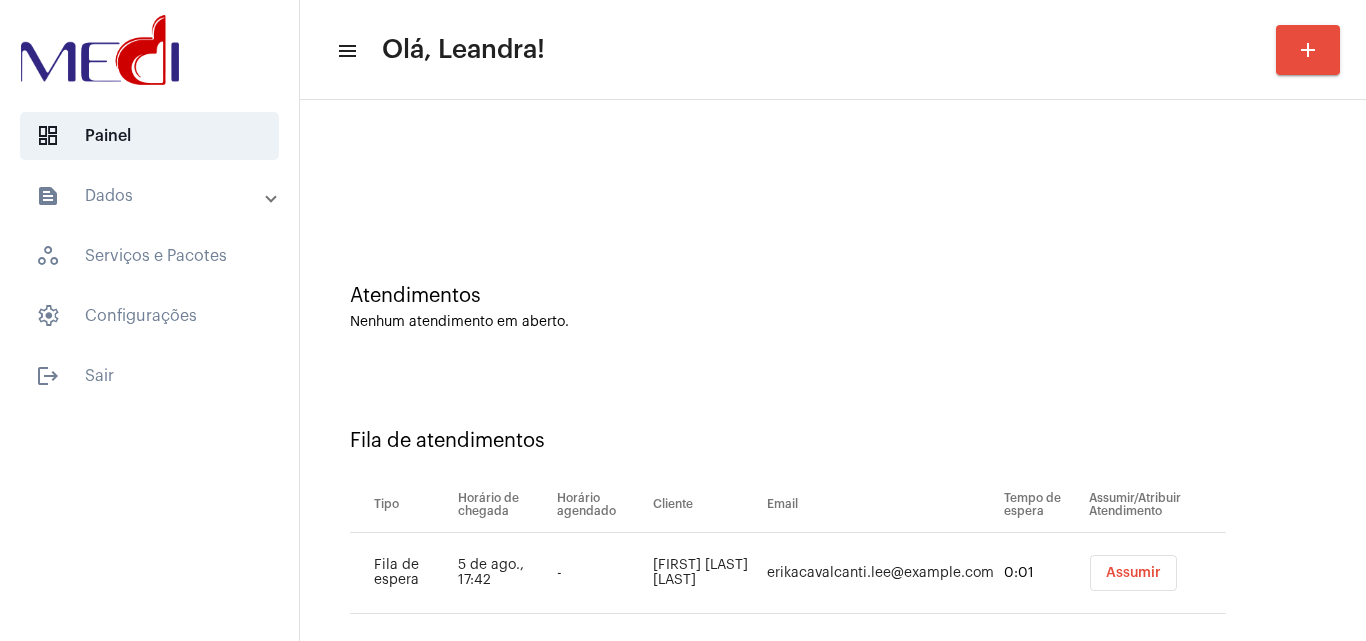 click on "Assumir" at bounding box center (1133, 573) 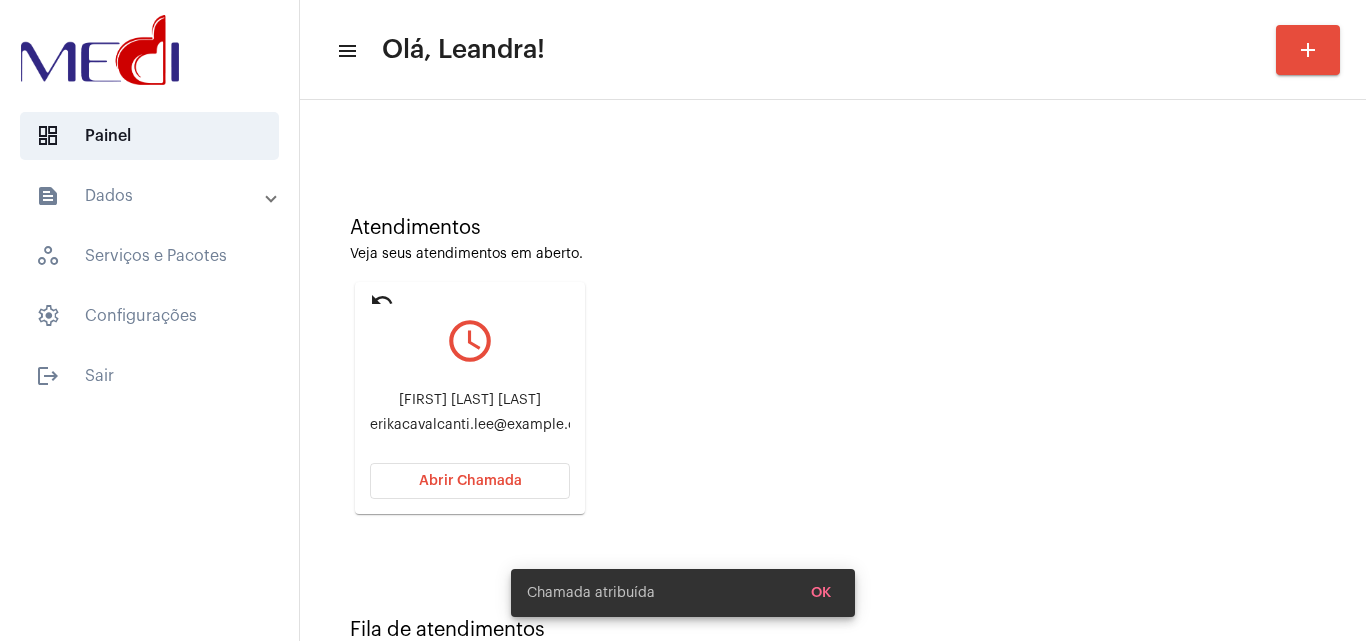 scroll, scrollTop: 141, scrollLeft: 0, axis: vertical 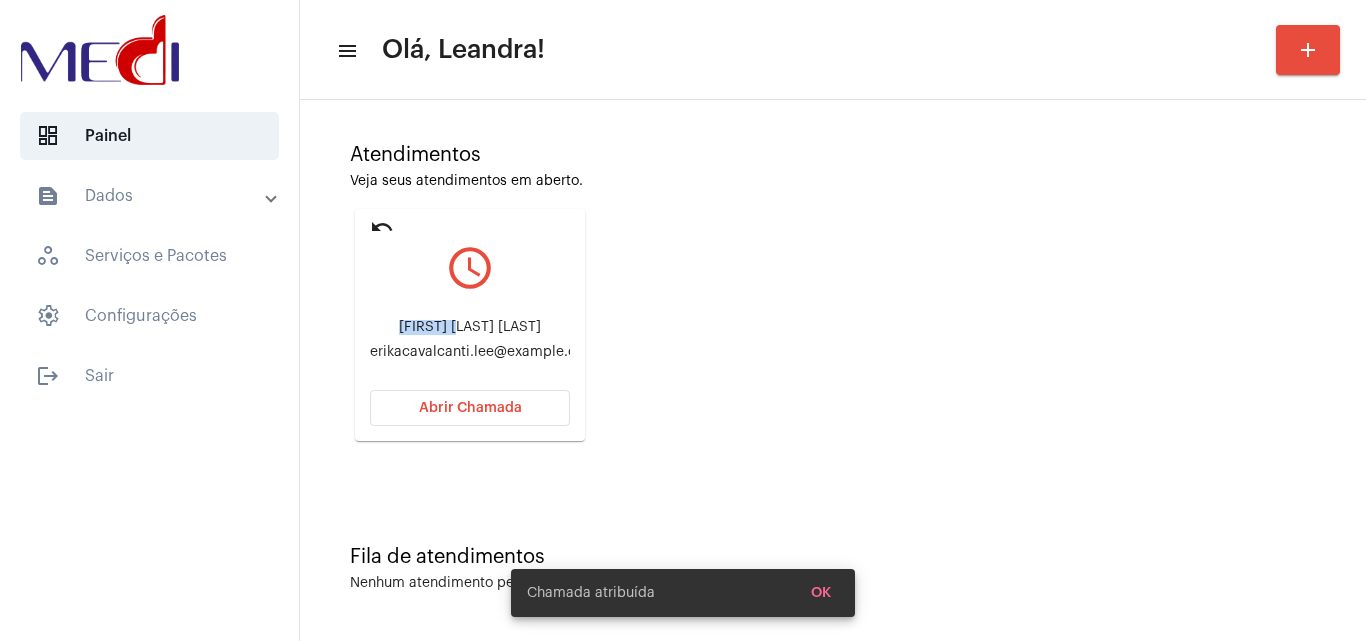 drag, startPoint x: 387, startPoint y: 323, endPoint x: 452, endPoint y: 325, distance: 65.03076 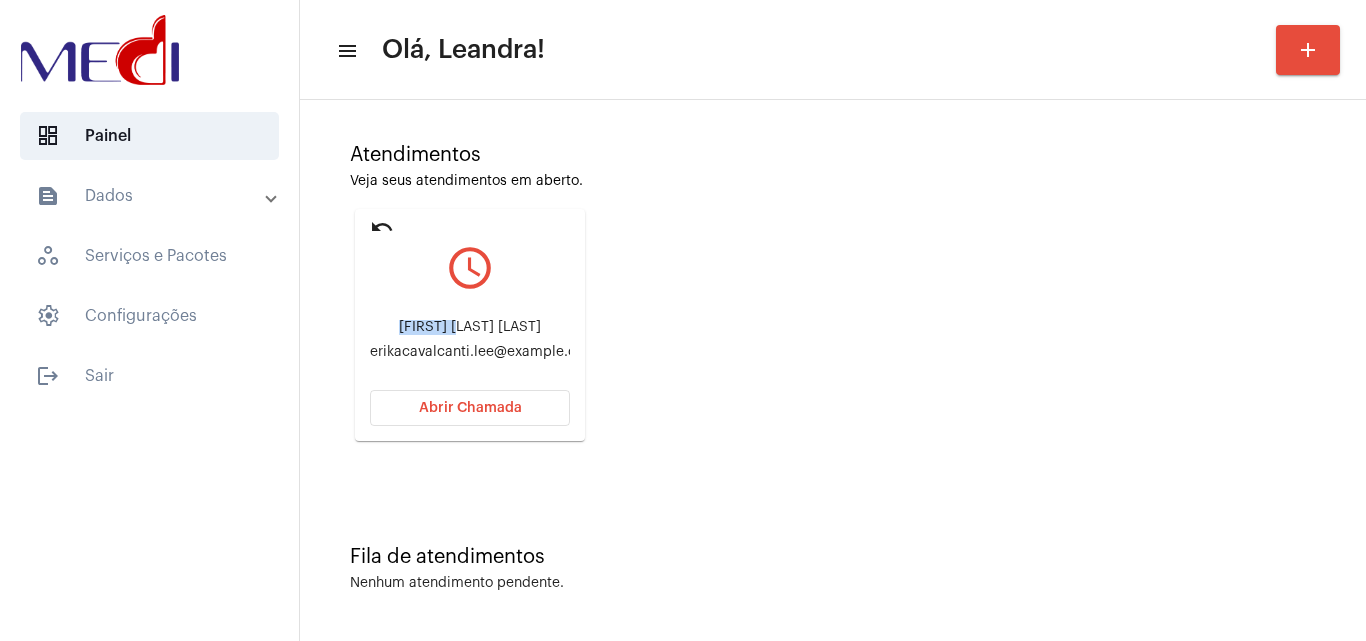copy on "[FIRST] [LAST]" 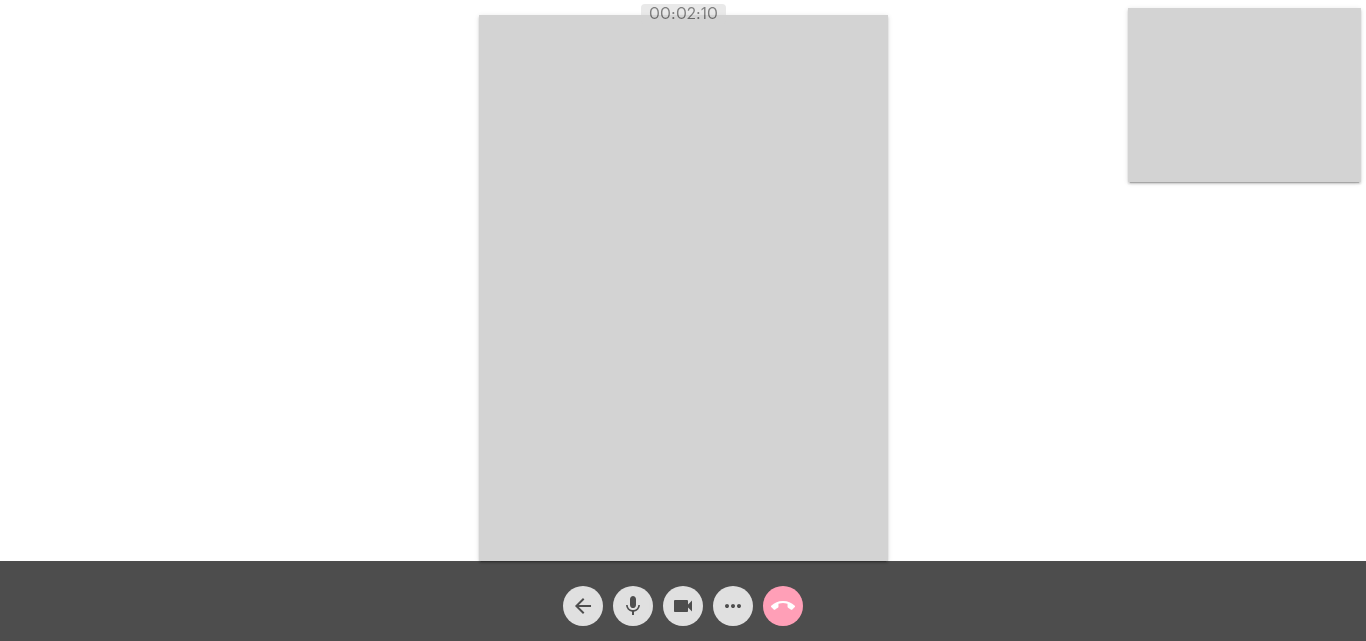 click on "call_end" 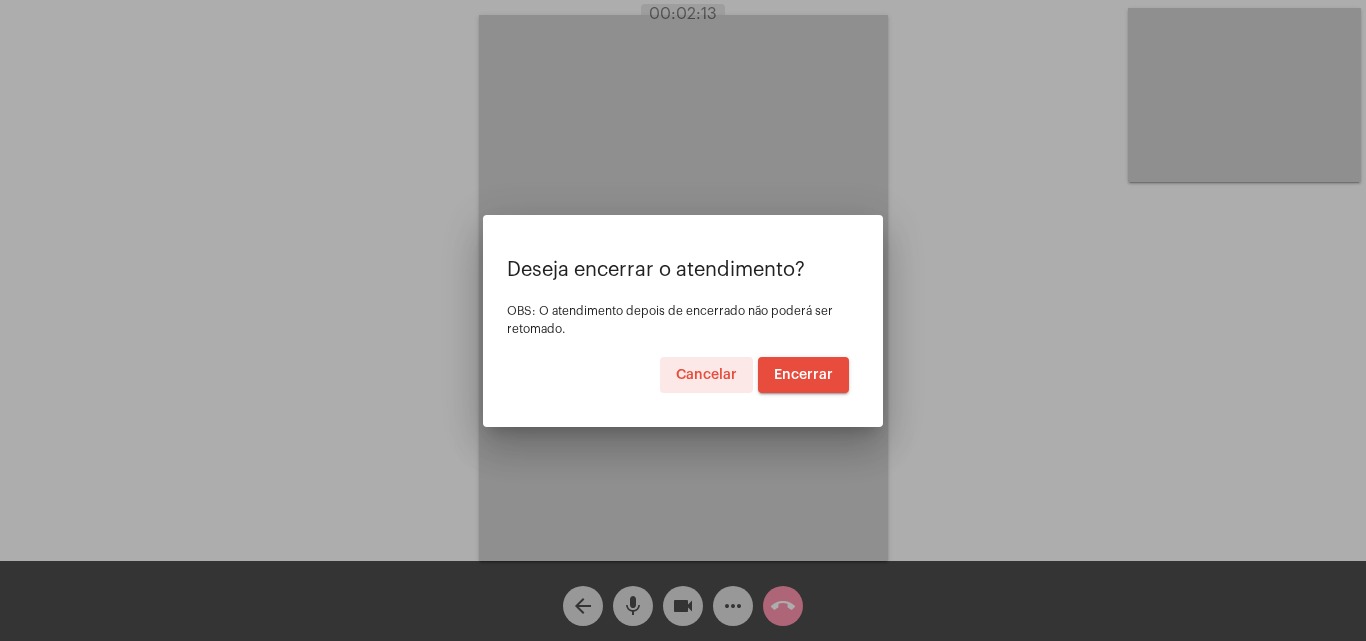 click on "Encerrar" at bounding box center [803, 375] 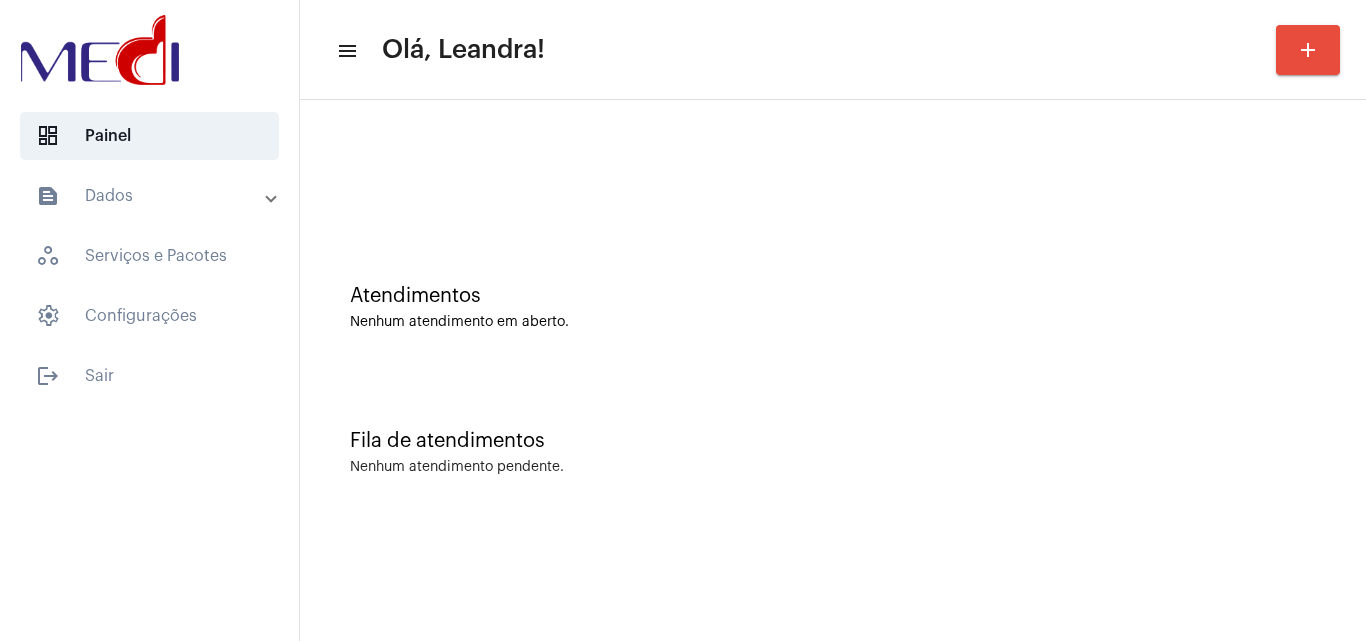 click on "Fila de atendimentos Nenhum atendimento pendente." 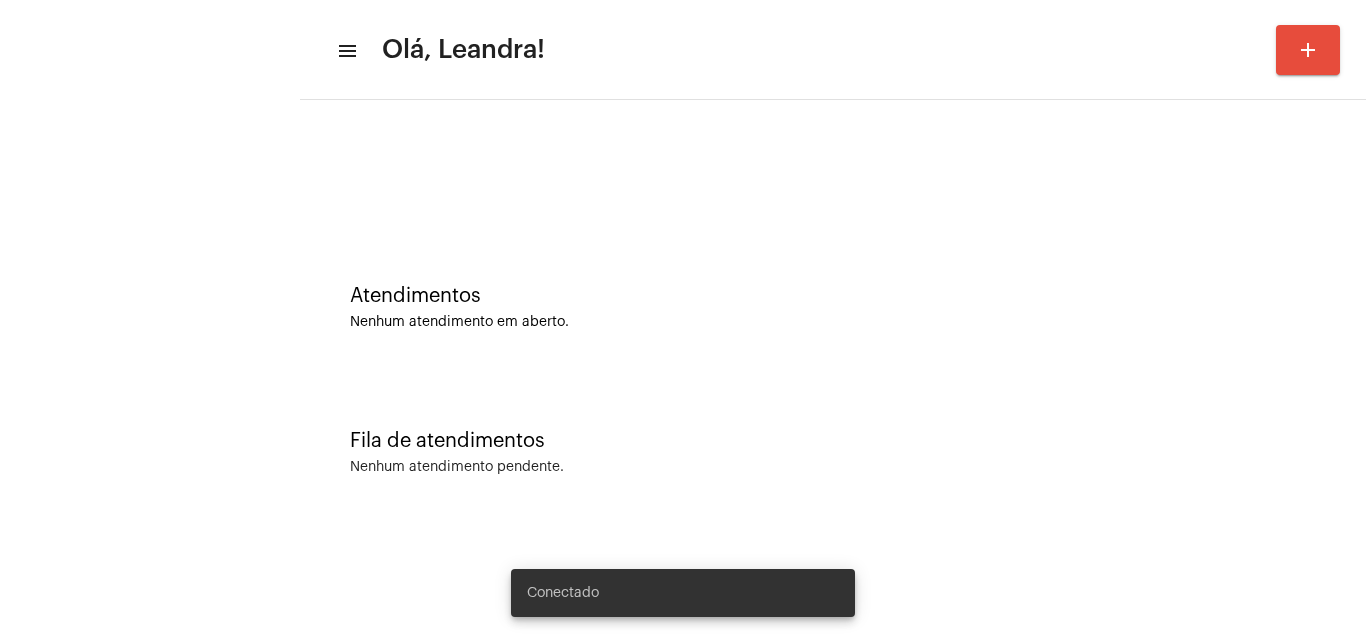 scroll, scrollTop: 0, scrollLeft: 0, axis: both 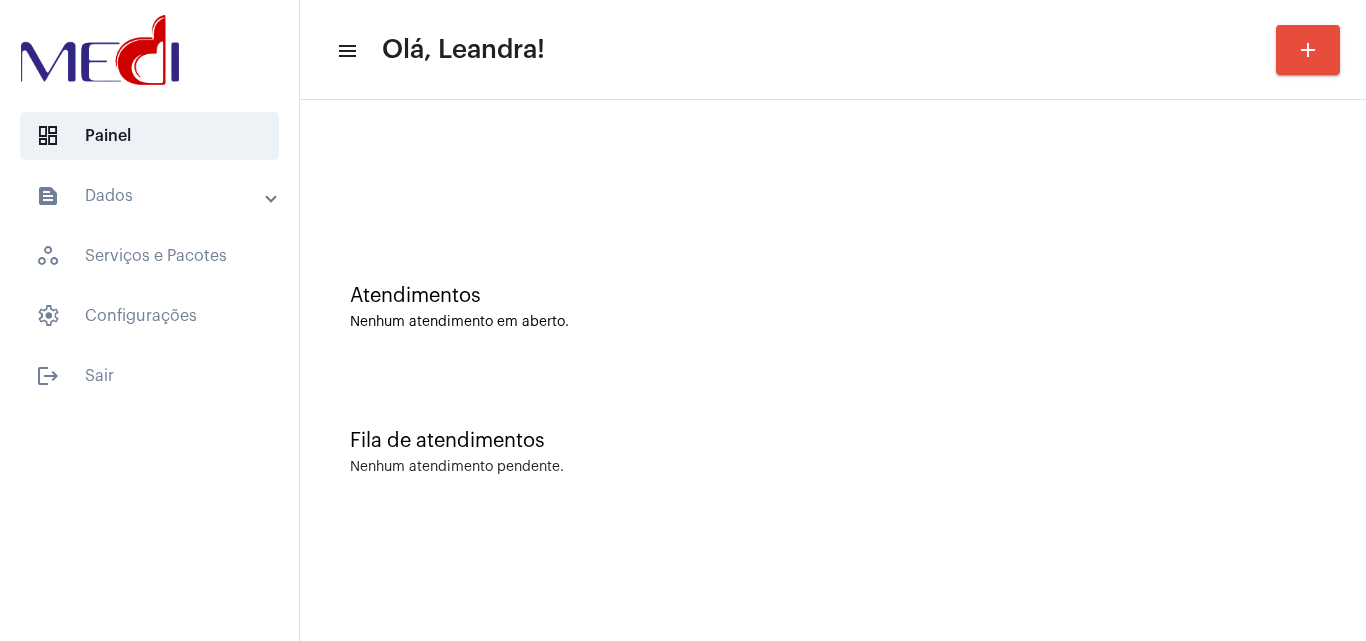 click on "Atendimentos Nenhum atendimento em aberto." 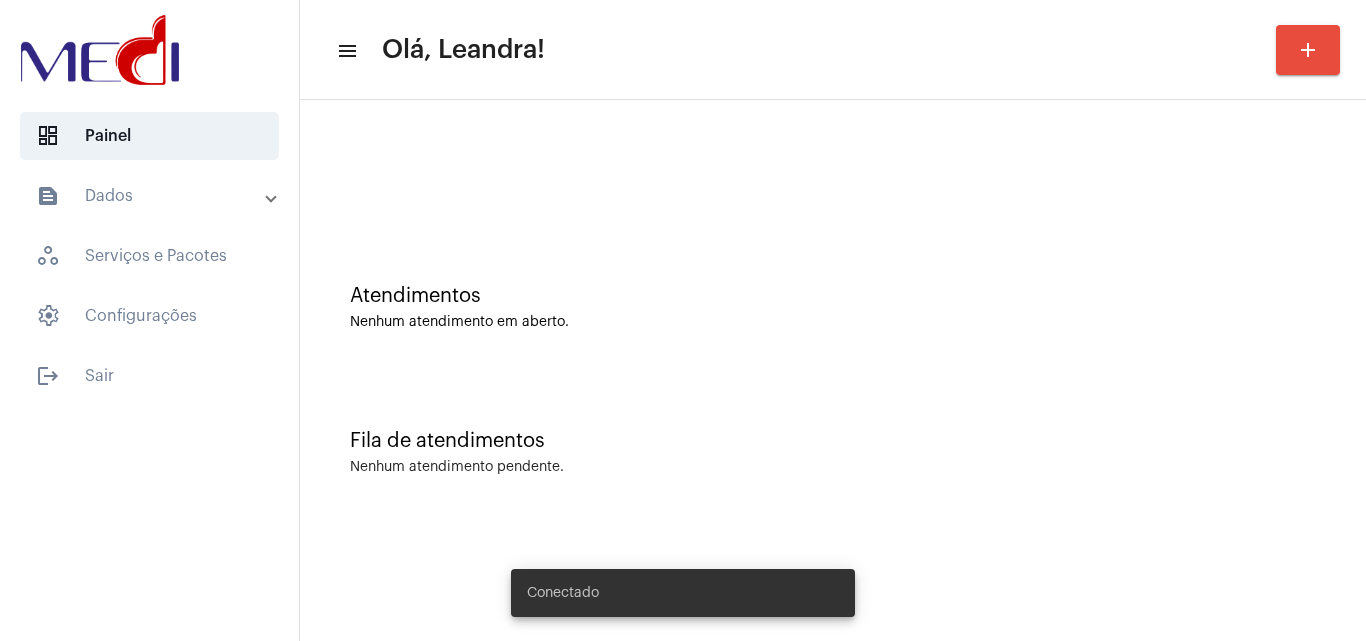scroll, scrollTop: 0, scrollLeft: 0, axis: both 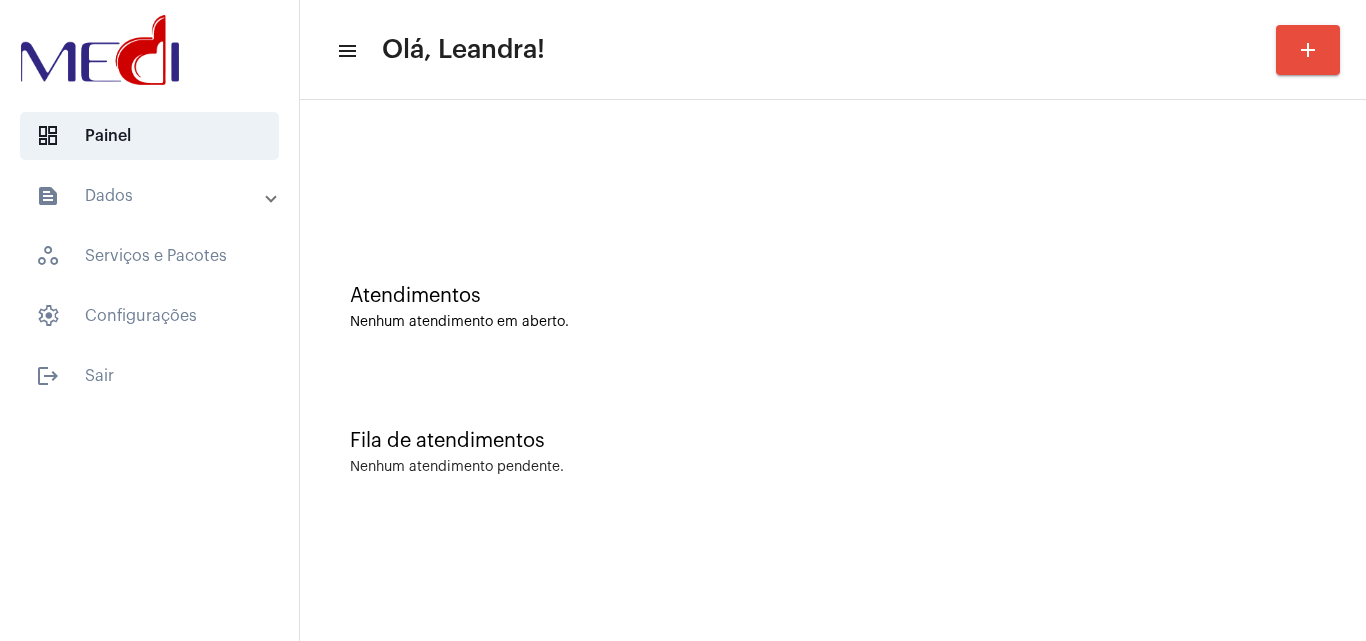 click on "Atendimentos Nenhum atendimento em aberto. Fila de atendimentos Nenhum atendimento pendente." 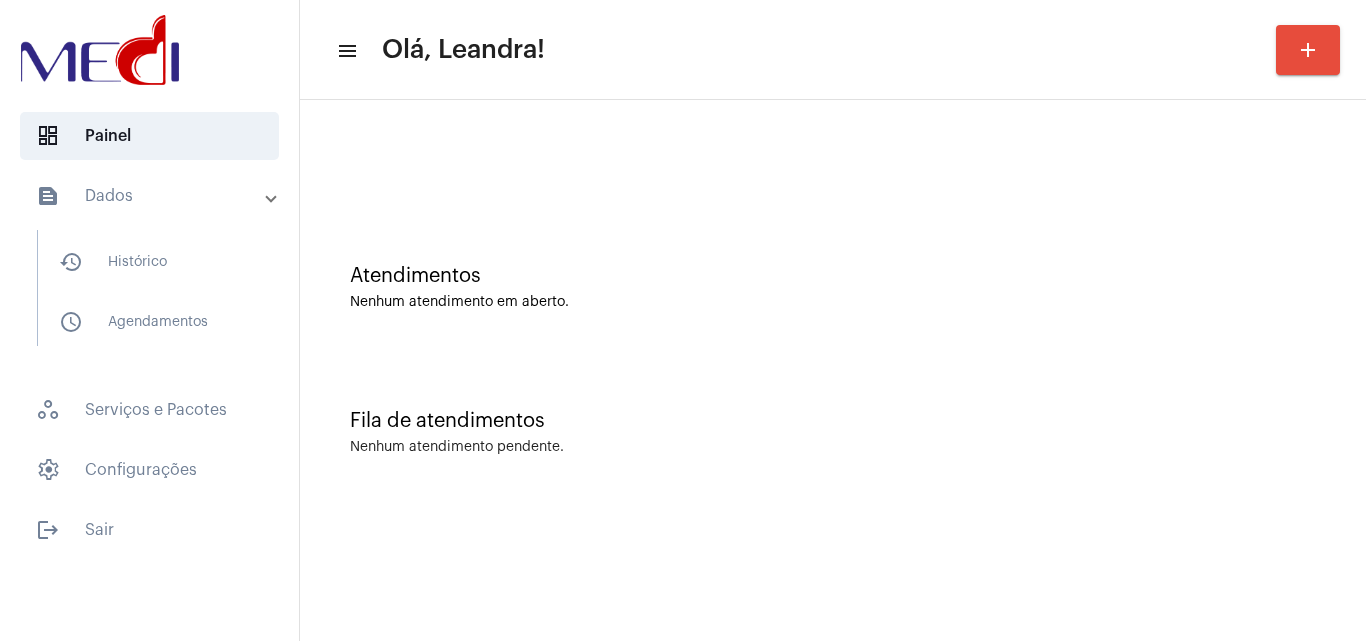 scroll, scrollTop: 0, scrollLeft: 0, axis: both 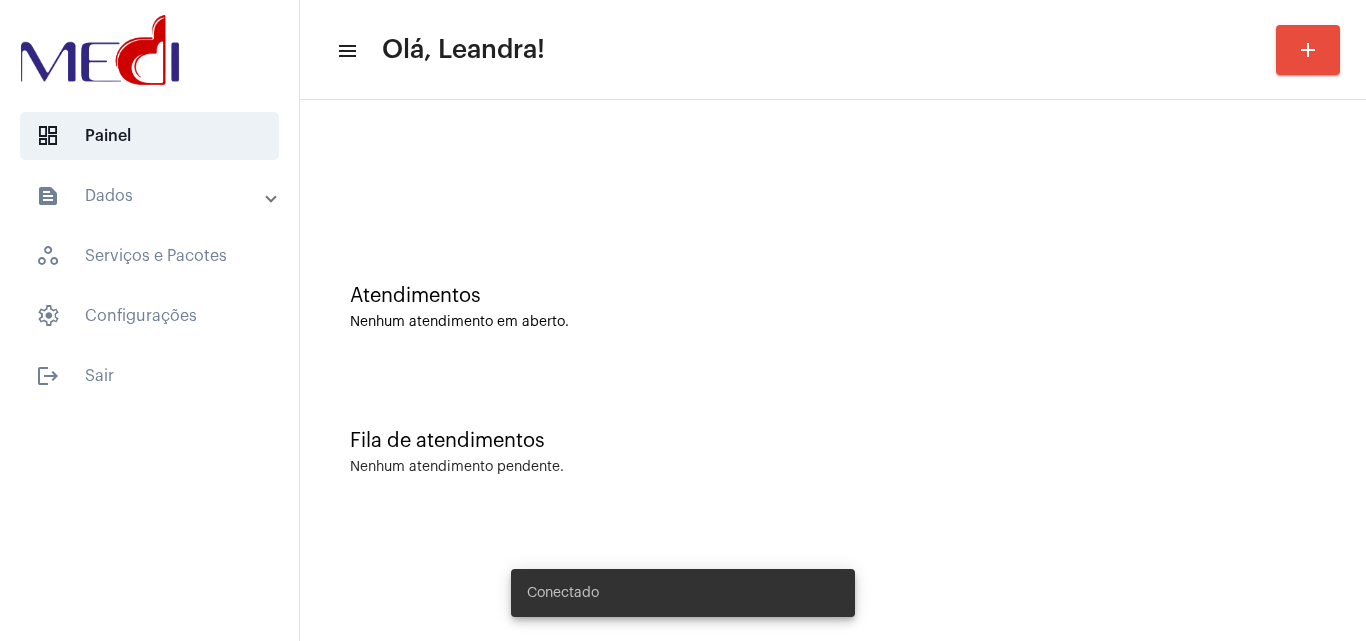 click on "Atendimentos Nenhum atendimento em aberto." 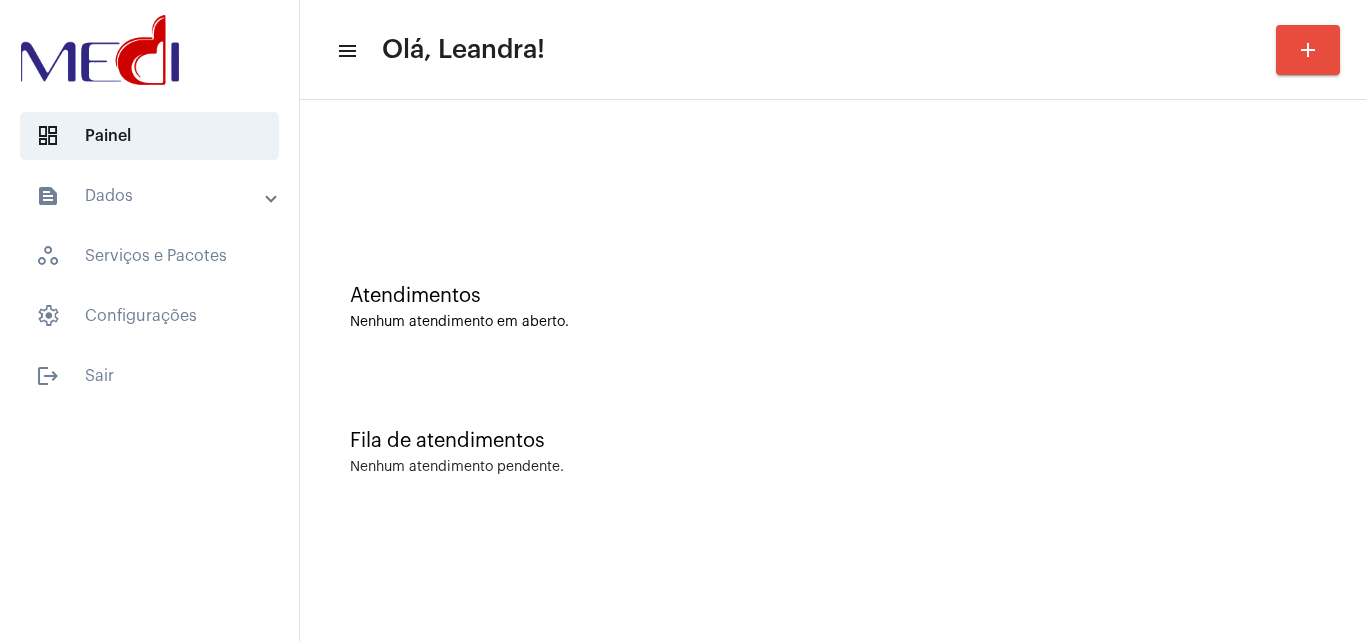 click on "Atendimentos Nenhum atendimento em aberto." 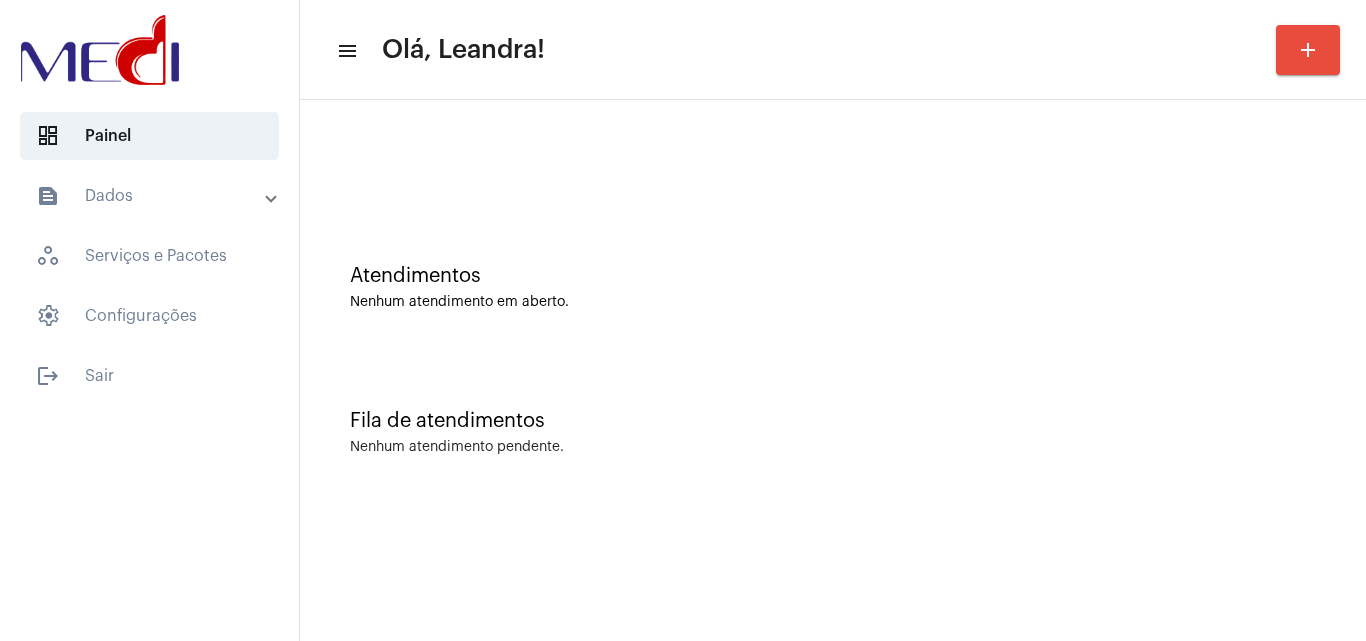 scroll, scrollTop: 0, scrollLeft: 0, axis: both 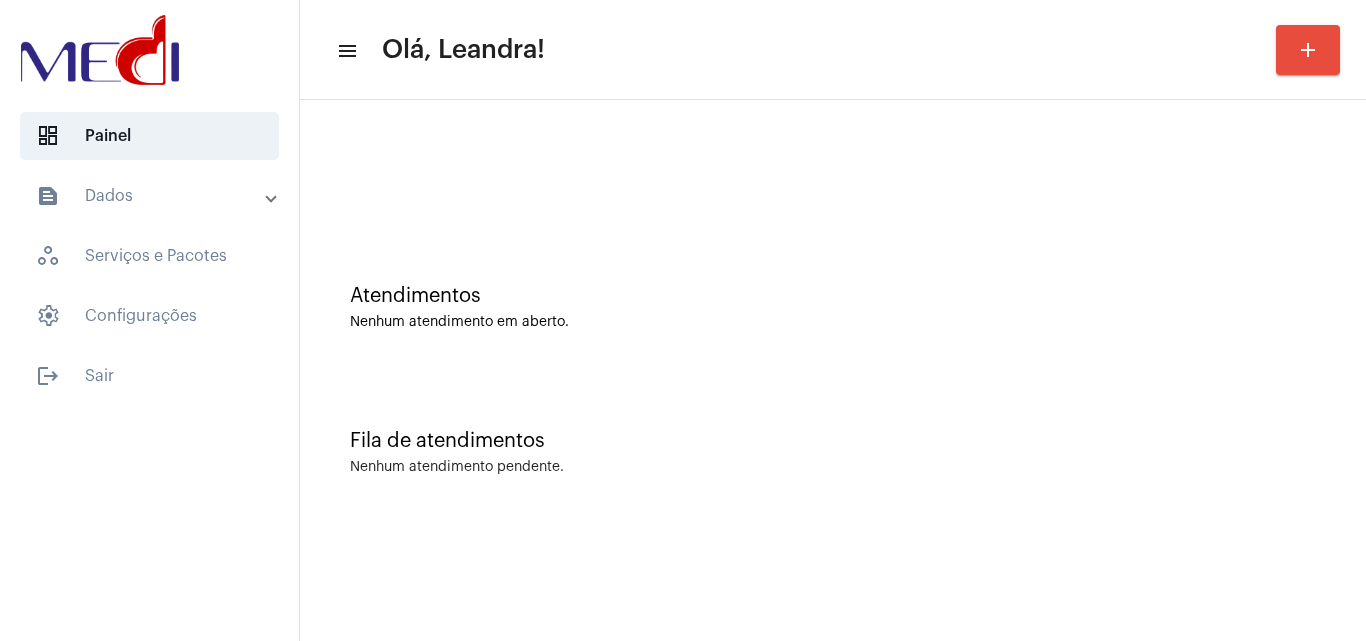 click on "Atendimentos" 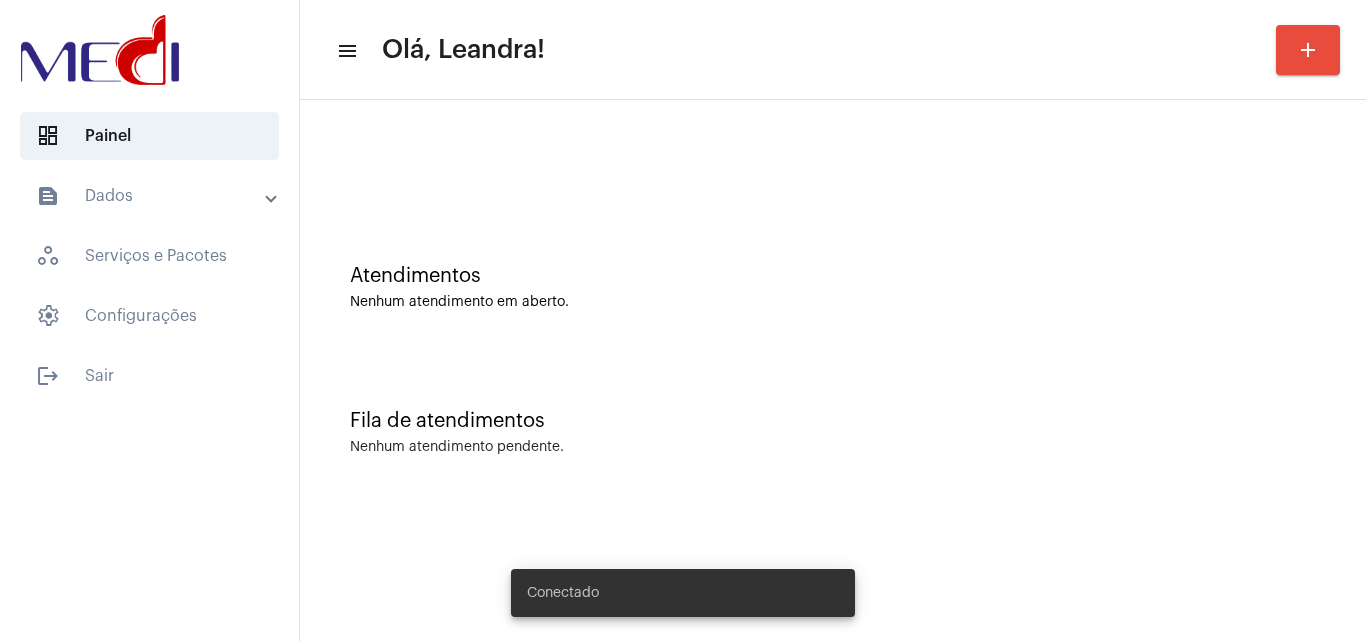 scroll, scrollTop: 0, scrollLeft: 0, axis: both 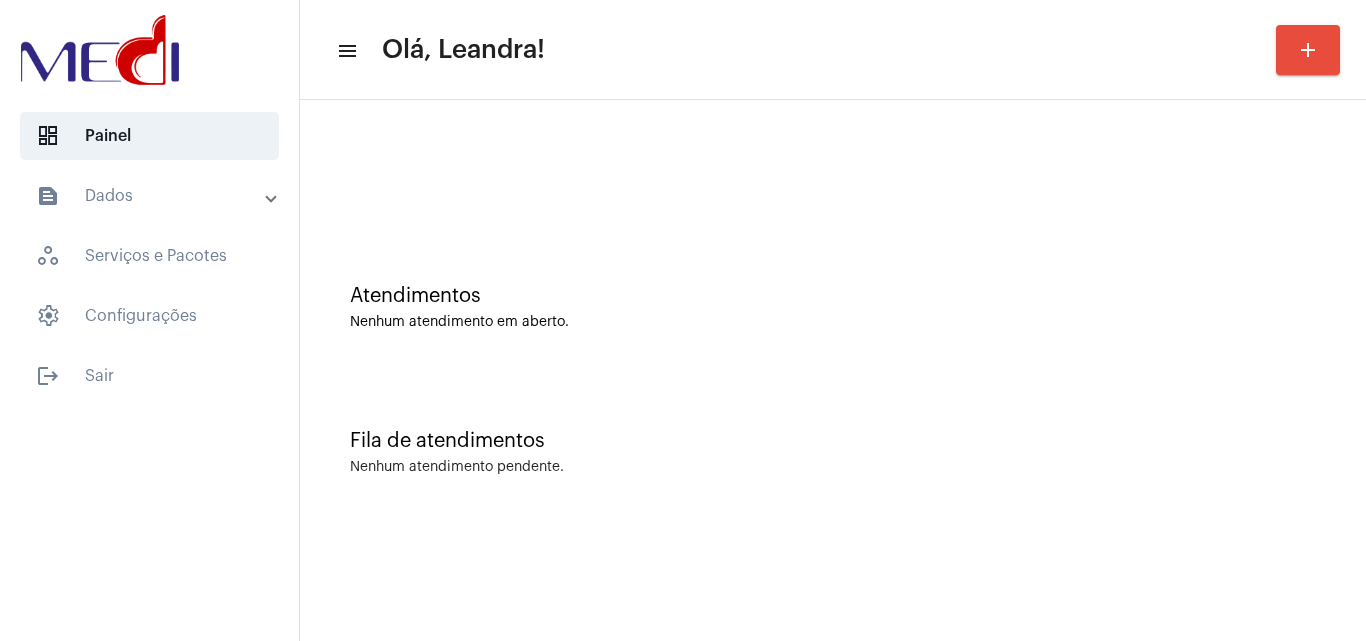 click on "menu Olá, Leandra! add Atendimentos Nenhum atendimento em aberto. Fila de atendimentos Nenhum atendimento pendente." 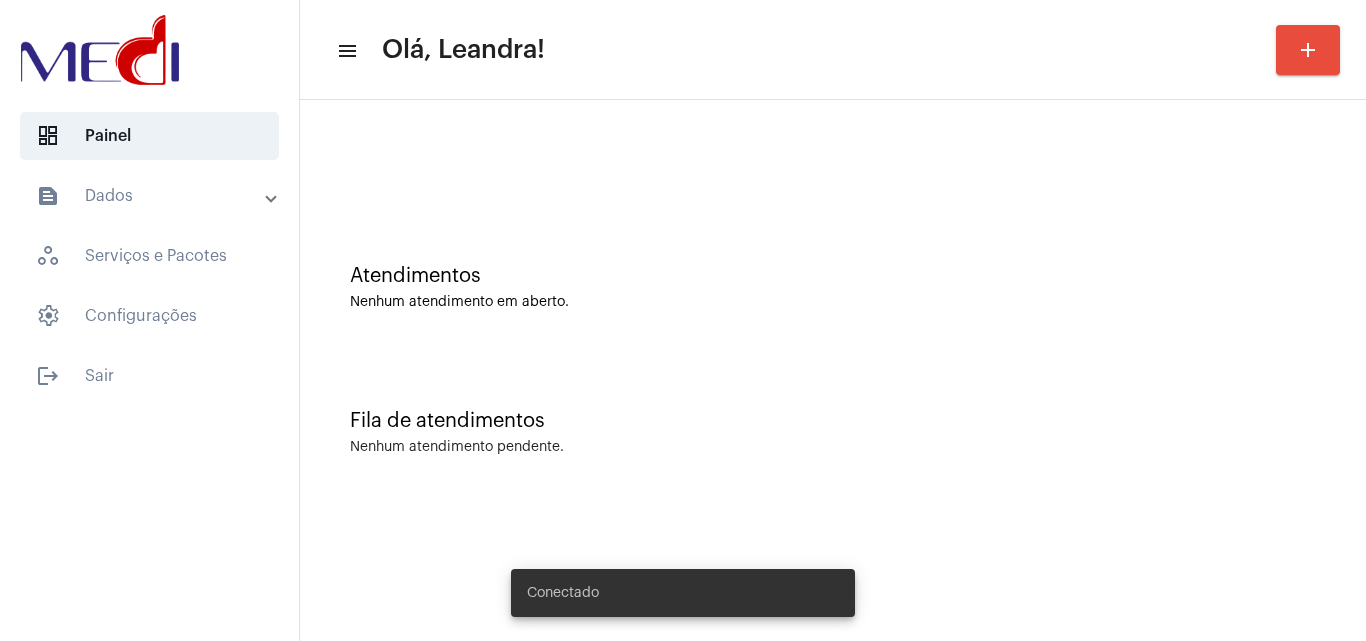 scroll, scrollTop: 0, scrollLeft: 0, axis: both 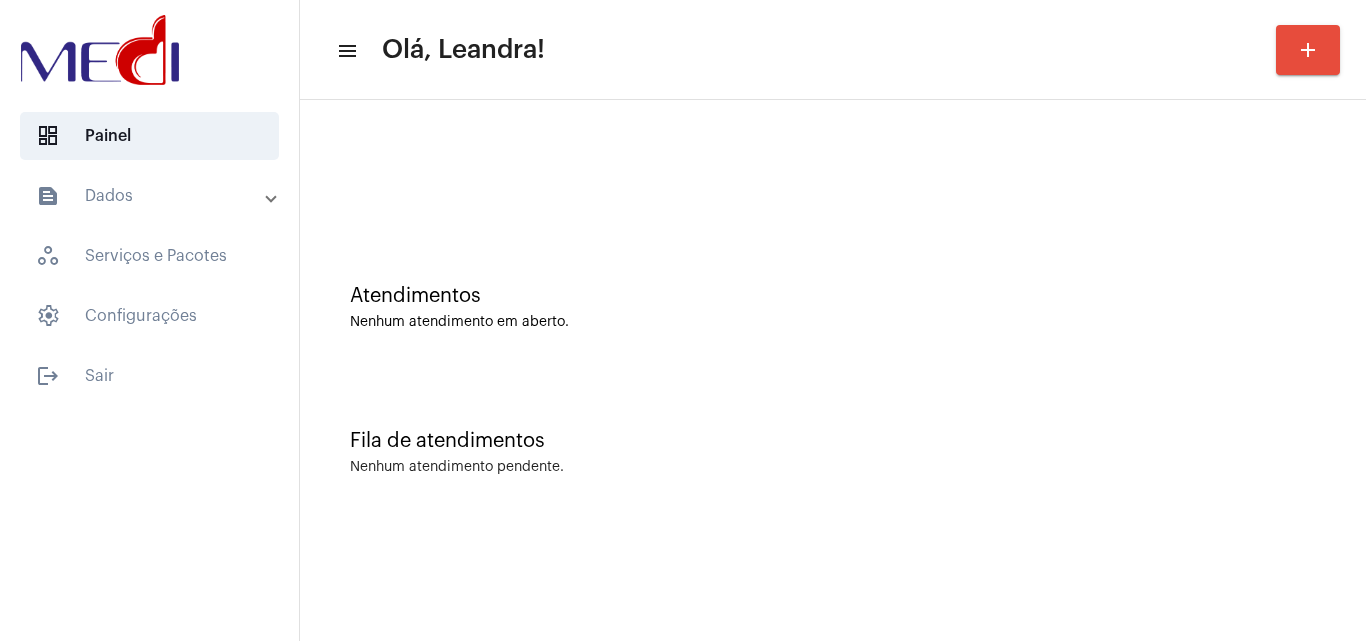 click on "menu Olá, Leandra! add Atendimentos Nenhum atendimento em aberto. Fila de atendimentos Nenhum atendimento pendente." 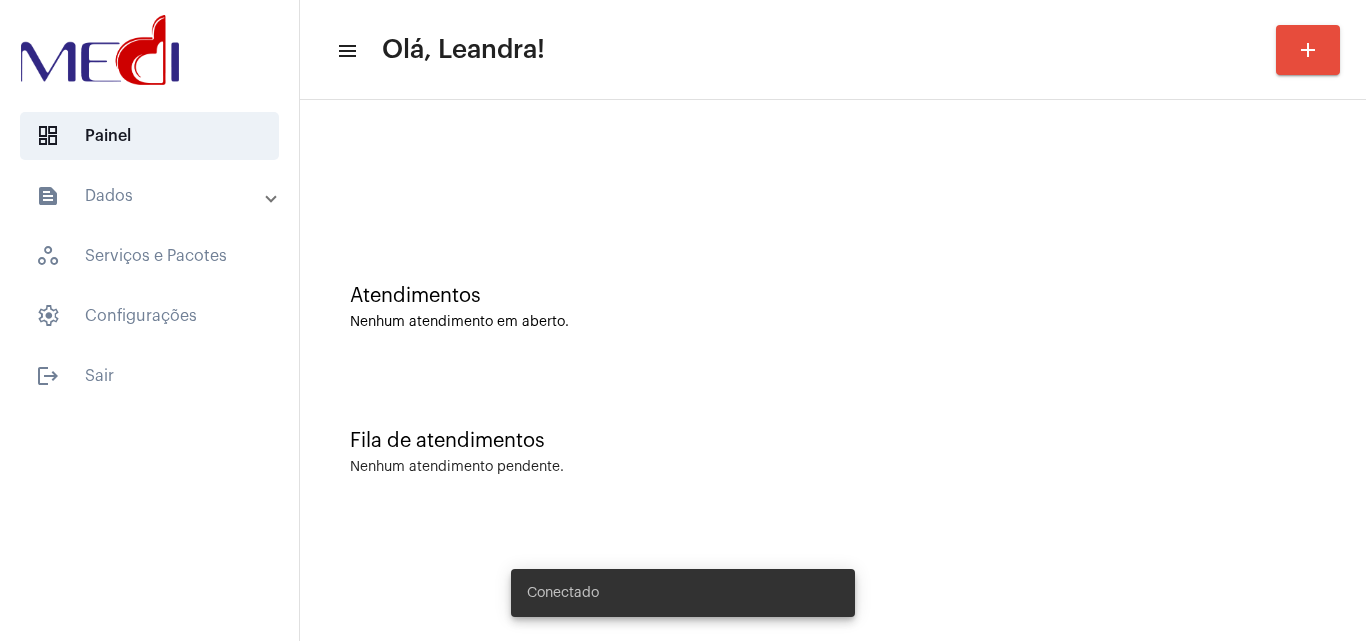 scroll, scrollTop: 0, scrollLeft: 0, axis: both 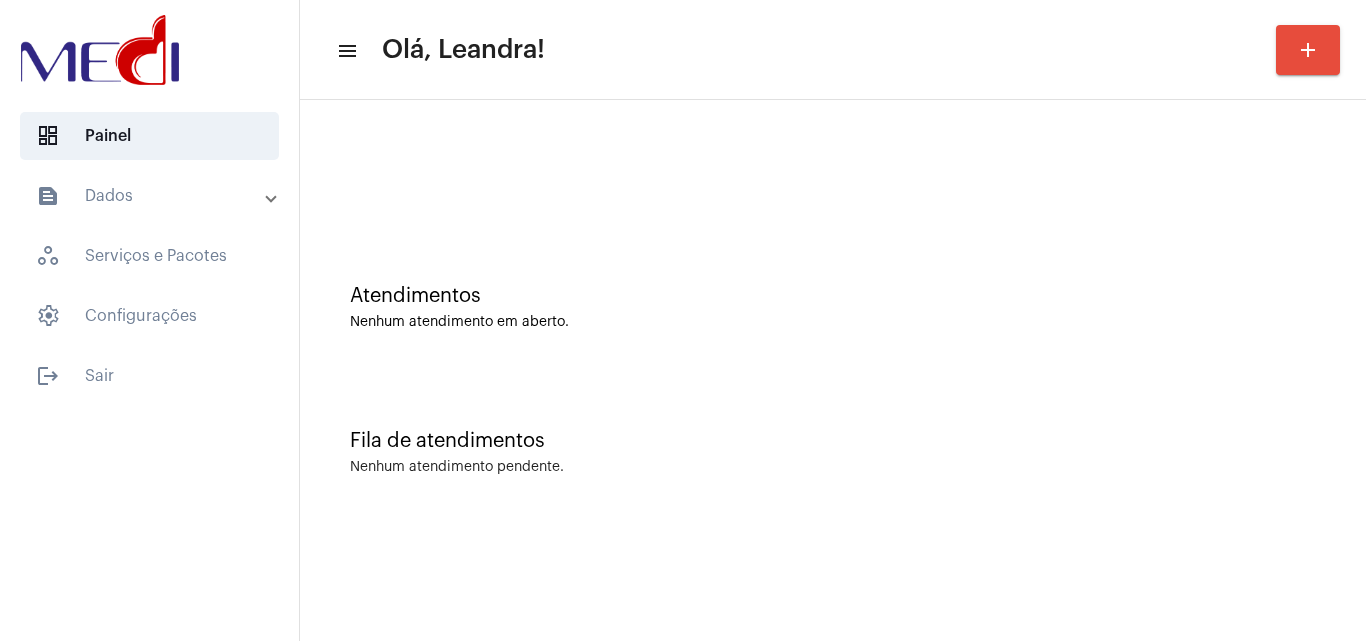 click on "Atendimentos Nenhum atendimento em aberto. Fila de atendimentos Nenhum atendimento pendente." 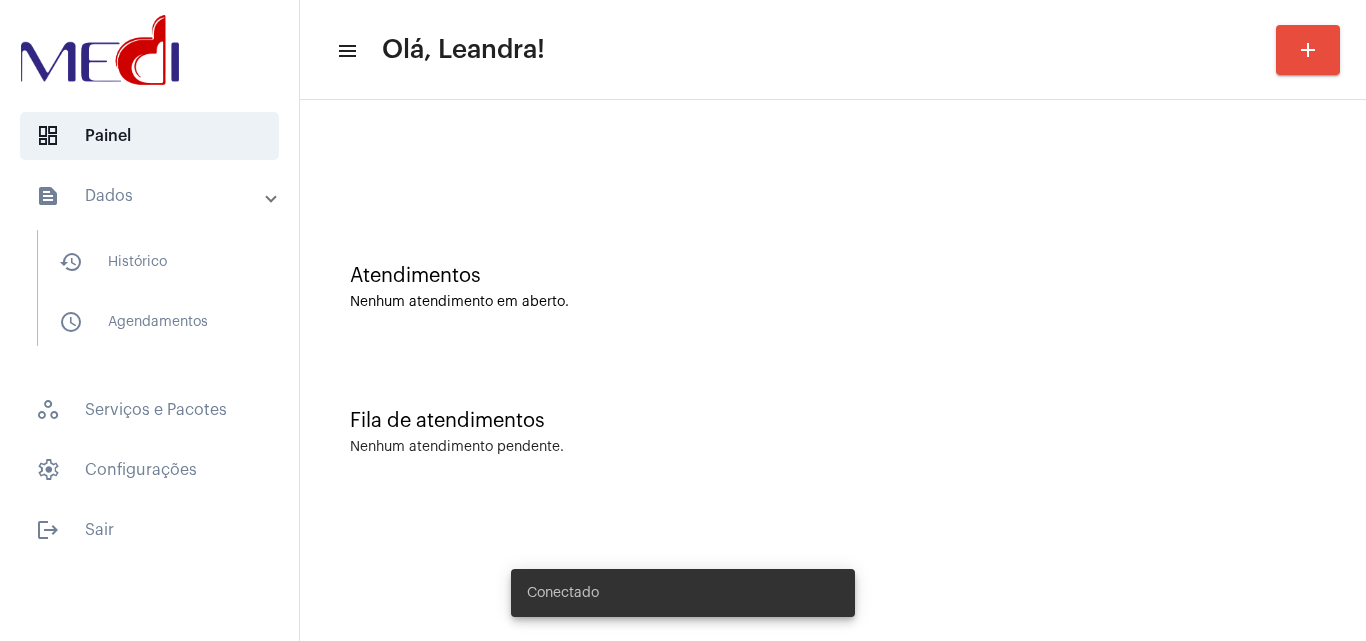 scroll, scrollTop: 0, scrollLeft: 0, axis: both 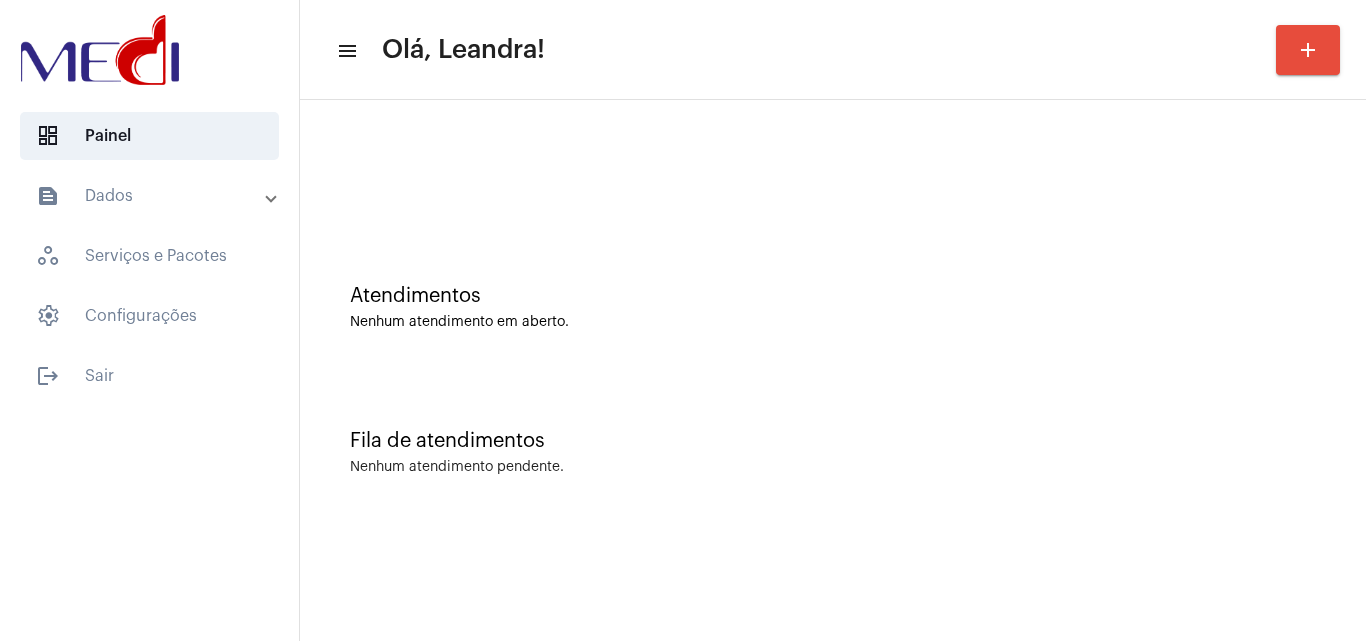 click on "Fila de atendimentos" 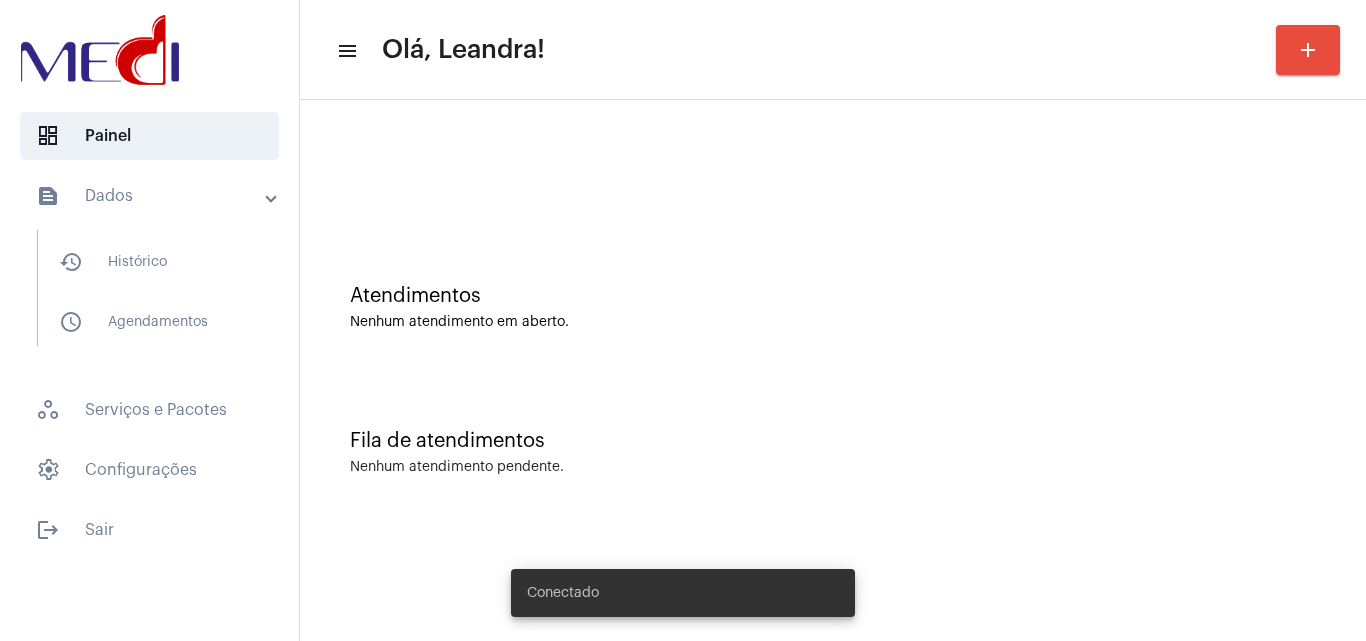 scroll, scrollTop: 0, scrollLeft: 0, axis: both 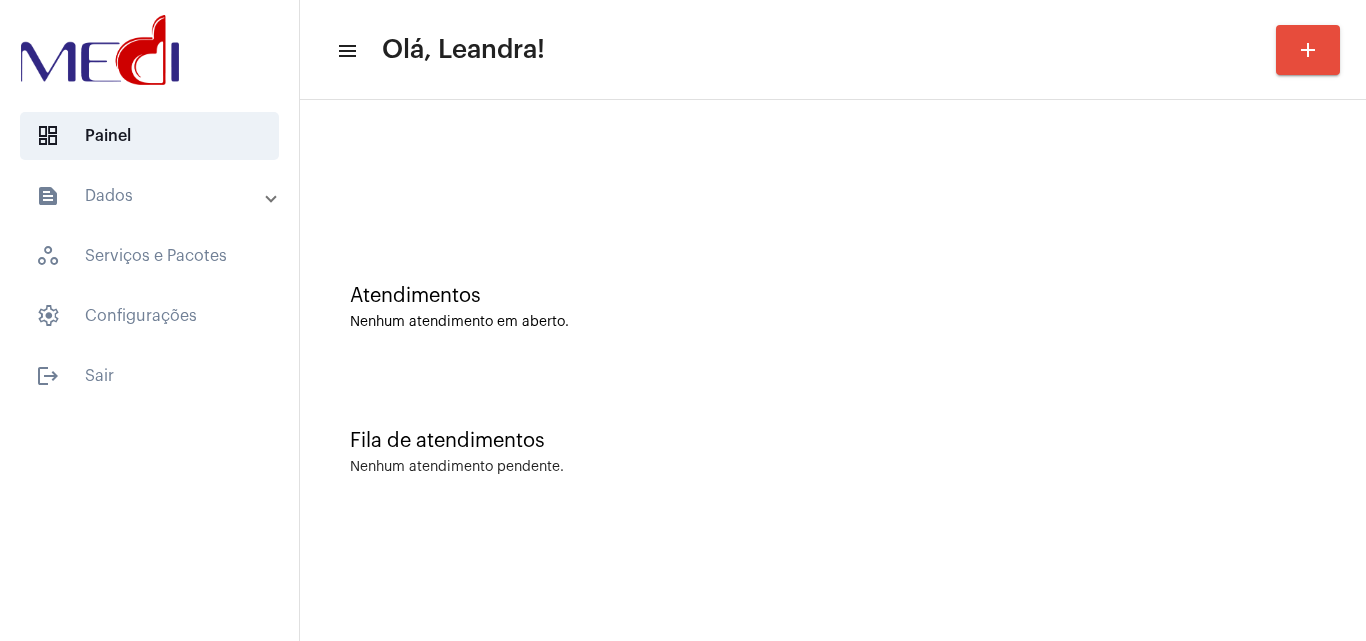 click on "menu Olá, Leandra! add Atendimentos Nenhum atendimento em aberto. Fila de atendimentos Nenhum atendimento pendente." 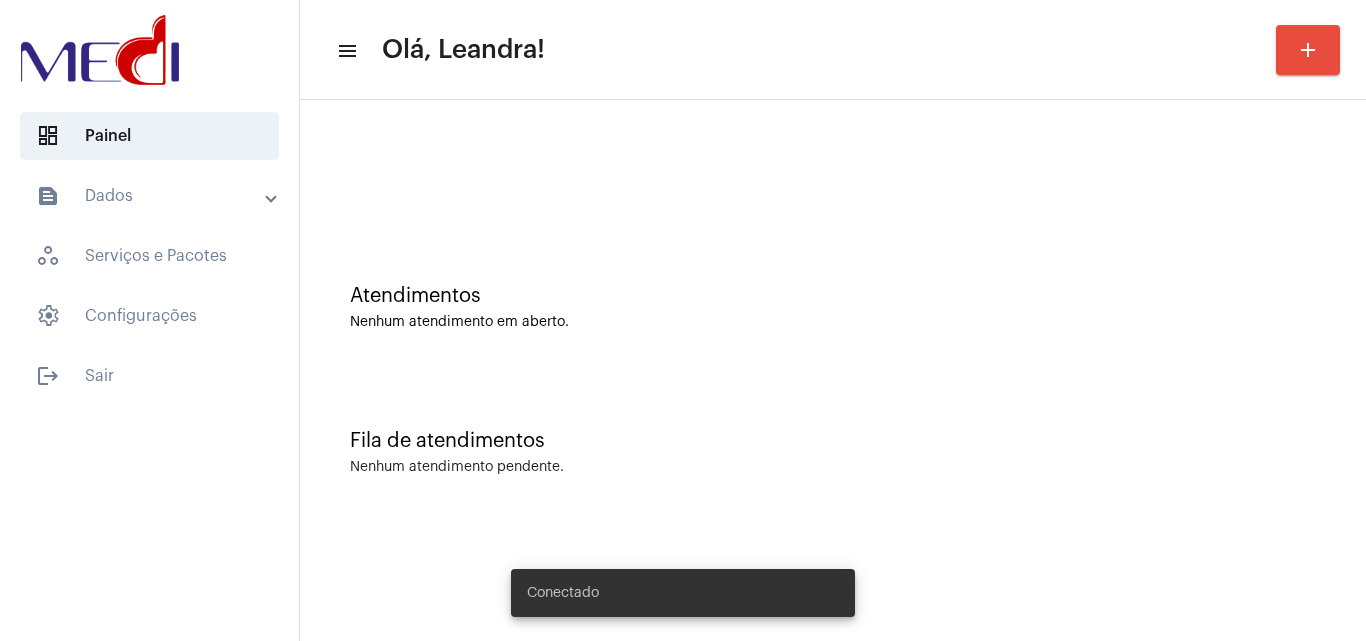 scroll, scrollTop: 0, scrollLeft: 0, axis: both 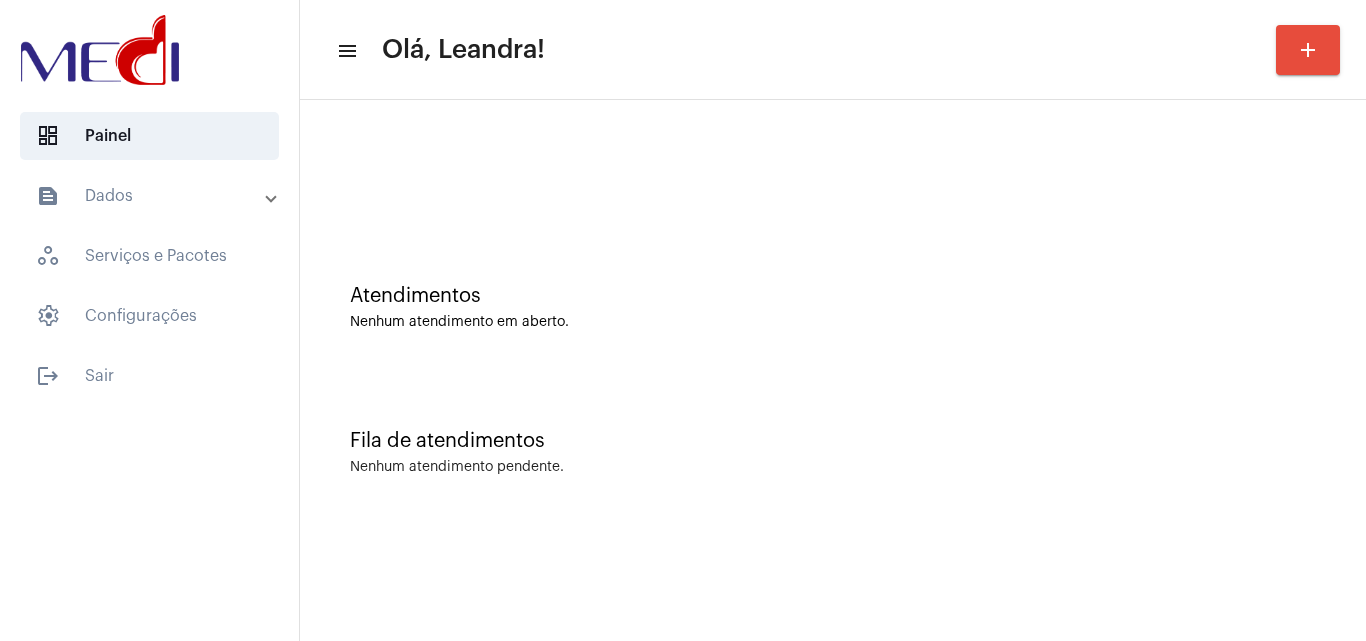 click on "Fila de atendimentos Nenhum atendimento pendente." 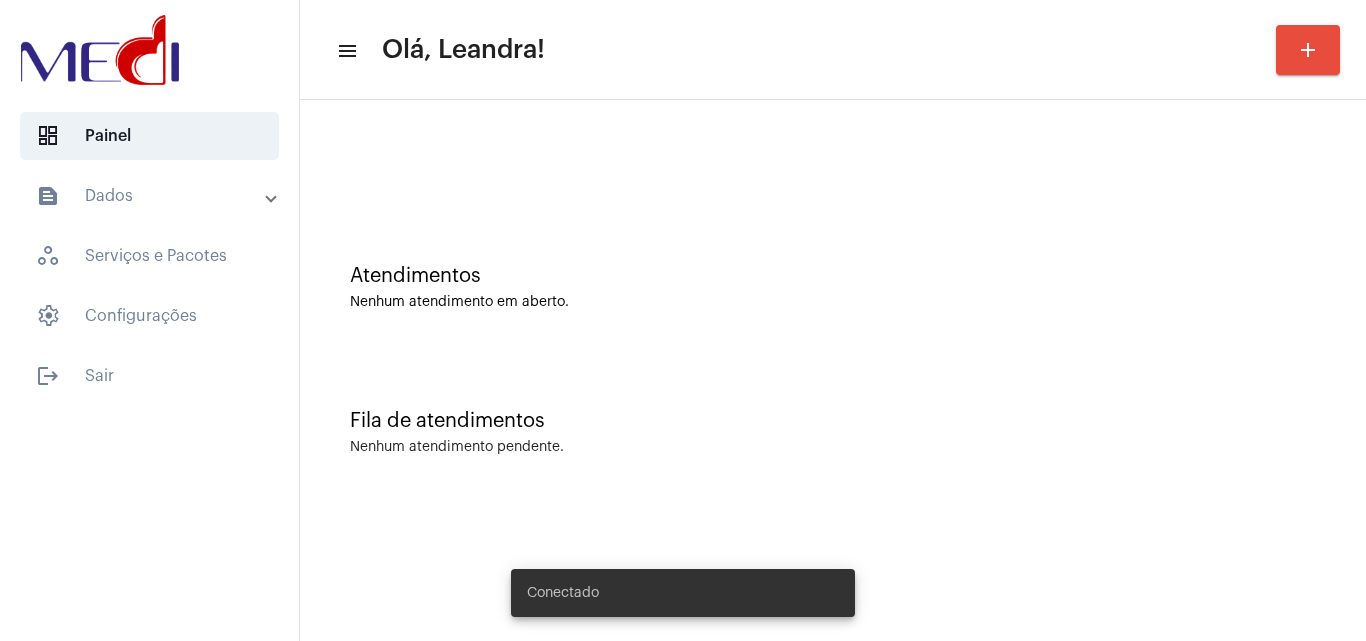 scroll, scrollTop: 0, scrollLeft: 0, axis: both 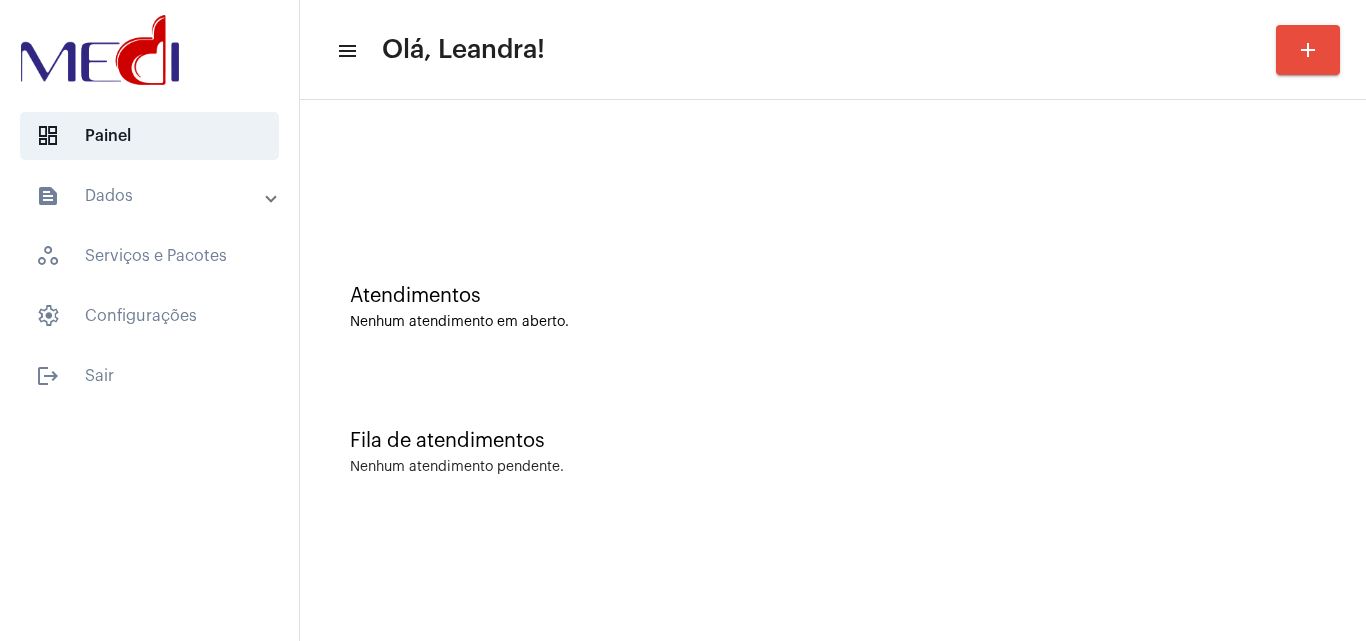 click on "Atendimentos Nenhum atendimento em aberto." 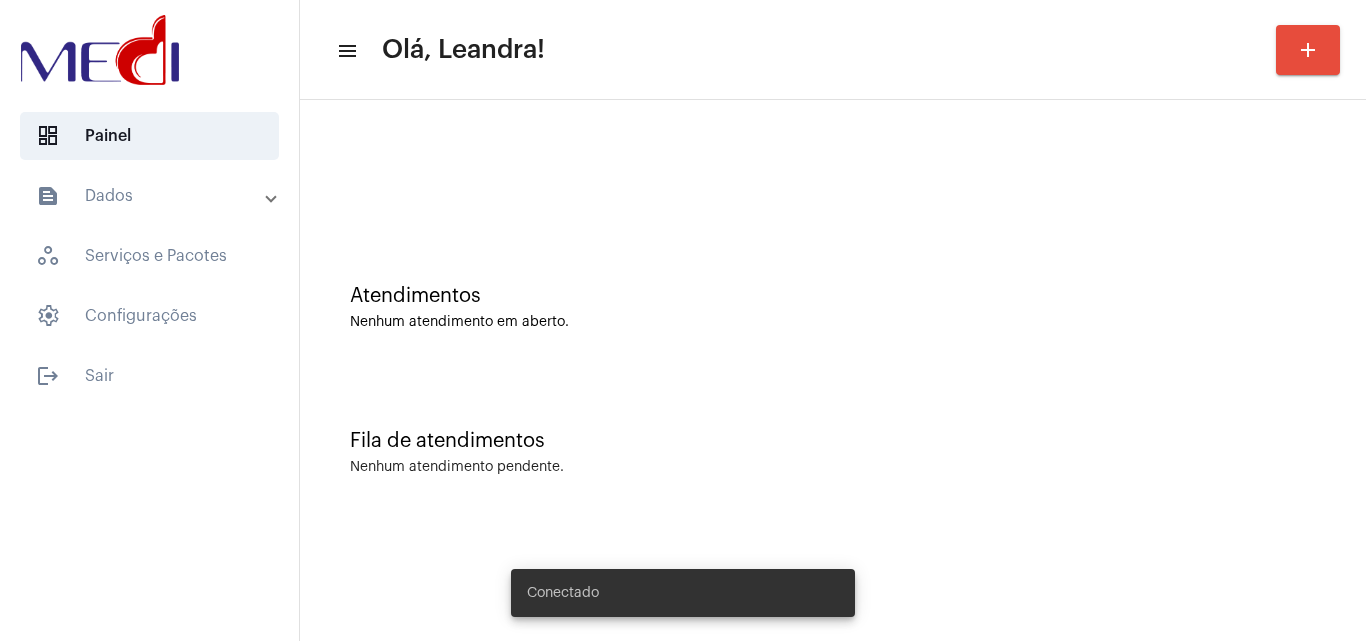 scroll, scrollTop: 0, scrollLeft: 0, axis: both 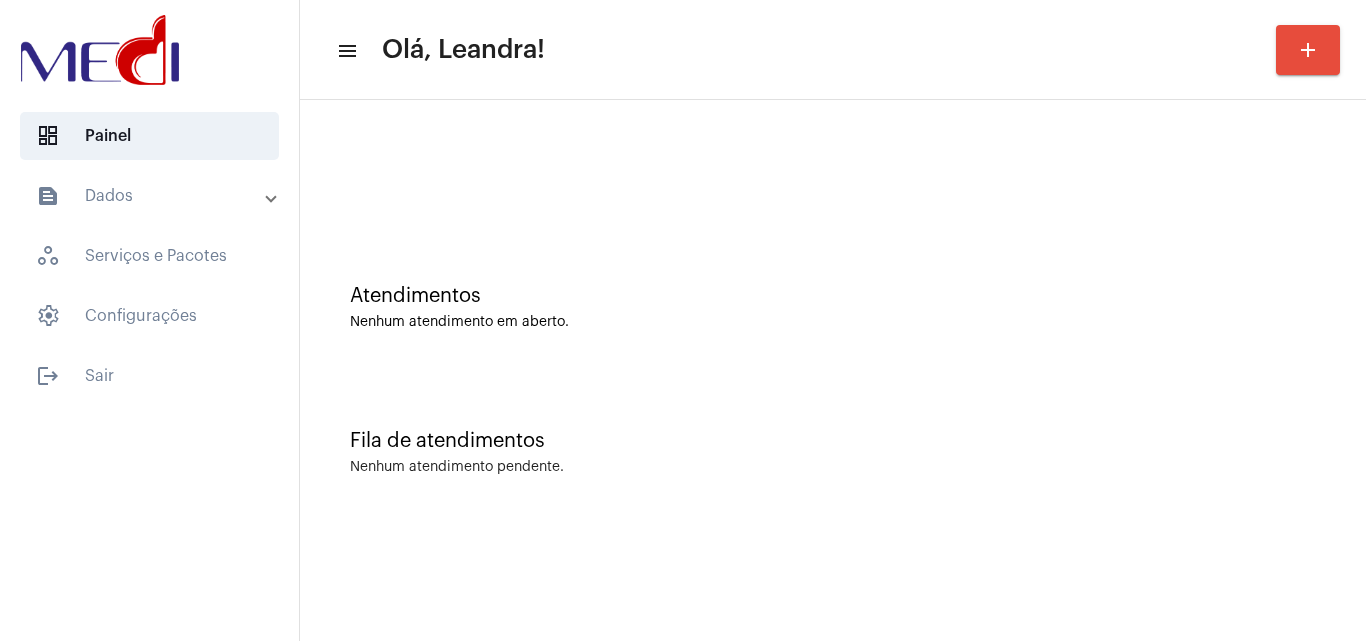 click on "Fila de atendimentos Nenhum atendimento pendente." 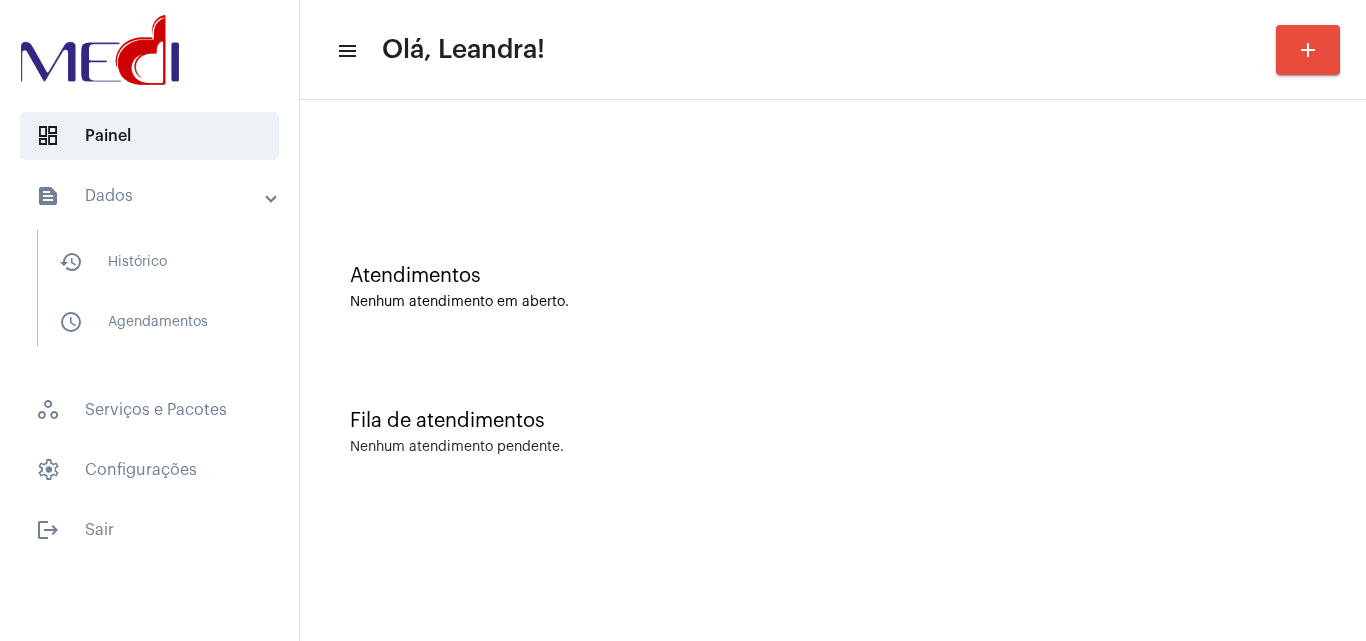scroll, scrollTop: 0, scrollLeft: 0, axis: both 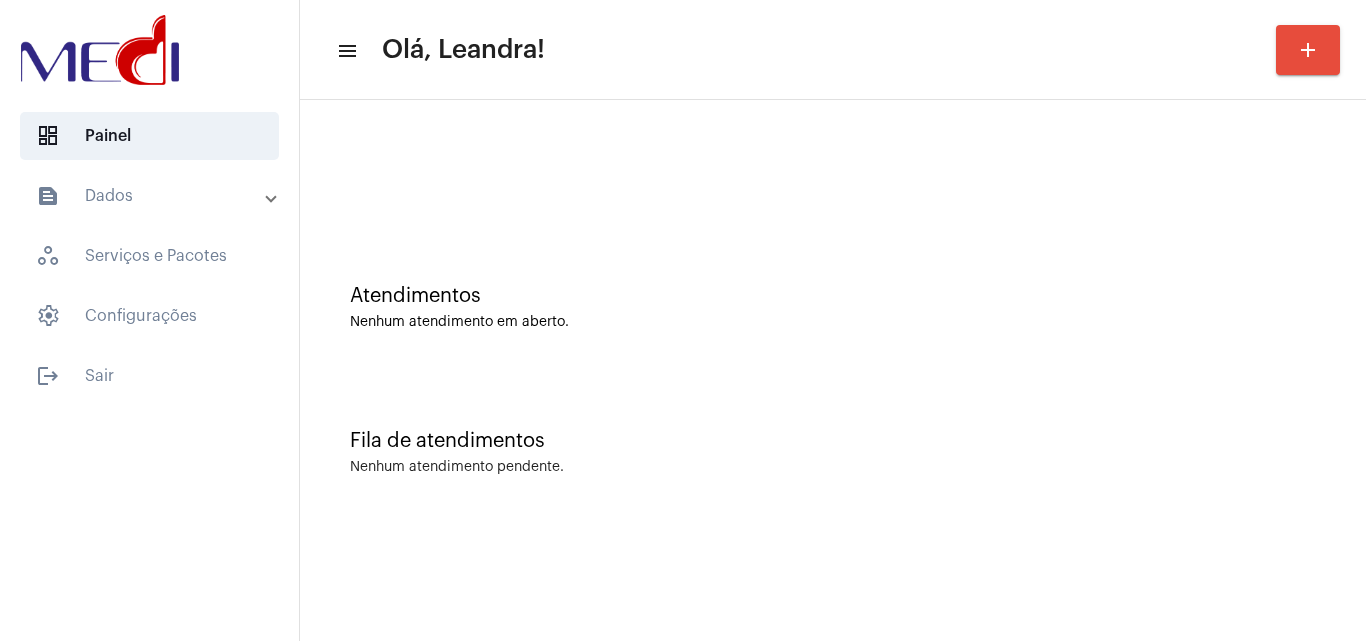 click on "Atendimentos" 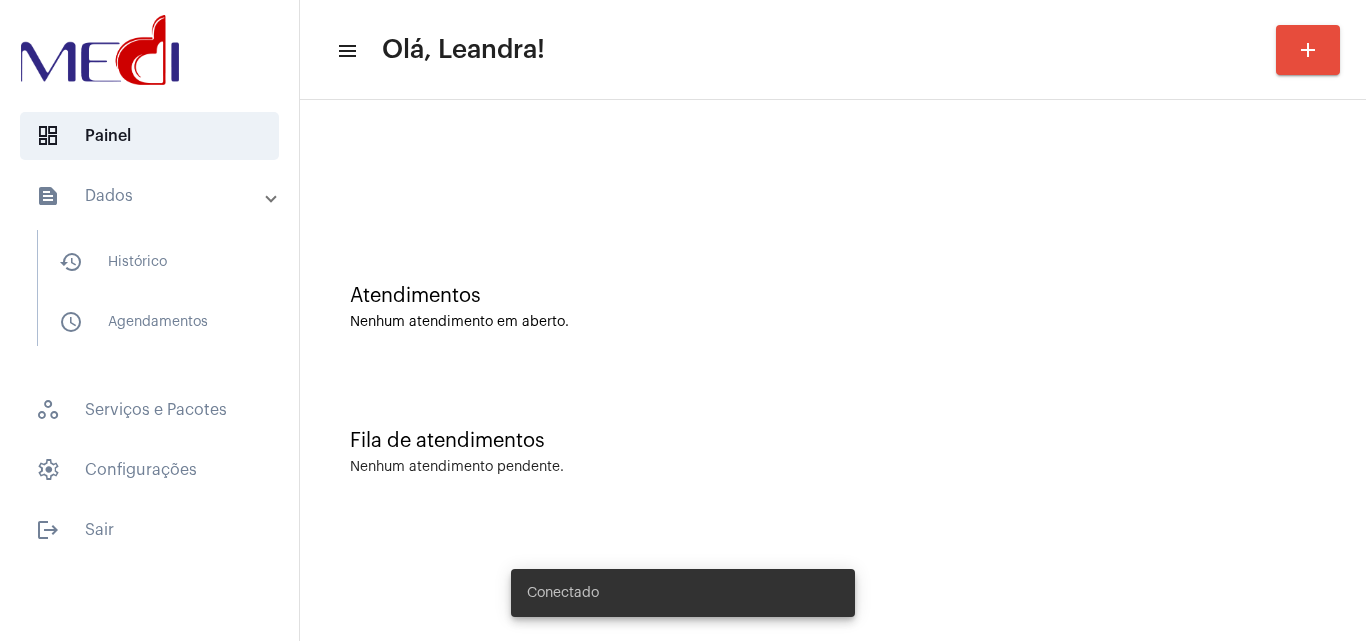 scroll, scrollTop: 0, scrollLeft: 0, axis: both 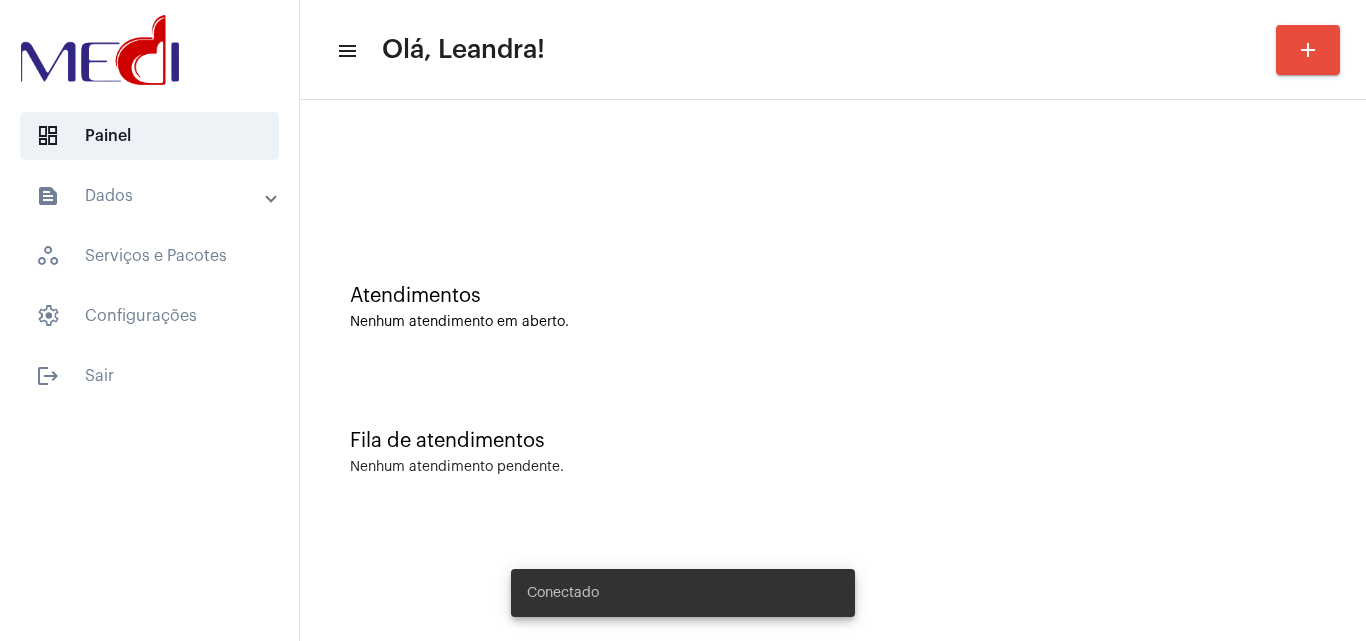 click on "Atendimentos Nenhum atendimento em aberto. Fila de atendimentos Nenhum atendimento pendente." 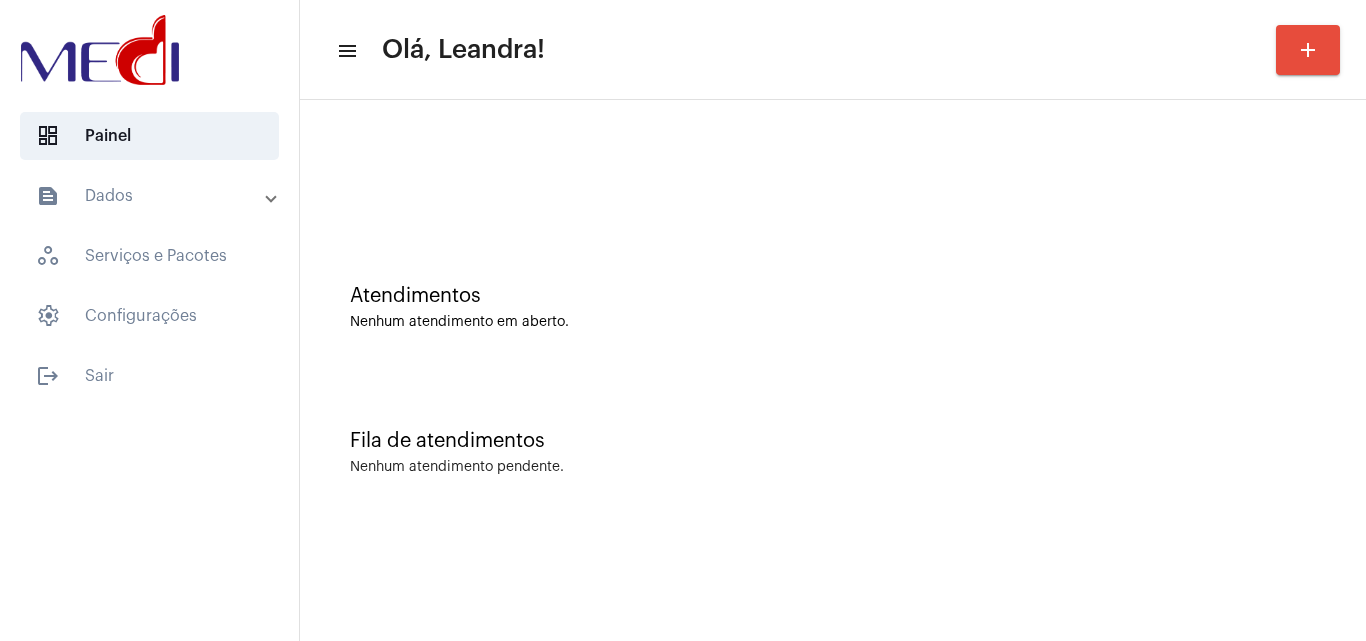 click on "Fila de atendimentos" 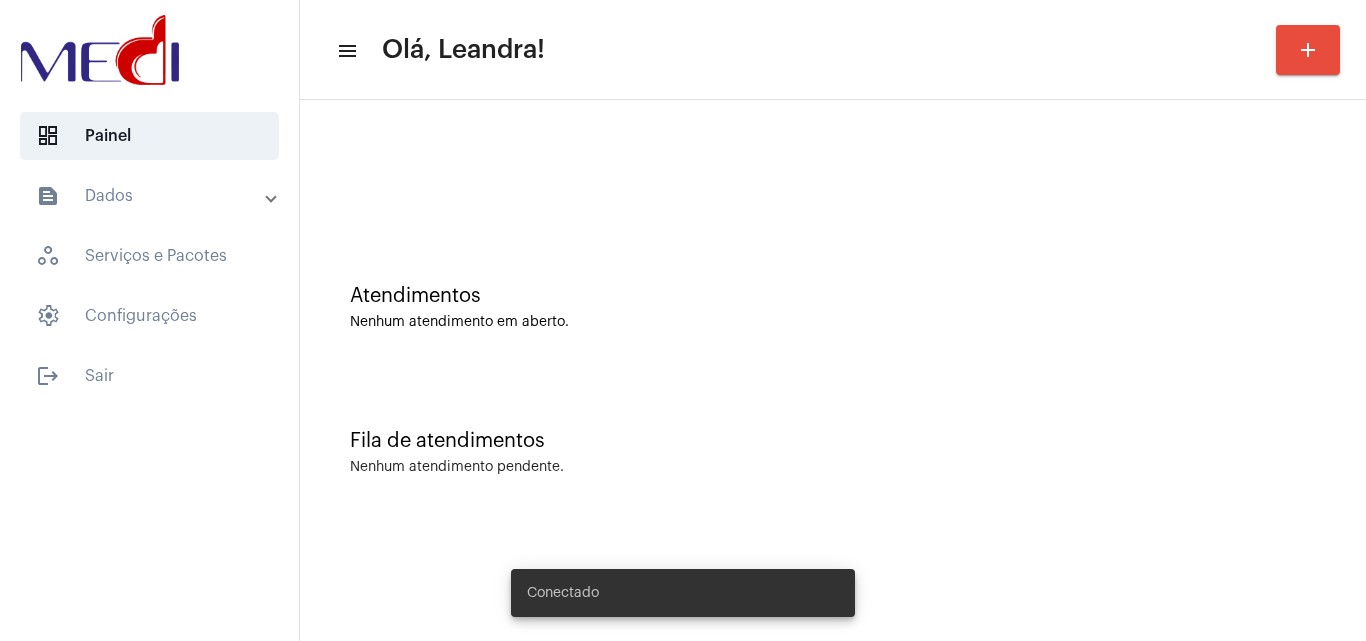 scroll, scrollTop: 0, scrollLeft: 0, axis: both 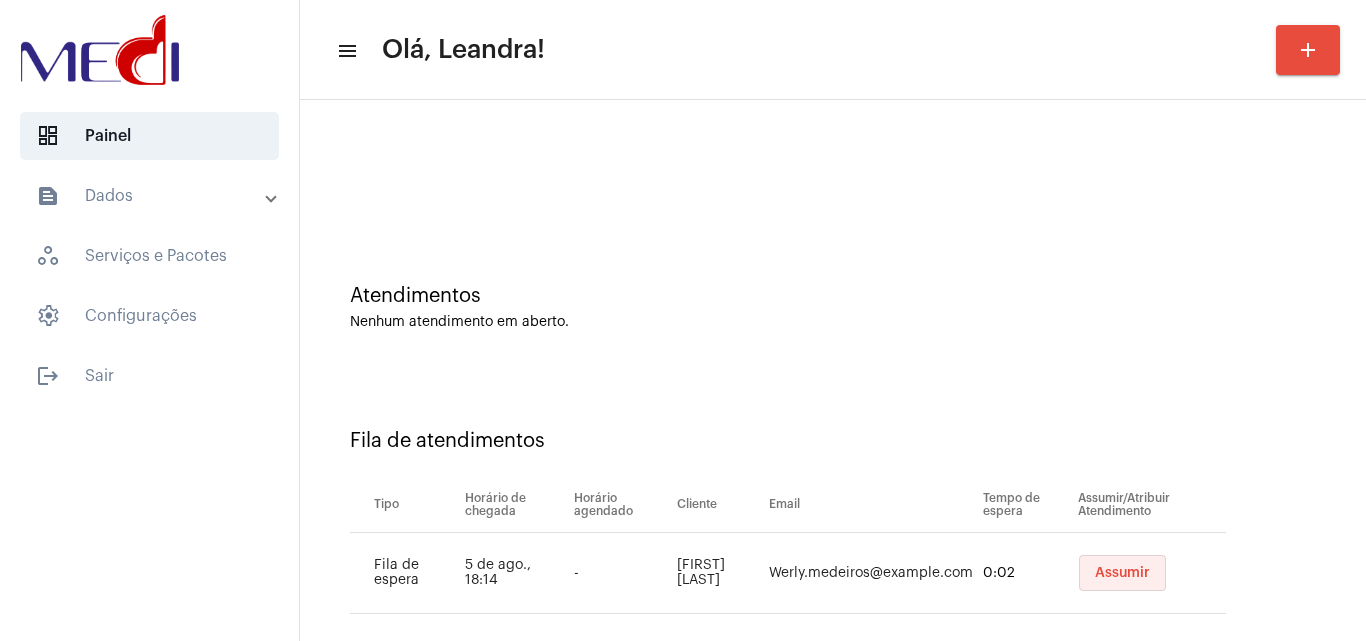 click on "Assumir" at bounding box center [1122, 573] 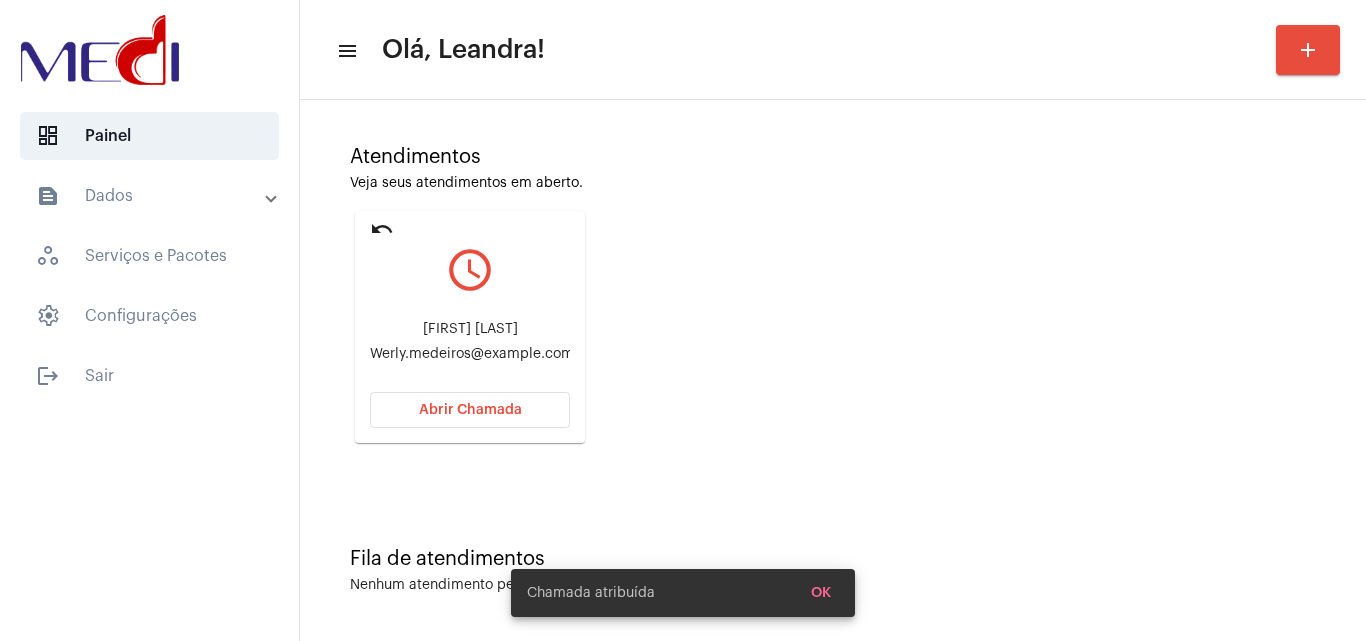 scroll, scrollTop: 141, scrollLeft: 0, axis: vertical 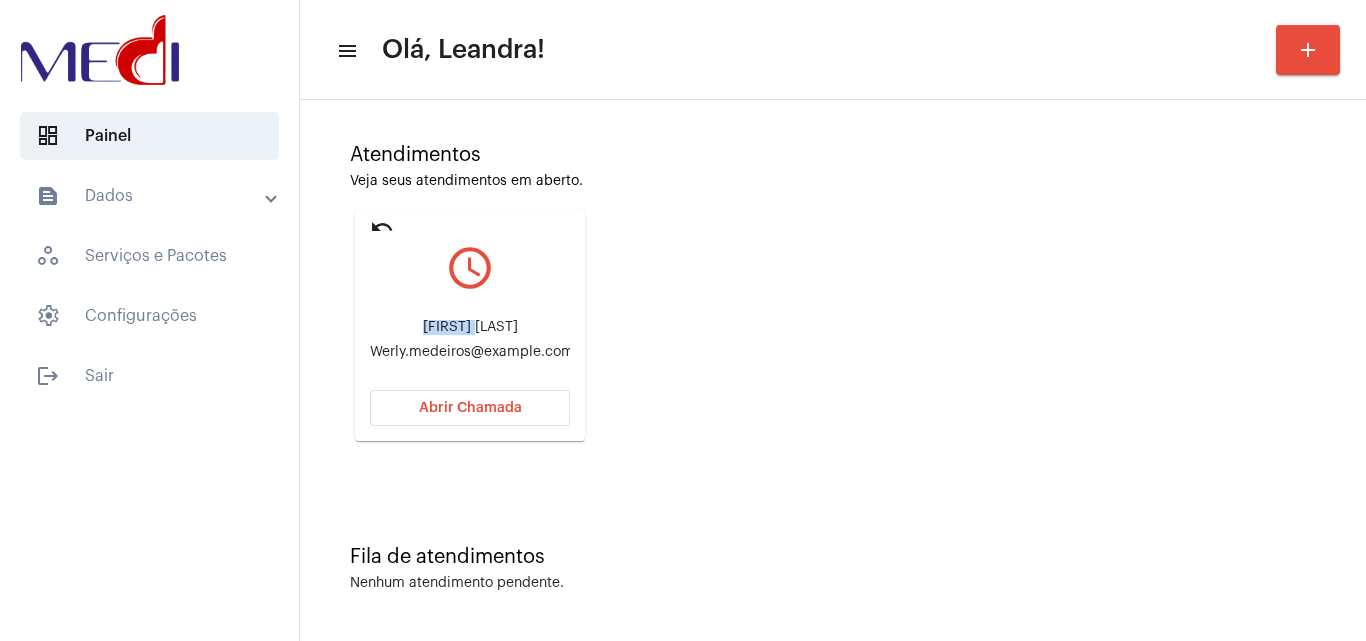 drag, startPoint x: 419, startPoint y: 323, endPoint x: 483, endPoint y: 331, distance: 64.49806 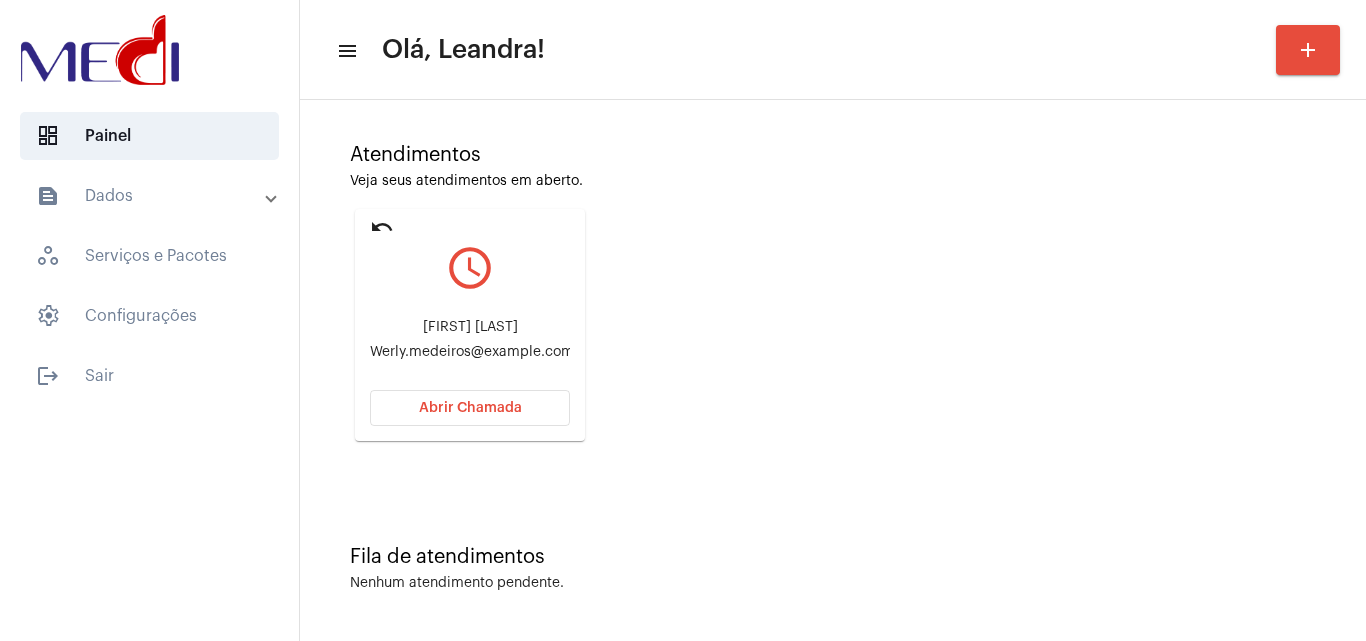 click on "Atendimentos Veja seus atendimentos em aberto. undo query_builder [FIRST] [LAST]  Werly.medeiros@example.com Abrir Chamada" 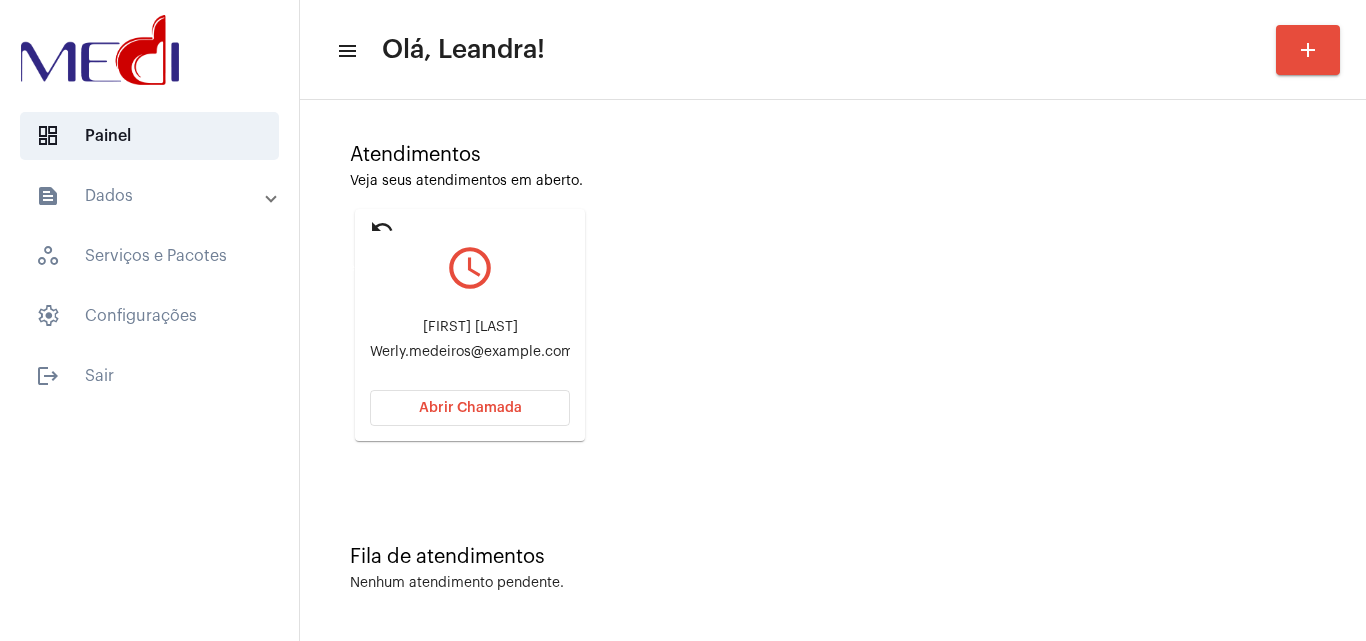 click on "undo" 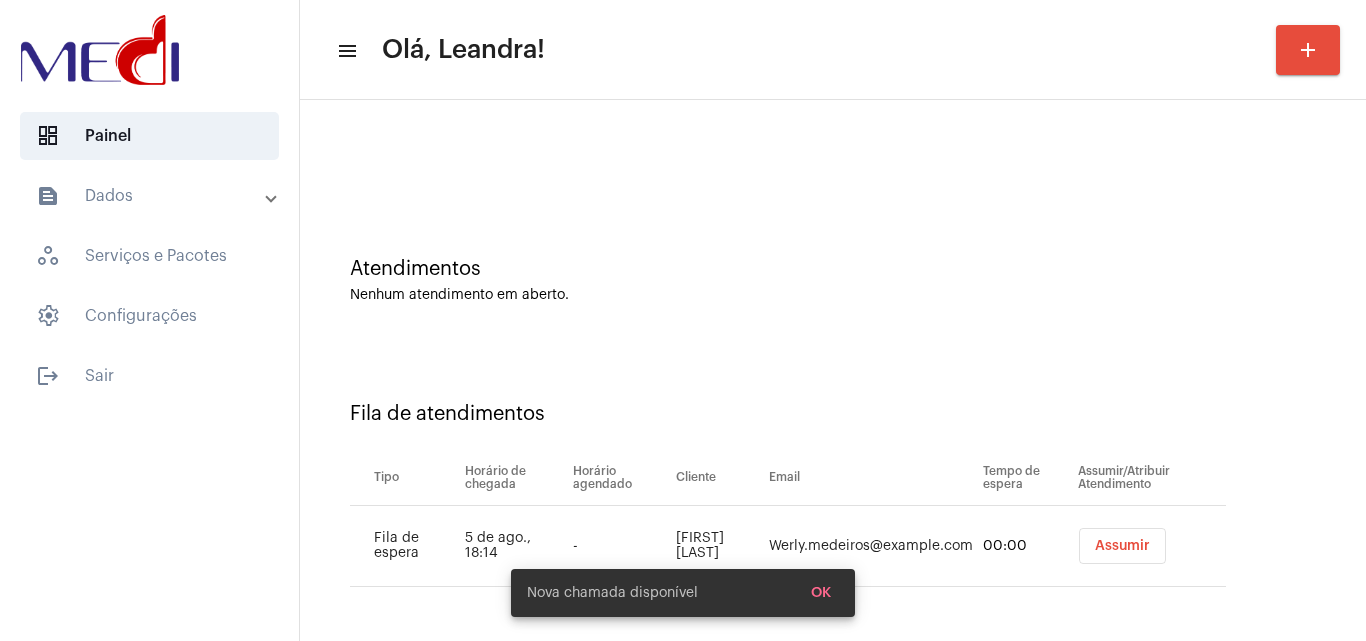 scroll, scrollTop: 27, scrollLeft: 0, axis: vertical 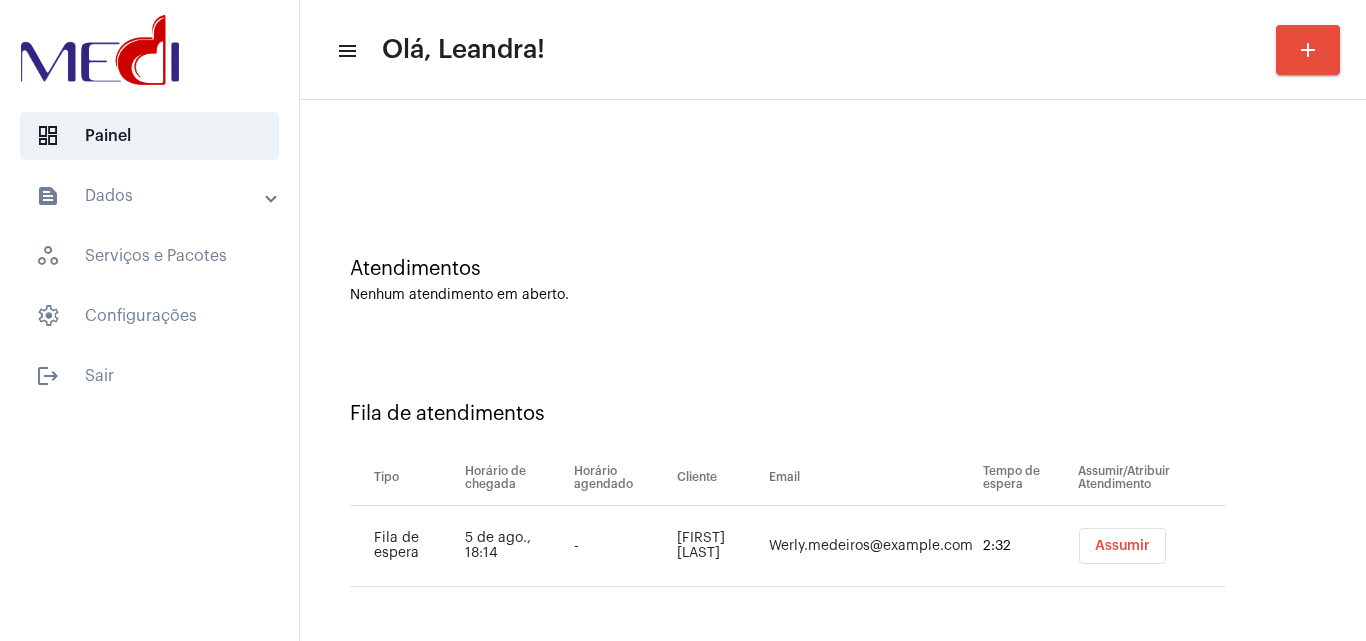 click on "Atendimentos Nenhum atendimento em aberto." 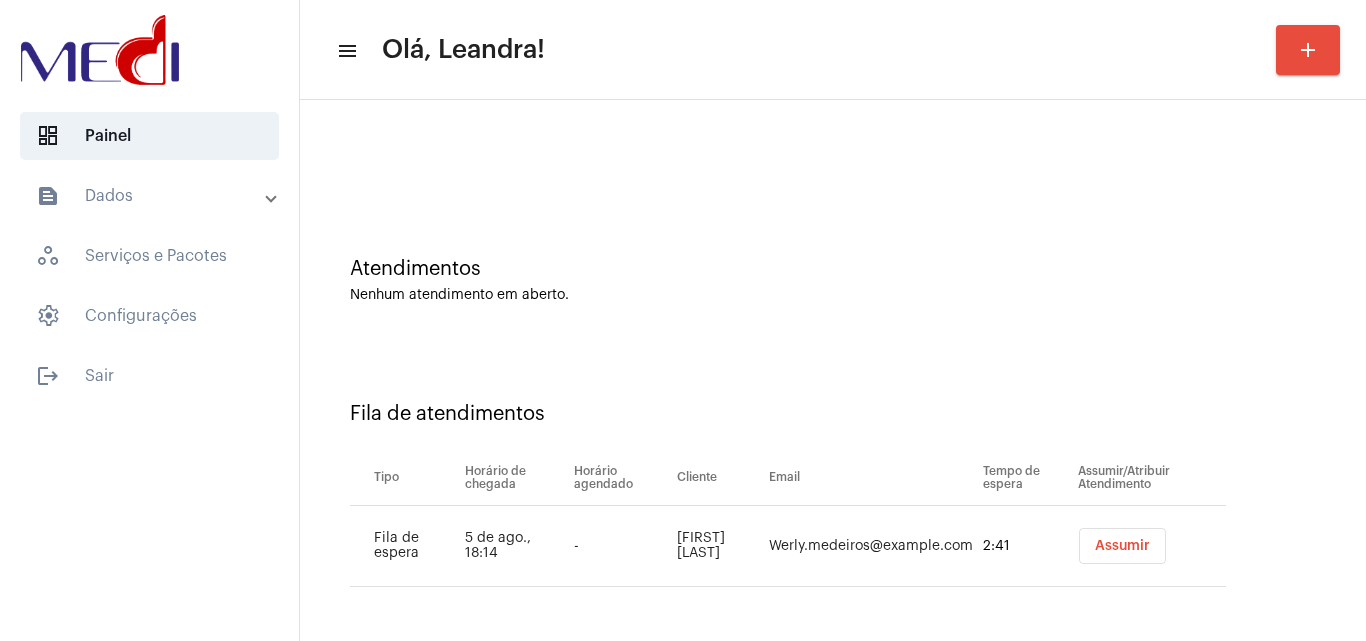 click on "Atendimentos Nenhum atendimento em aberto." 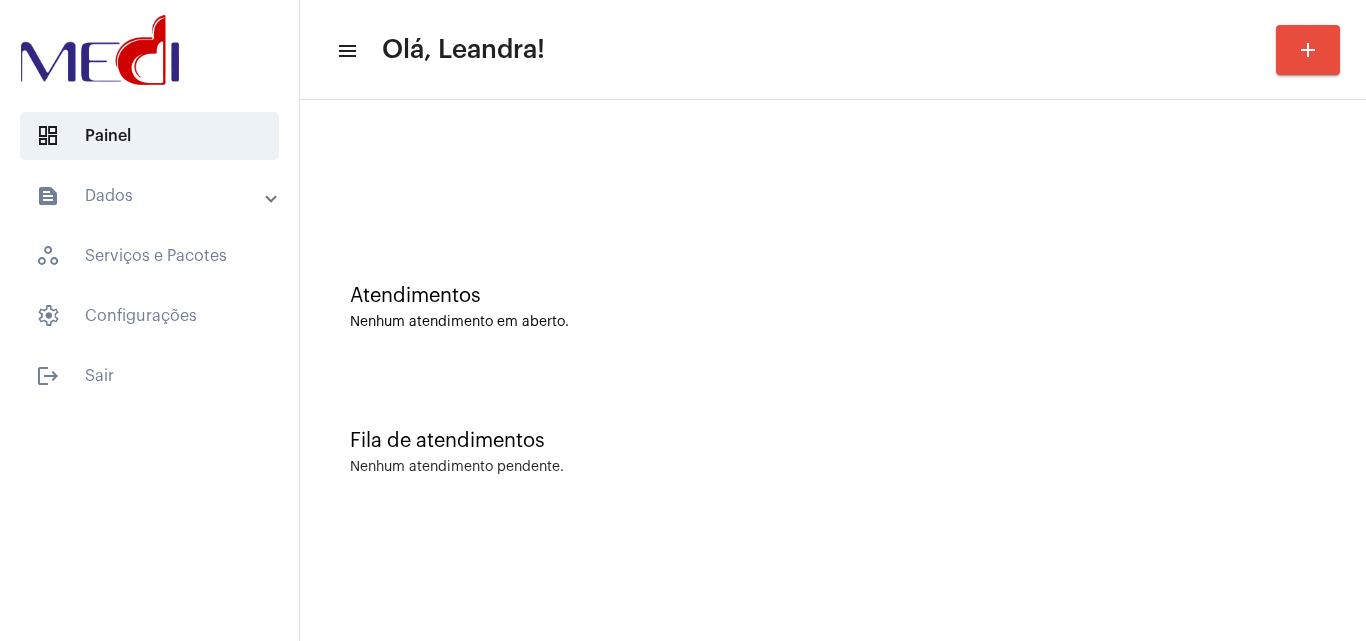 scroll, scrollTop: 0, scrollLeft: 0, axis: both 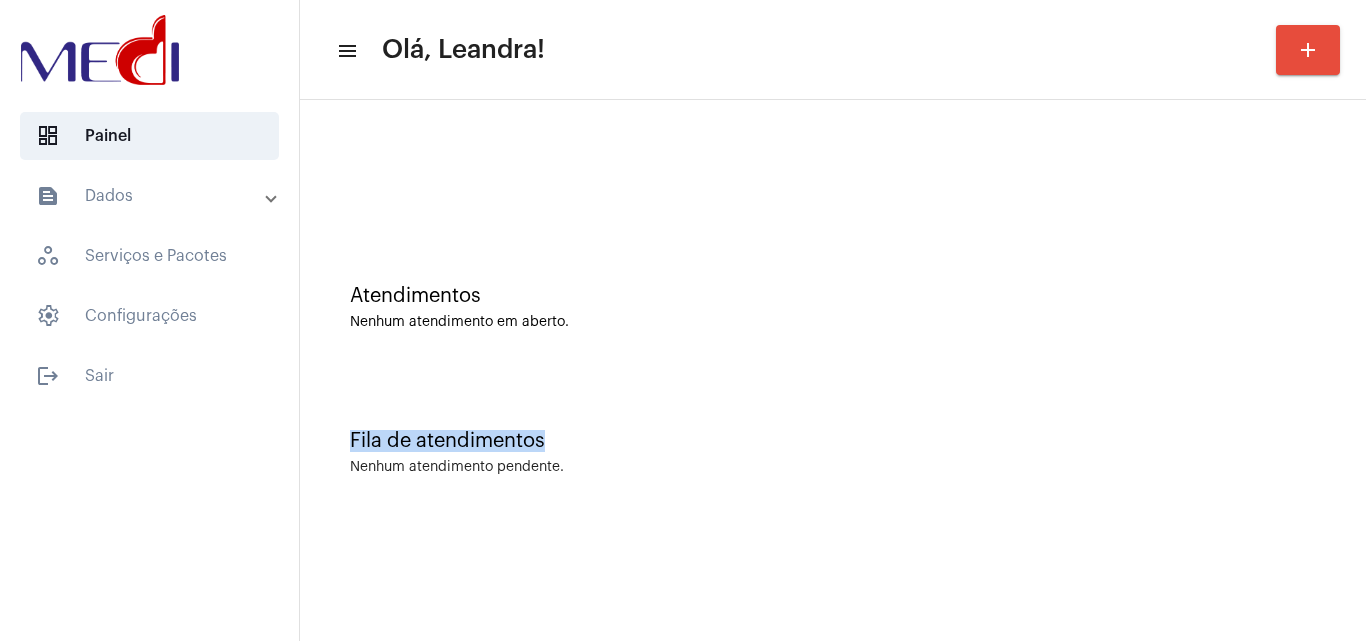 drag, startPoint x: 818, startPoint y: 367, endPoint x: 754, endPoint y: 348, distance: 66.760765 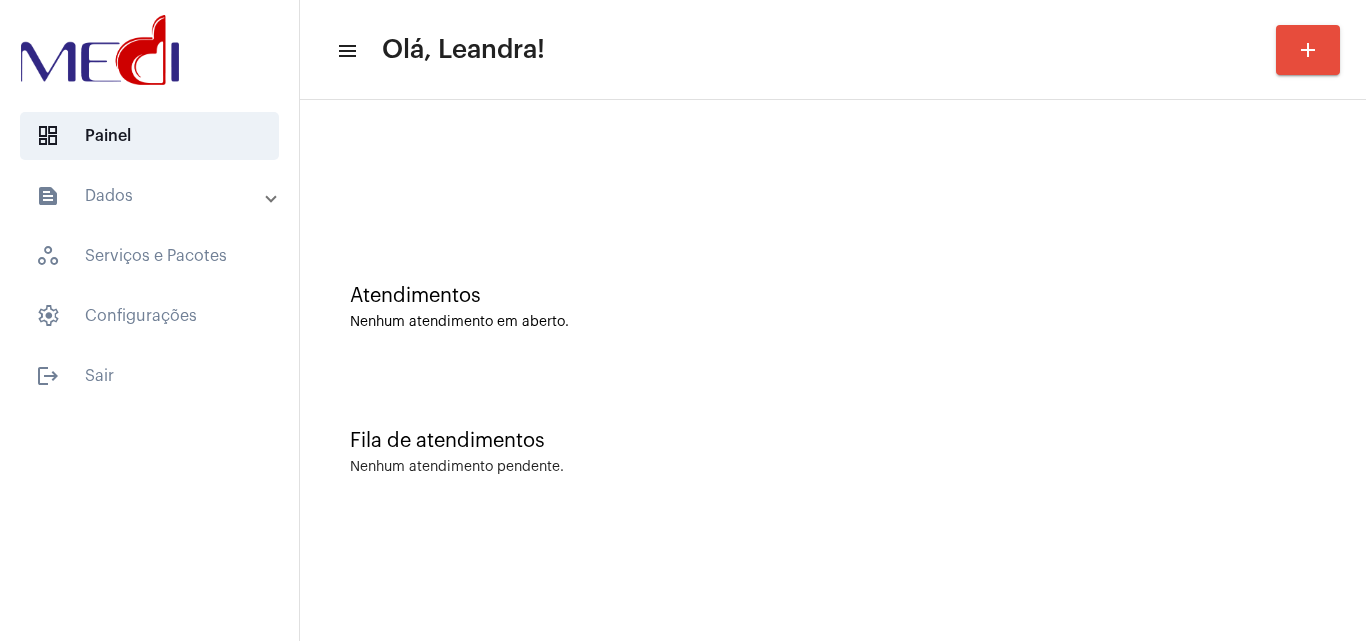 click on "Fila de atendimentos Nenhum atendimento pendente." 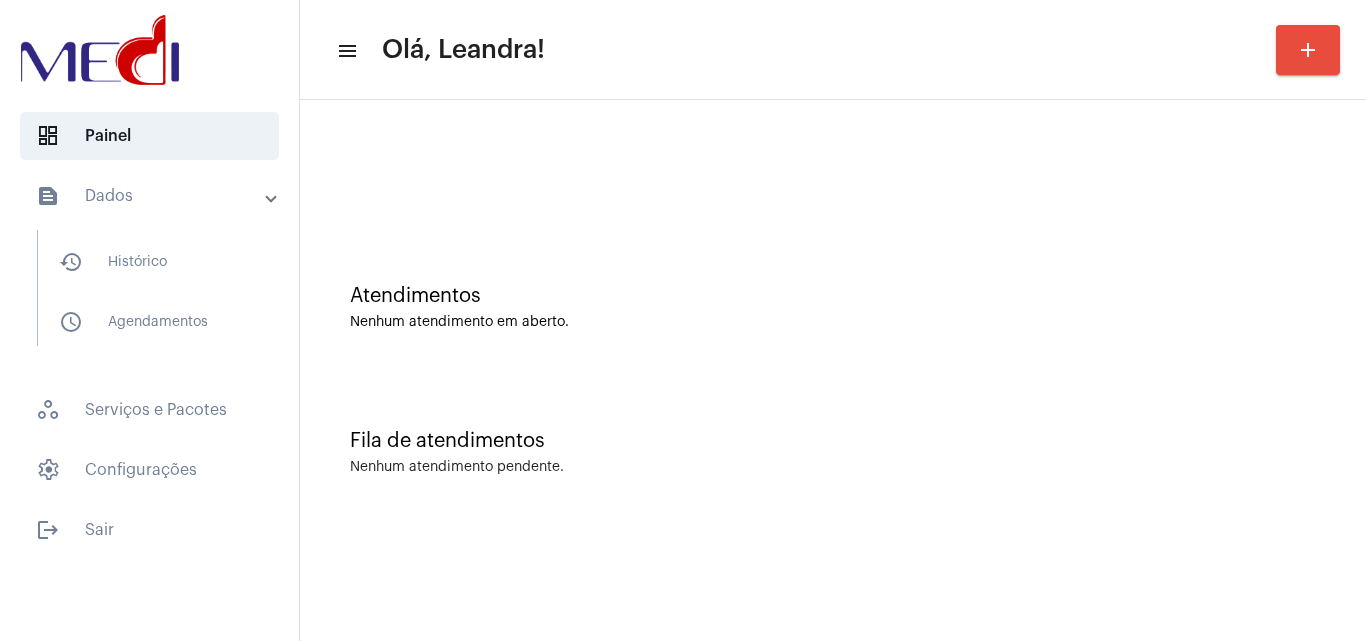 scroll, scrollTop: 0, scrollLeft: 0, axis: both 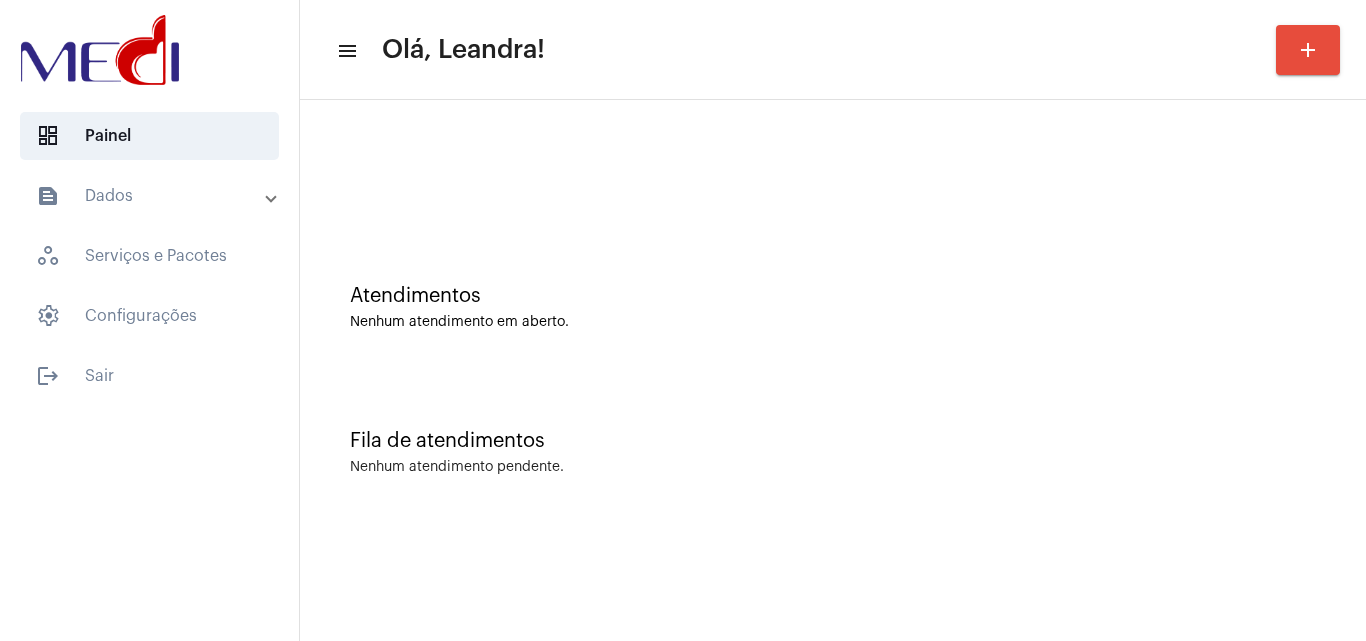 click on "Atendimentos Nenhum atendimento em aberto." 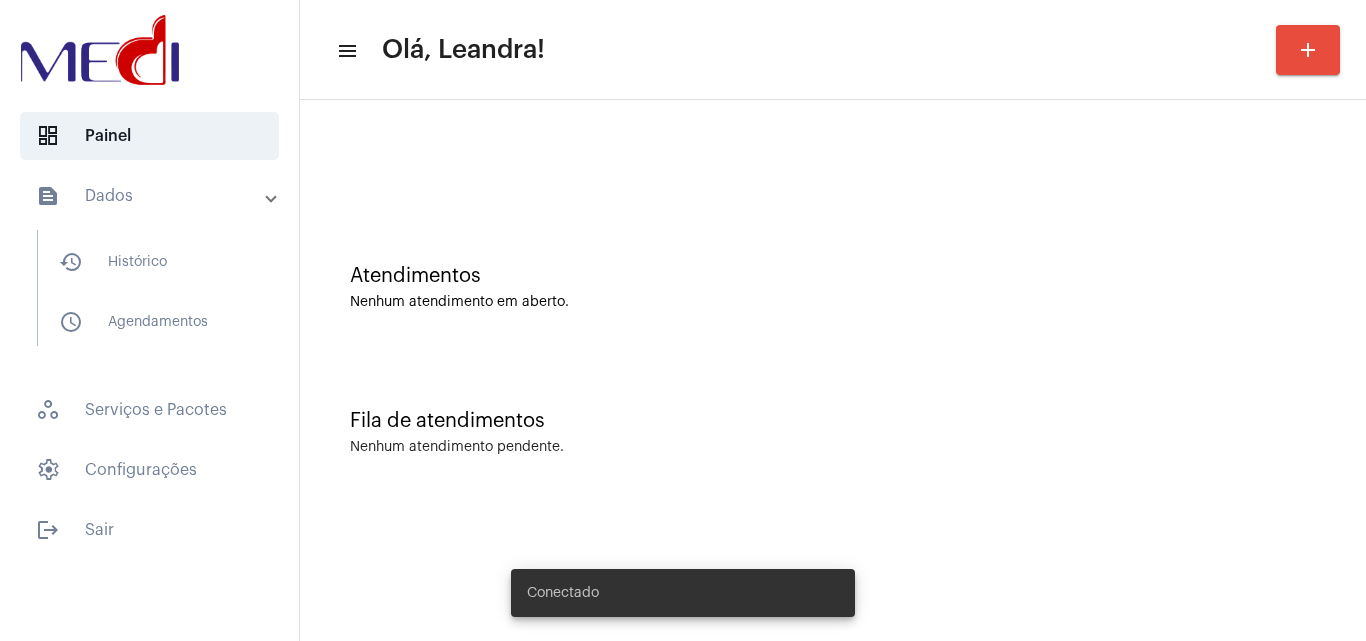 scroll, scrollTop: 0, scrollLeft: 0, axis: both 